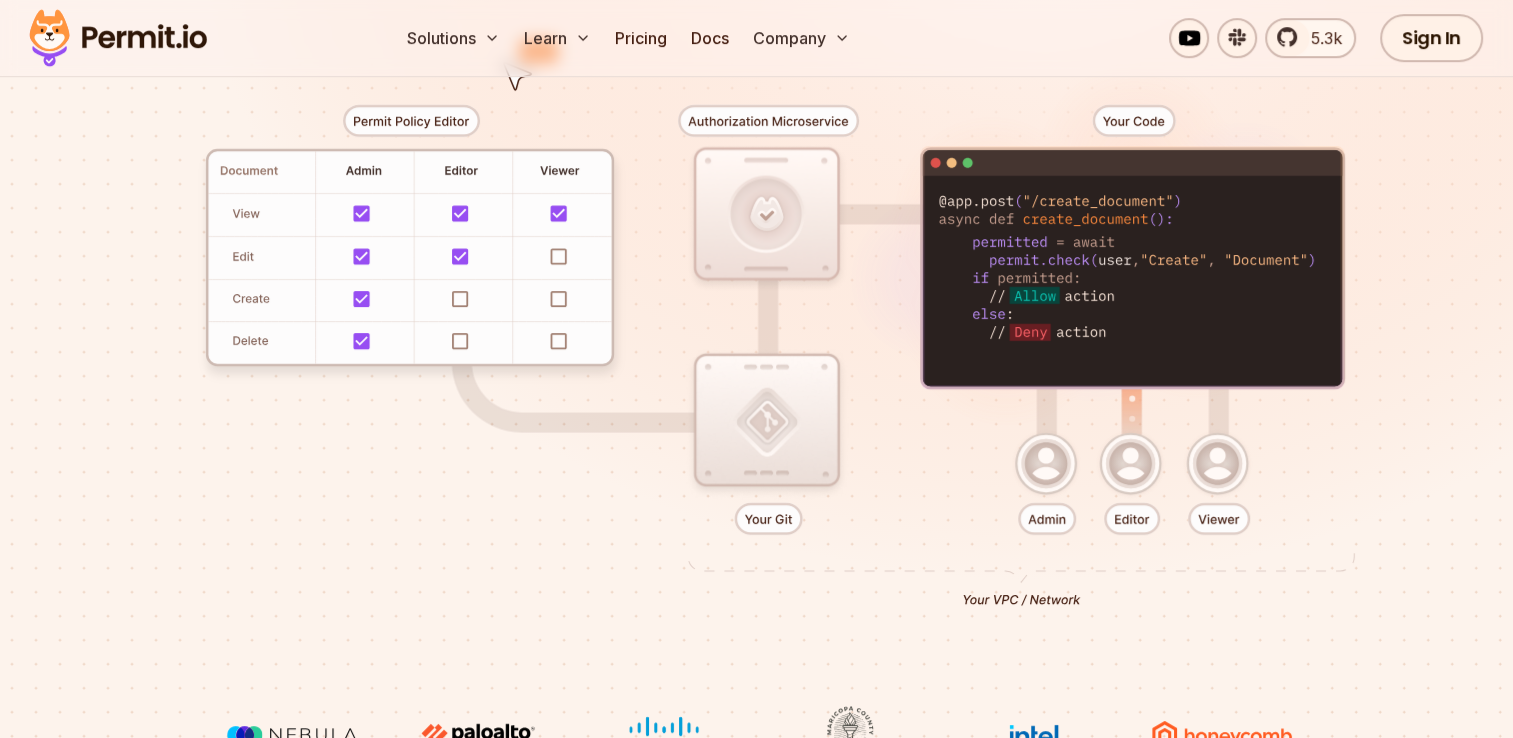 scroll, scrollTop: 0, scrollLeft: 0, axis: both 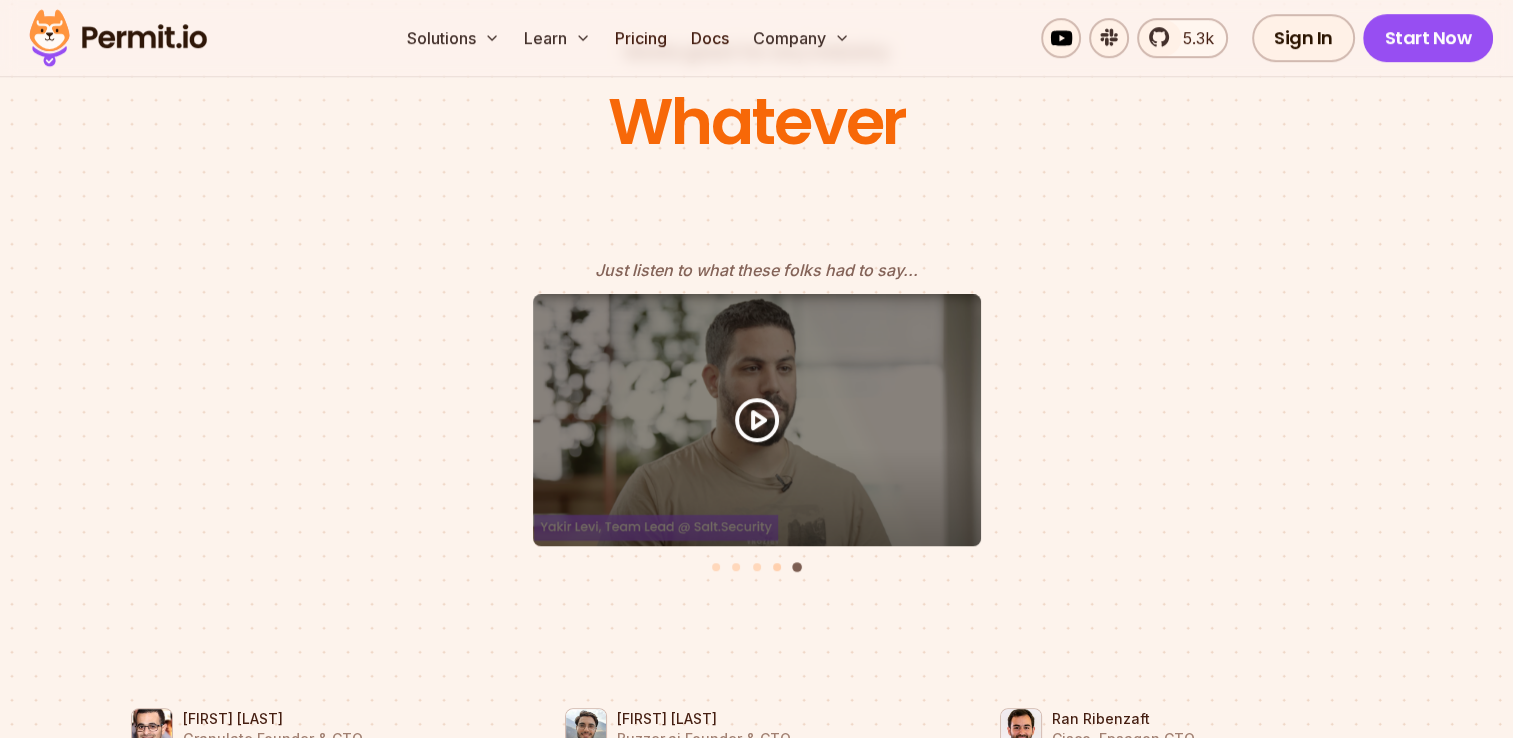 click at bounding box center [777, 567] 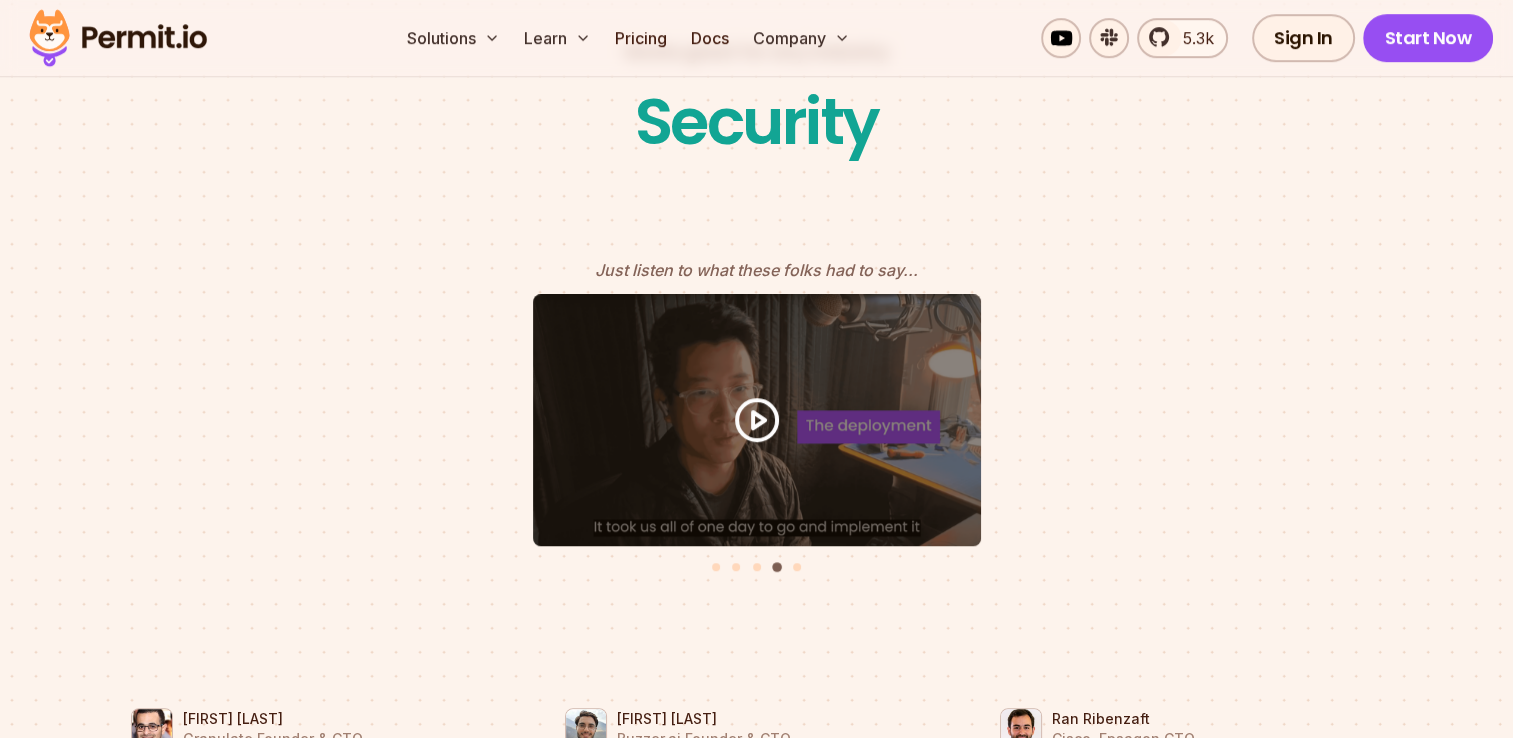 click at bounding box center [757, 565] 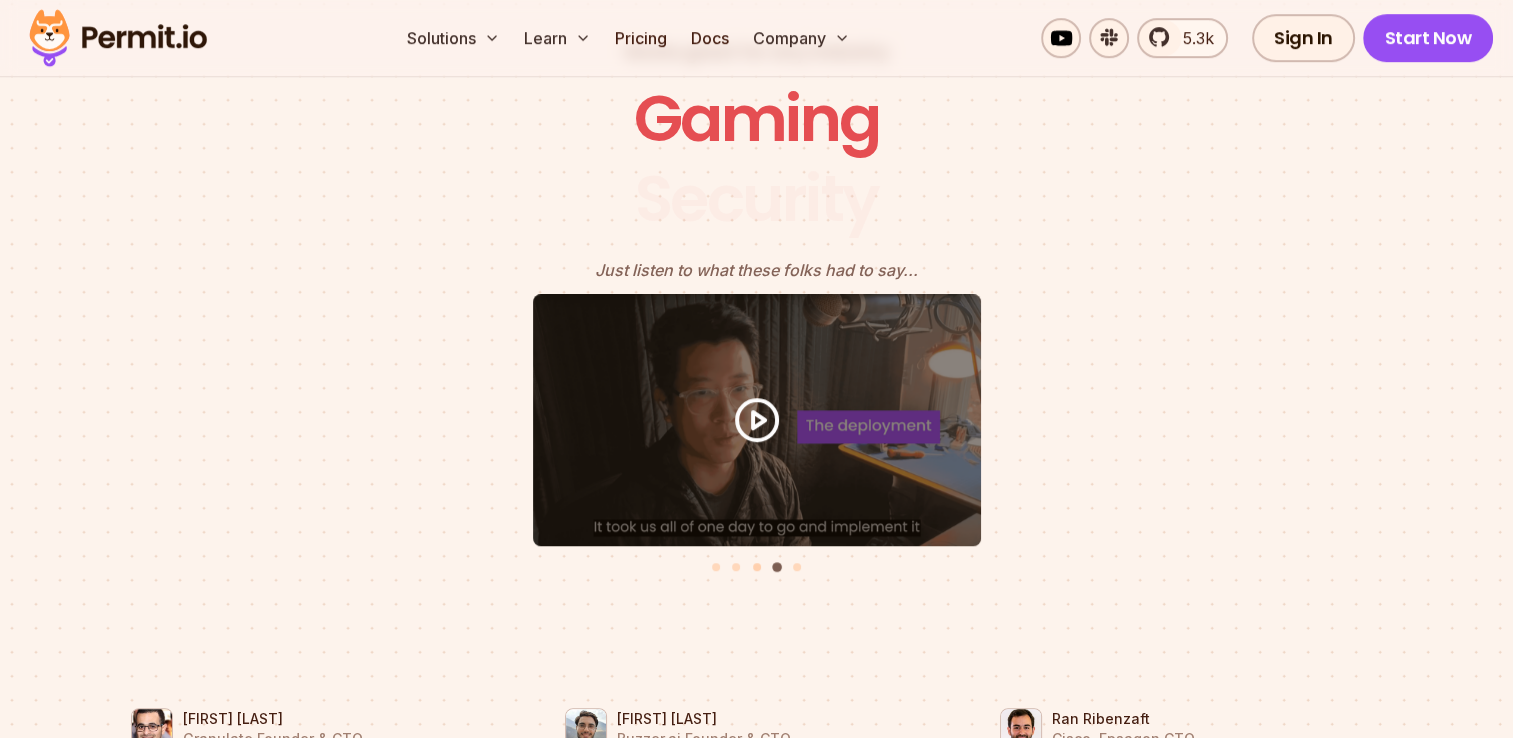 click at bounding box center (757, 567) 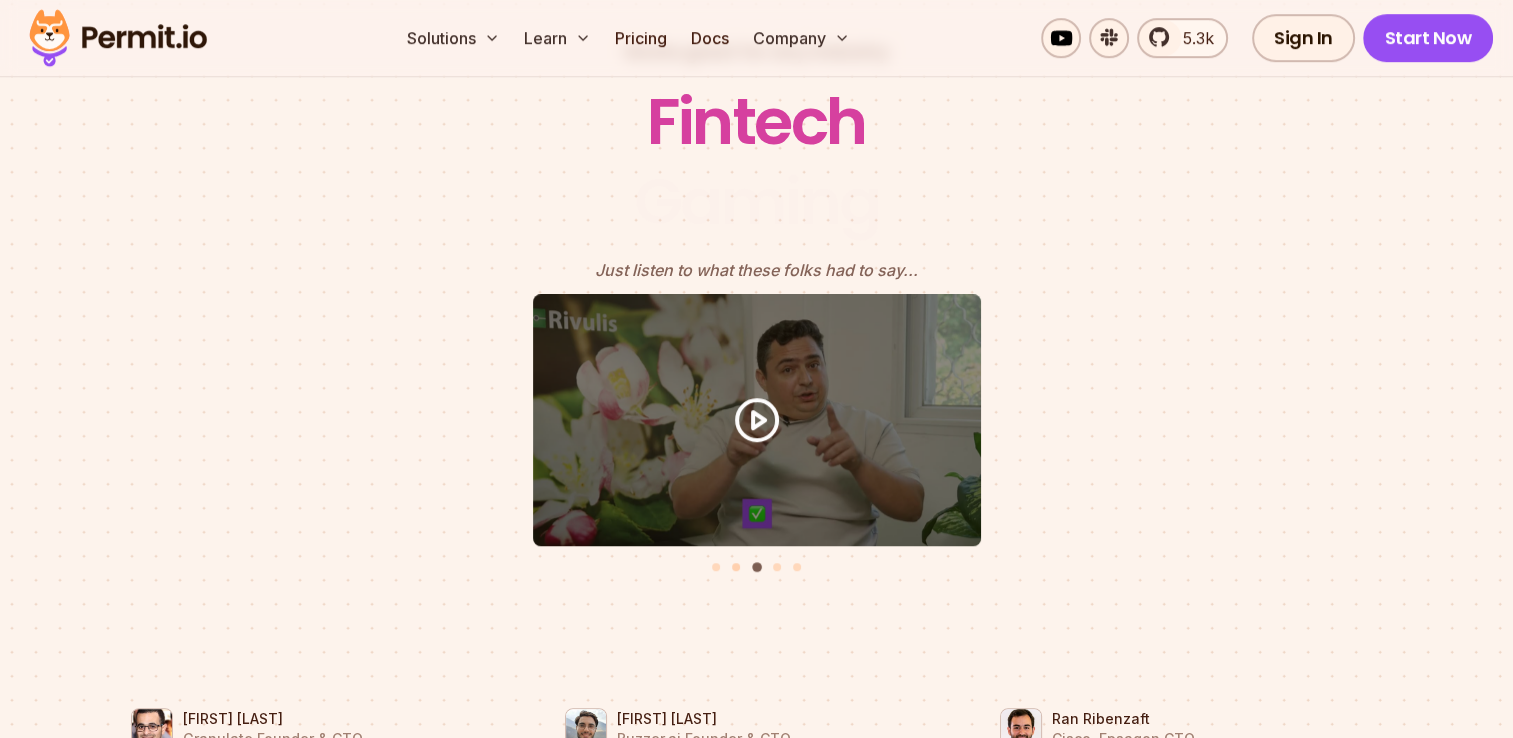click at bounding box center [736, 567] 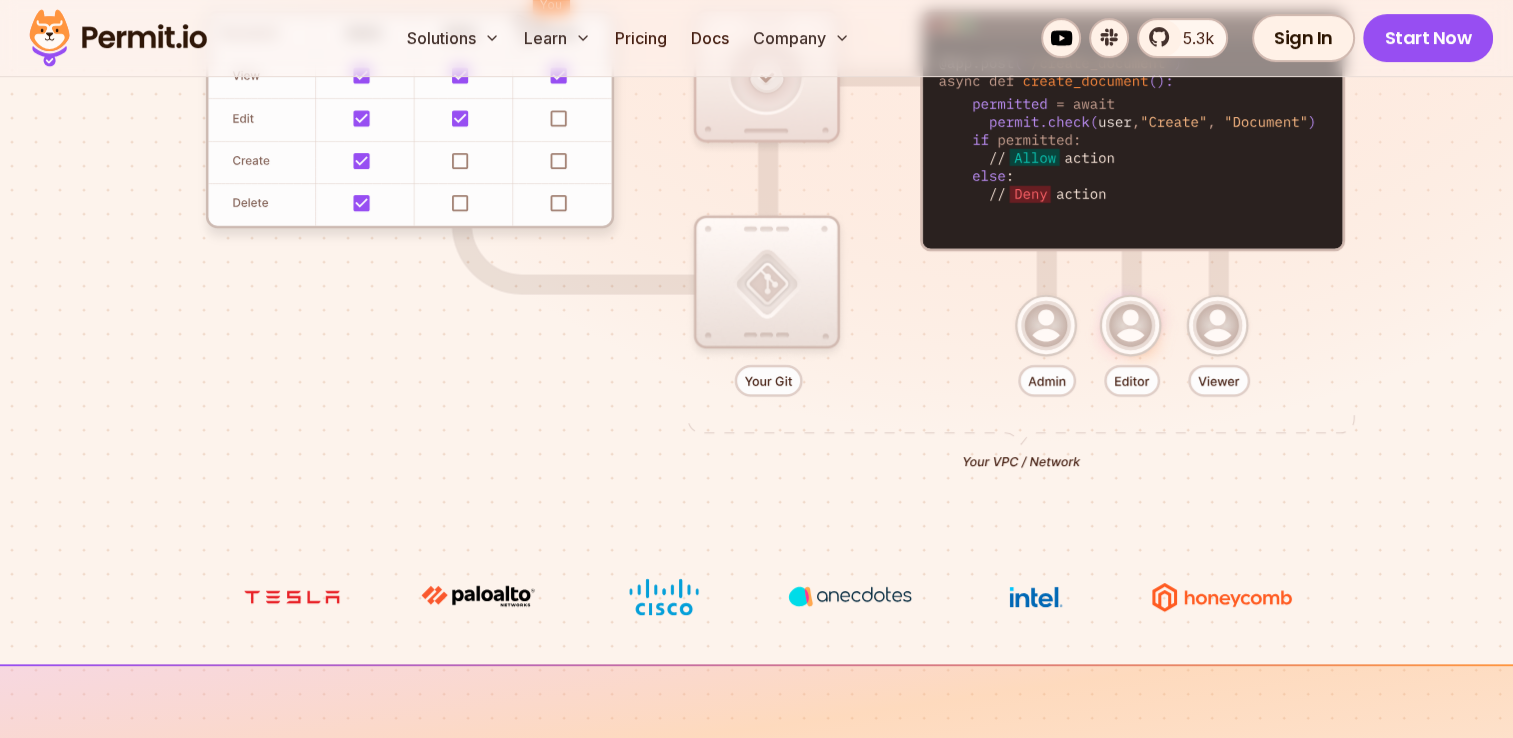 scroll, scrollTop: 696, scrollLeft: 0, axis: vertical 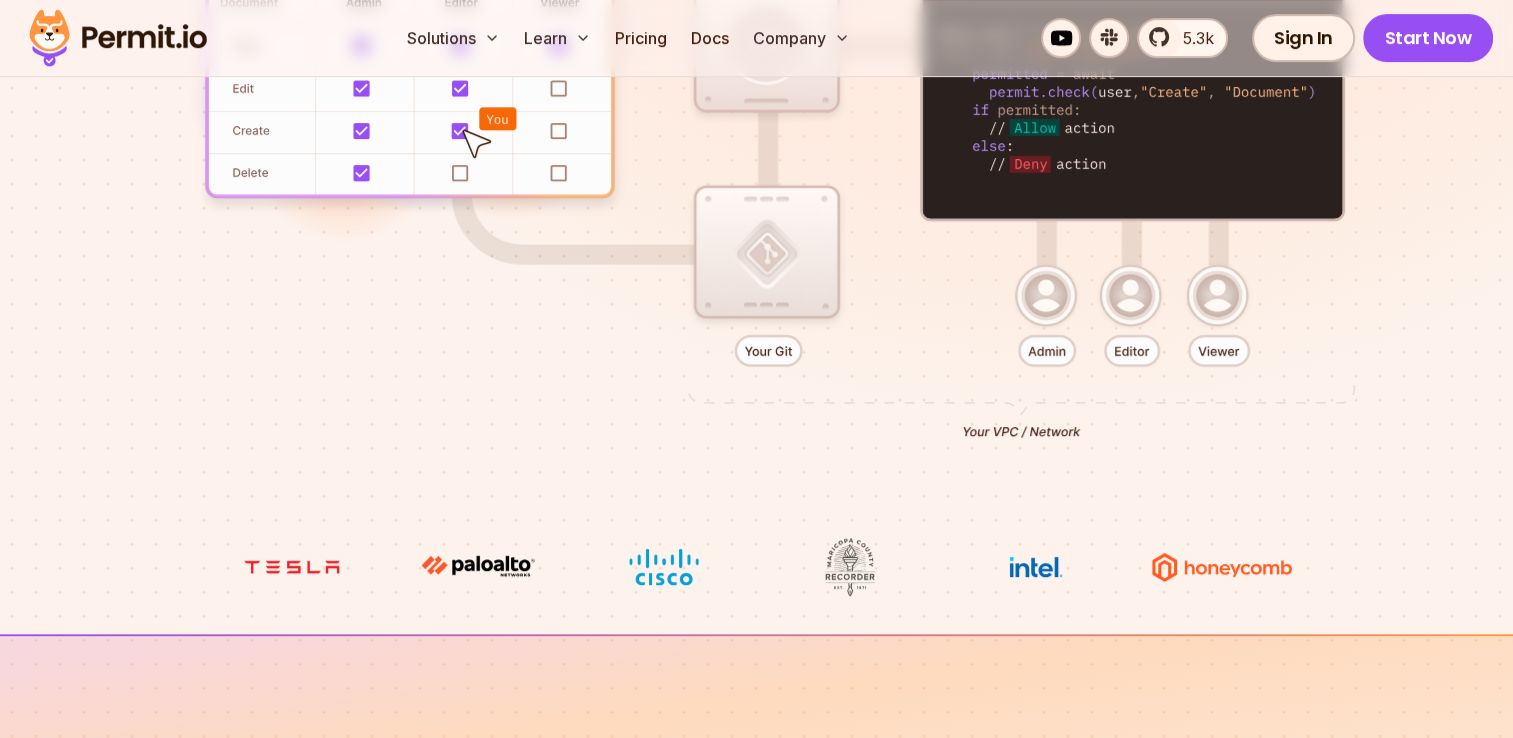click at bounding box center (757, 180) 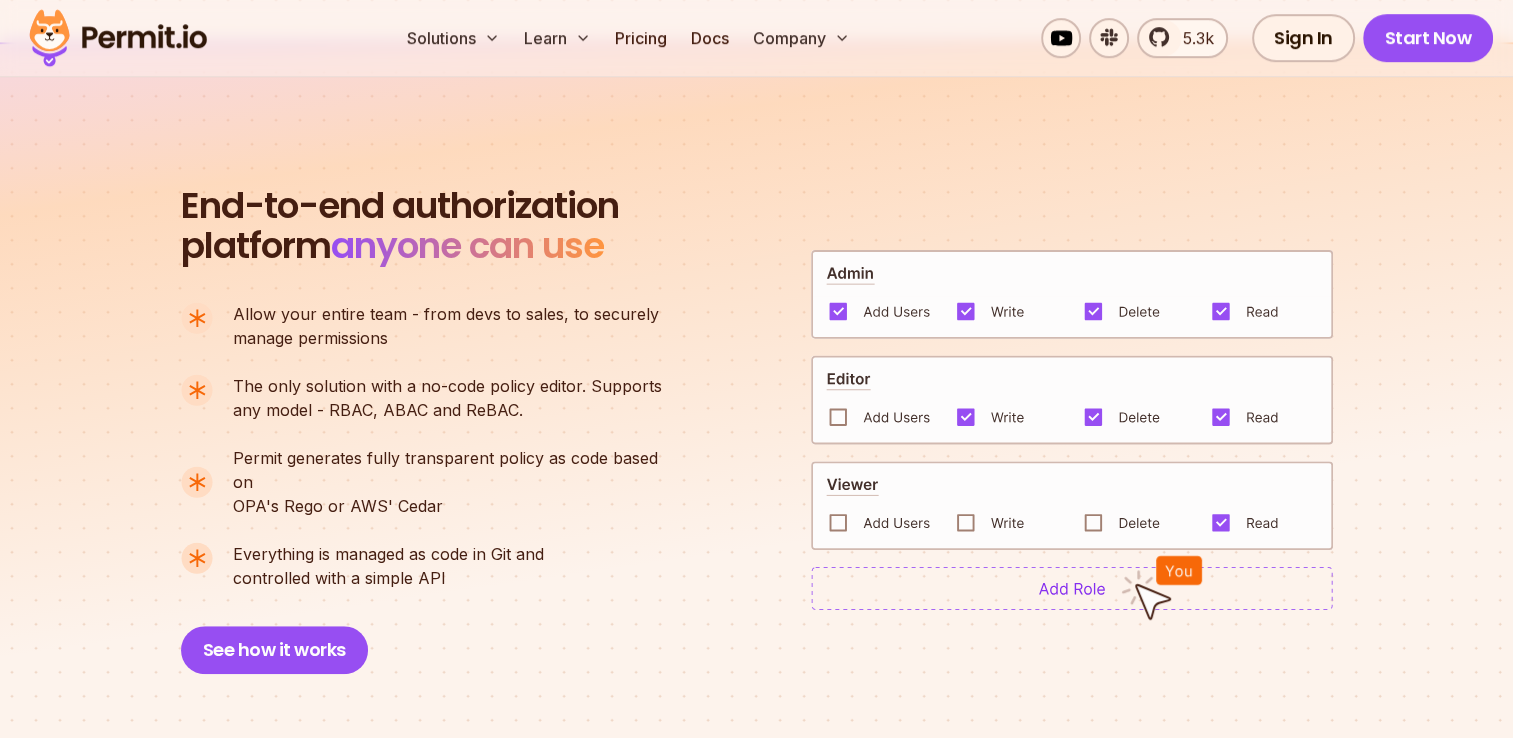 scroll, scrollTop: 1283, scrollLeft: 0, axis: vertical 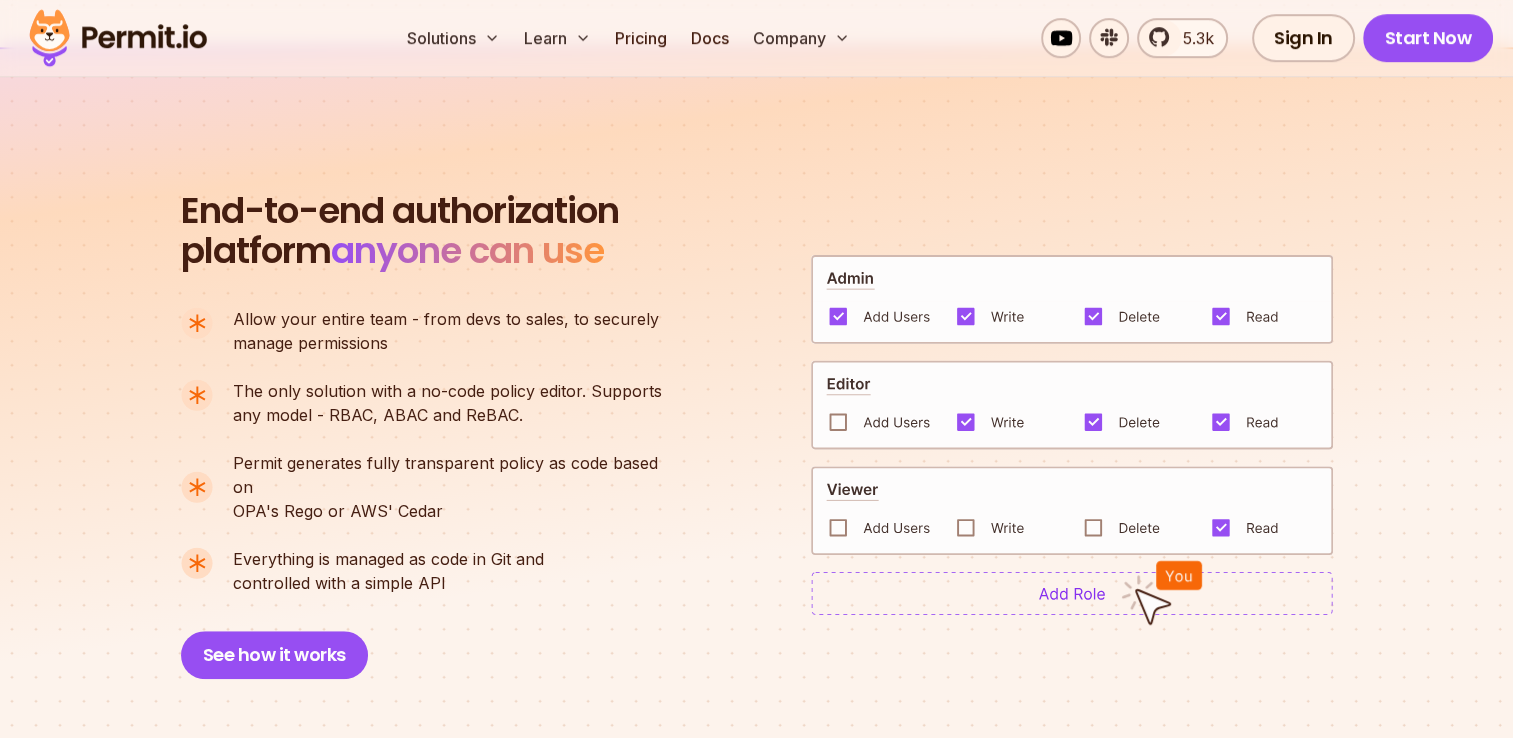 click at bounding box center [1072, 405] 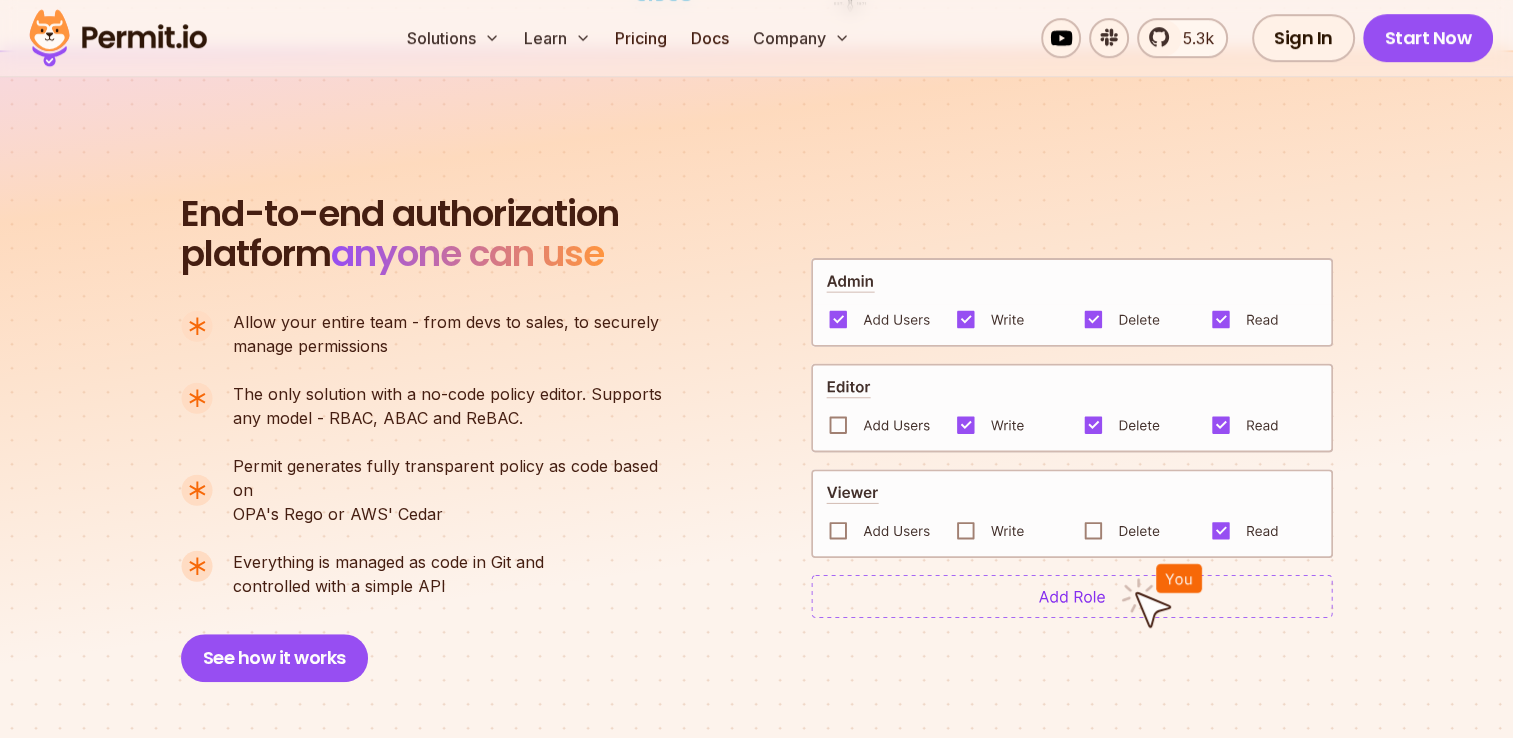 scroll, scrollTop: 1279, scrollLeft: 0, axis: vertical 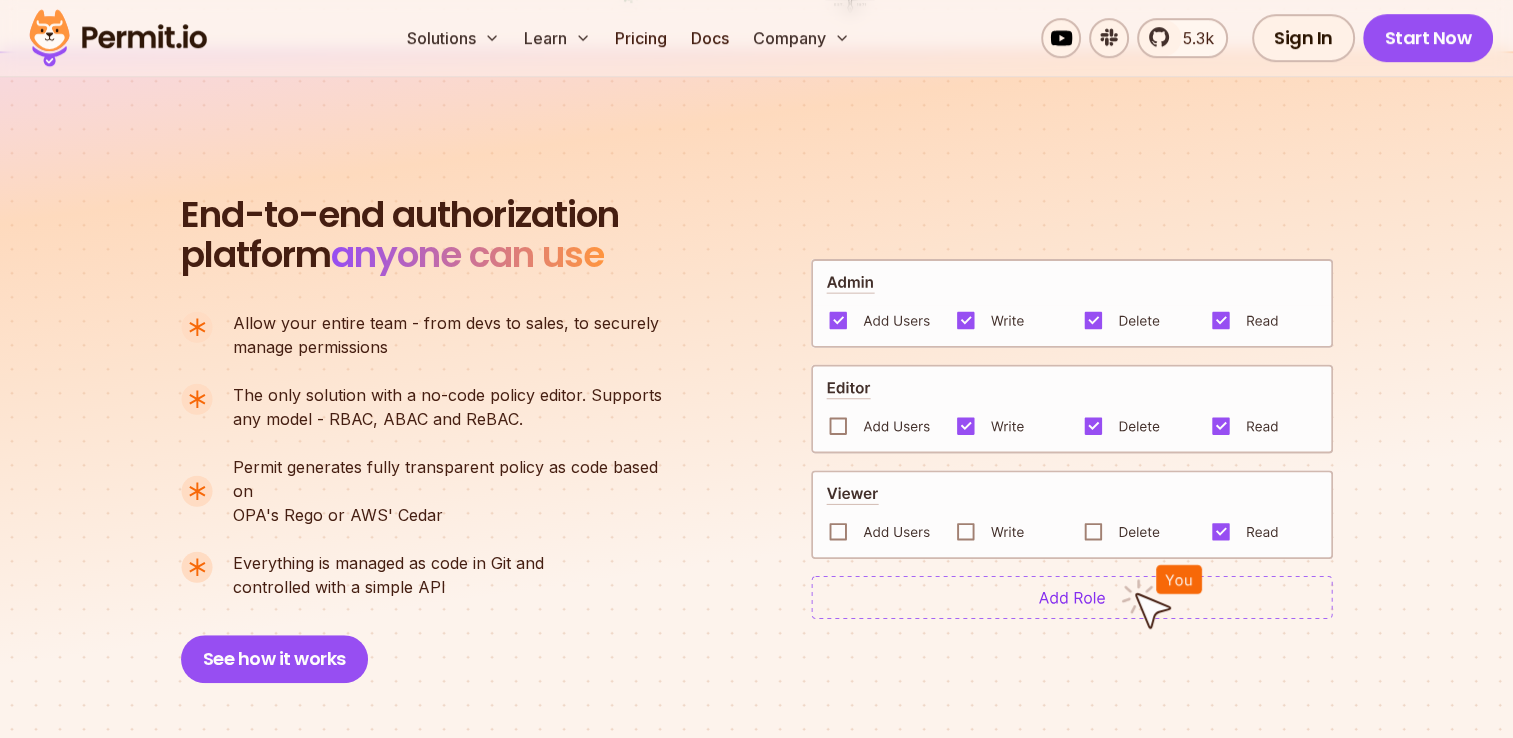 click on "End-to-end authorization  platform  anyone can use A no-code authorization platform   anyone can use. Allow your entire team - from devs to sales, to securely  manage permissions The only solution with a no-code policy editor. Supports  any model - RBAC, ABAC and ReBAC. Permit generates fully transparent policy as code based on  OPA's Rego or AWS' Cedar Everything is managed as code in Git and  controlled with a simple API See how it works" at bounding box center [757, 439] 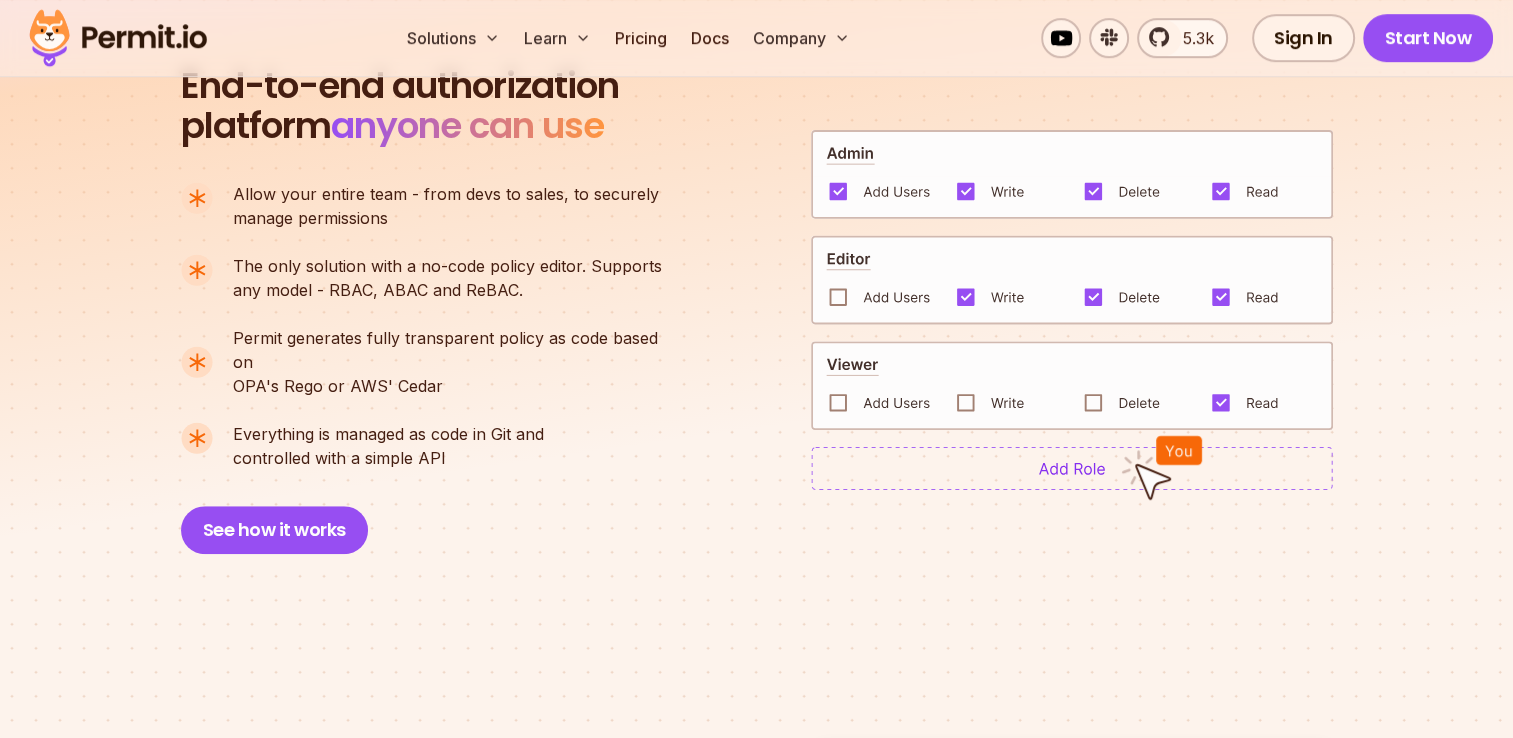 scroll, scrollTop: 1413, scrollLeft: 0, axis: vertical 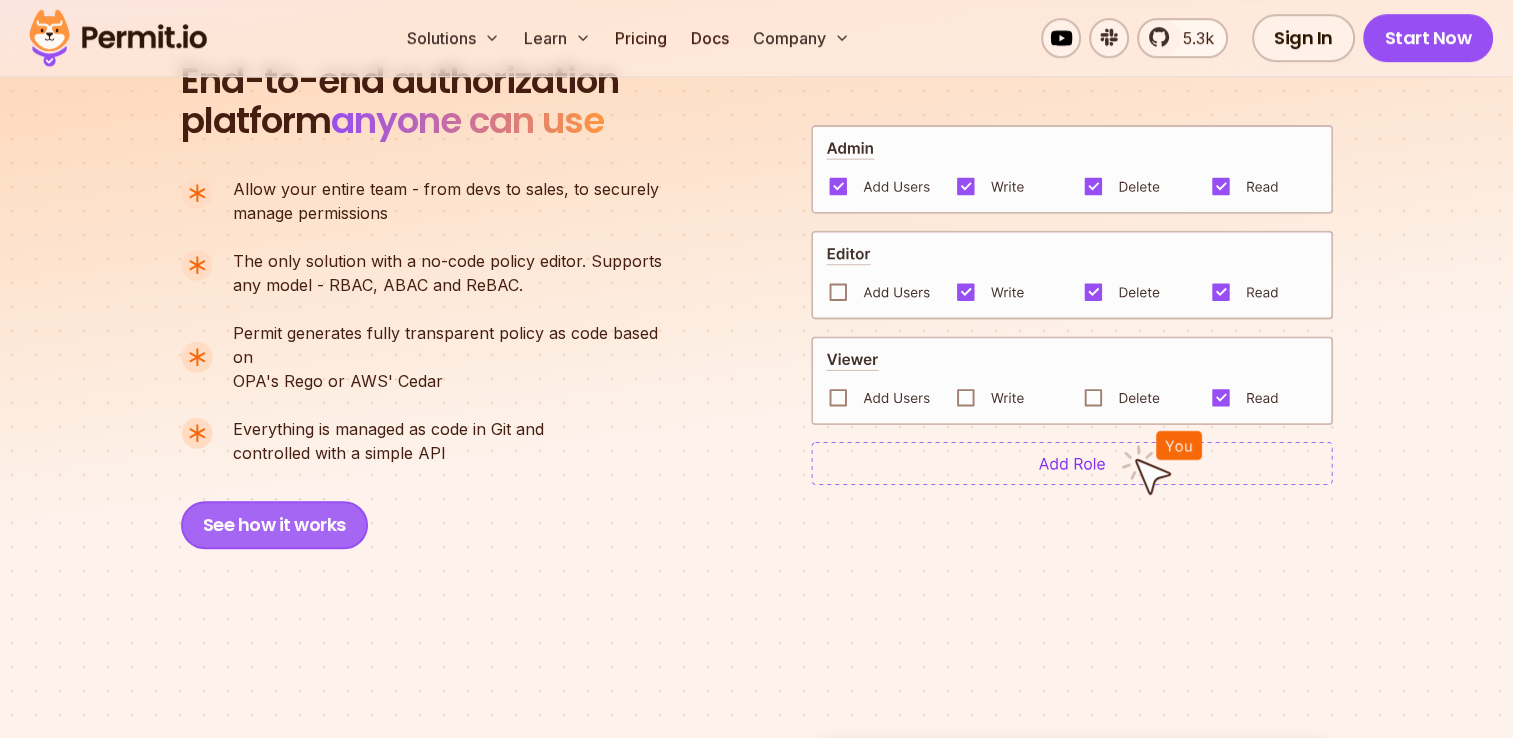 click on "See how it works" at bounding box center (274, 525) 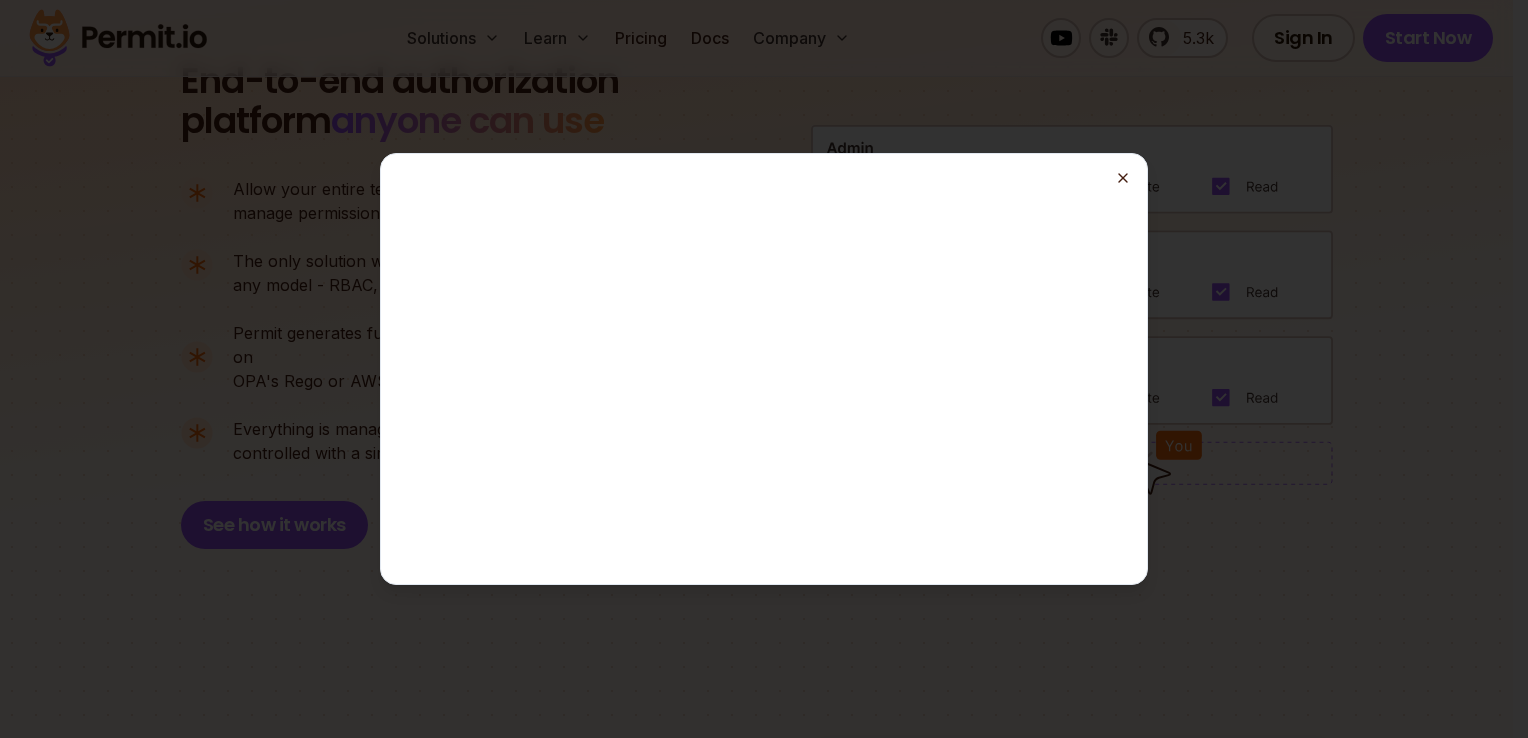 click 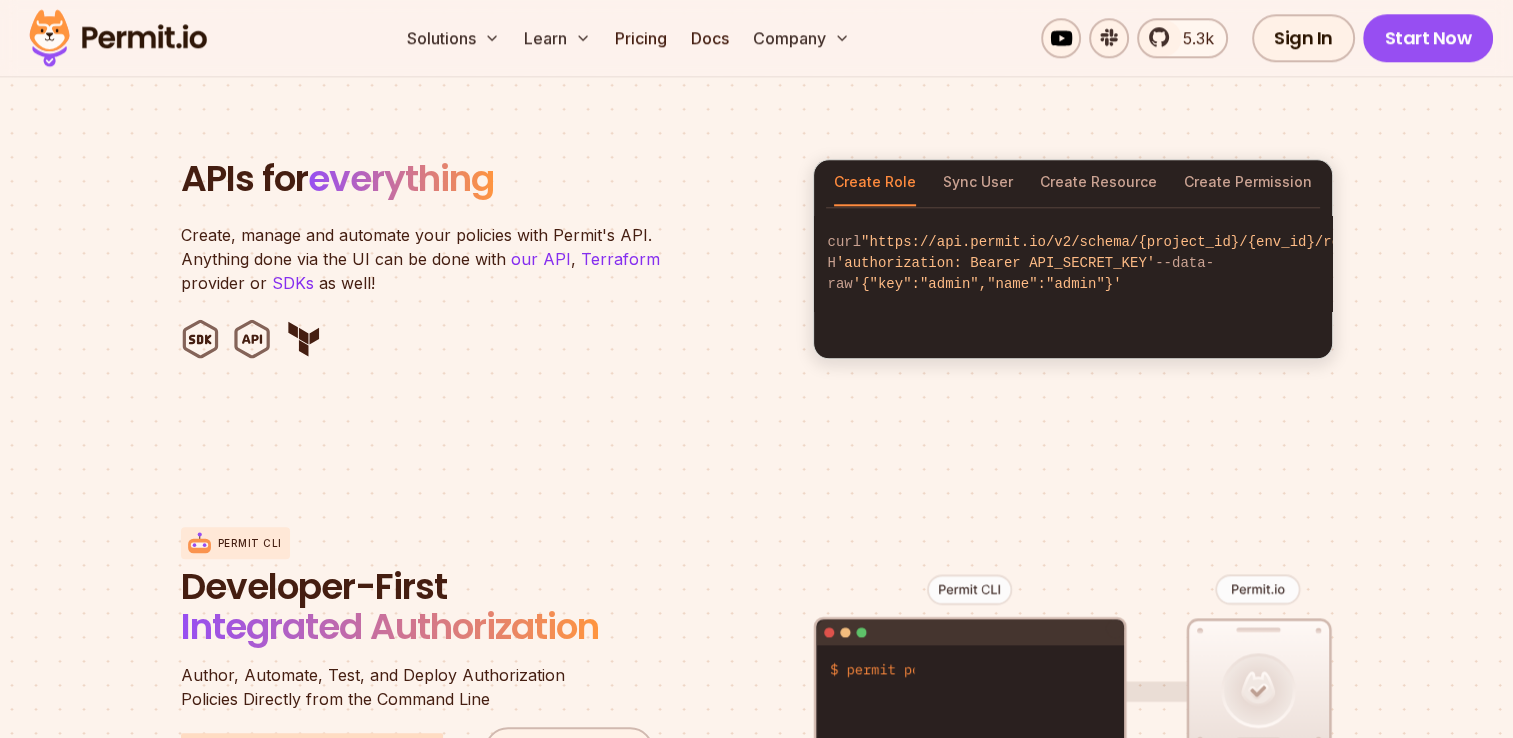 scroll, scrollTop: 2000, scrollLeft: 0, axis: vertical 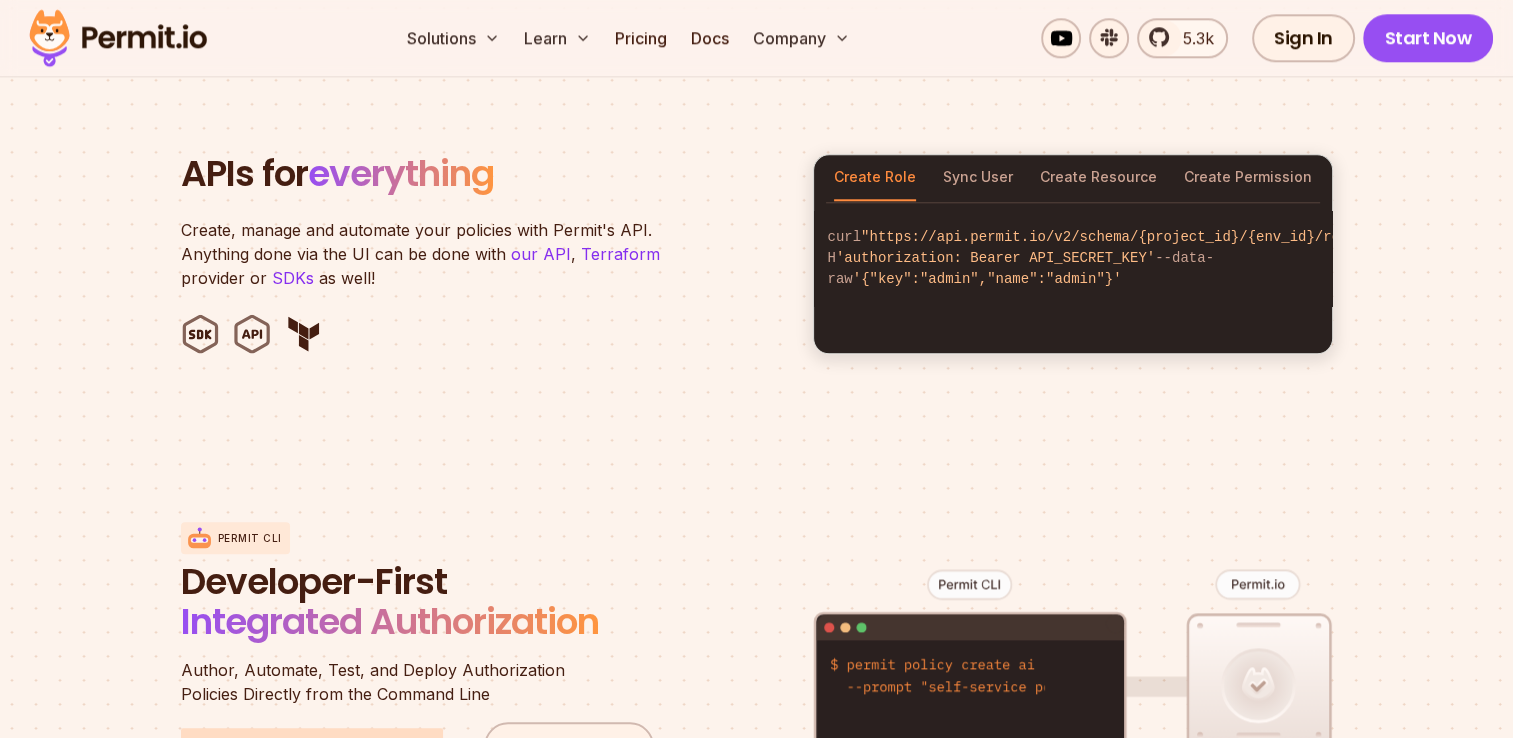 click on "curl  "https://api.permit.io/v2/schema/{project_id}/{env_id}/roles"
-H  'authorization: Bearer API_SECRET_KEY'
--data-raw  '{"key":"admin","name":"admin"}'" at bounding box center [1073, 258] 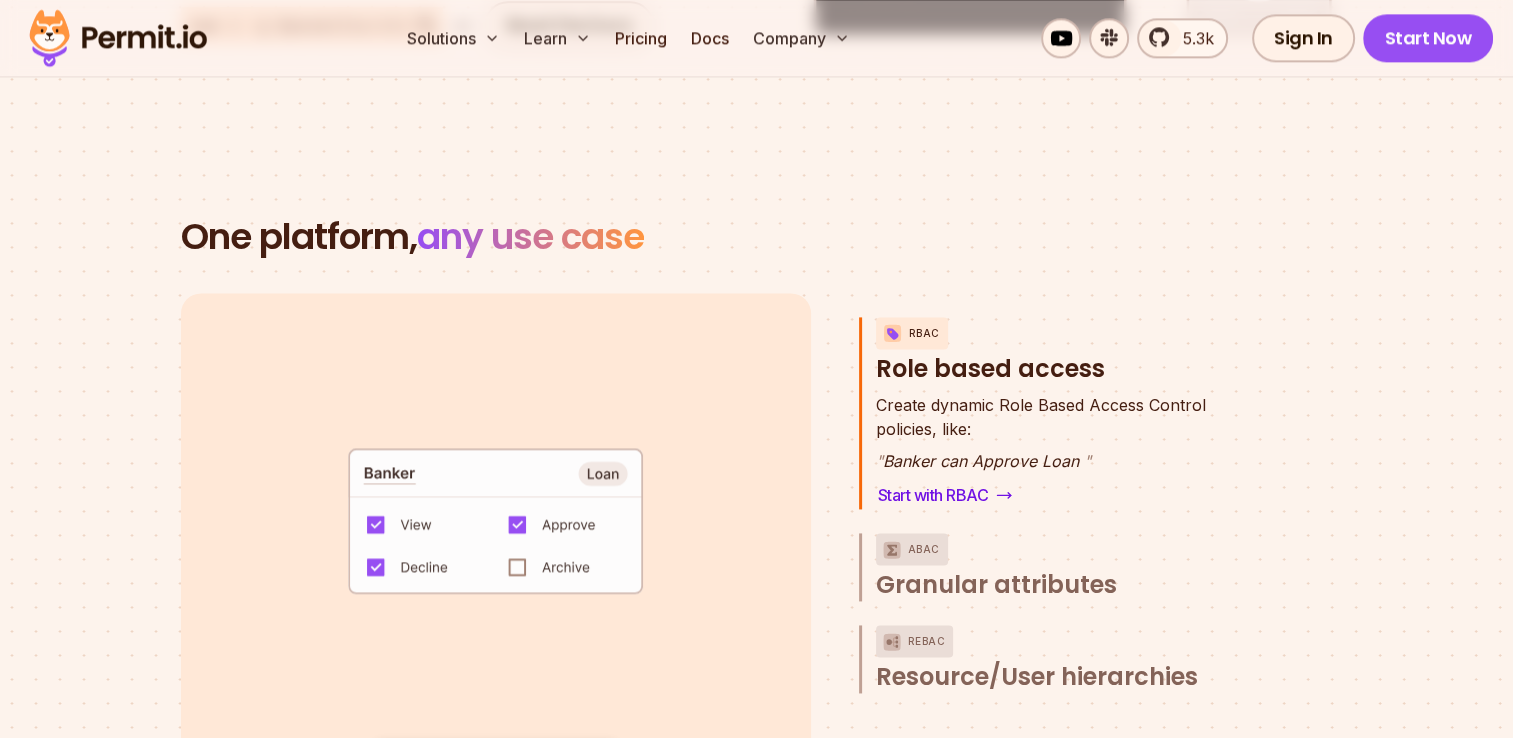 scroll, scrollTop: 2723, scrollLeft: 0, axis: vertical 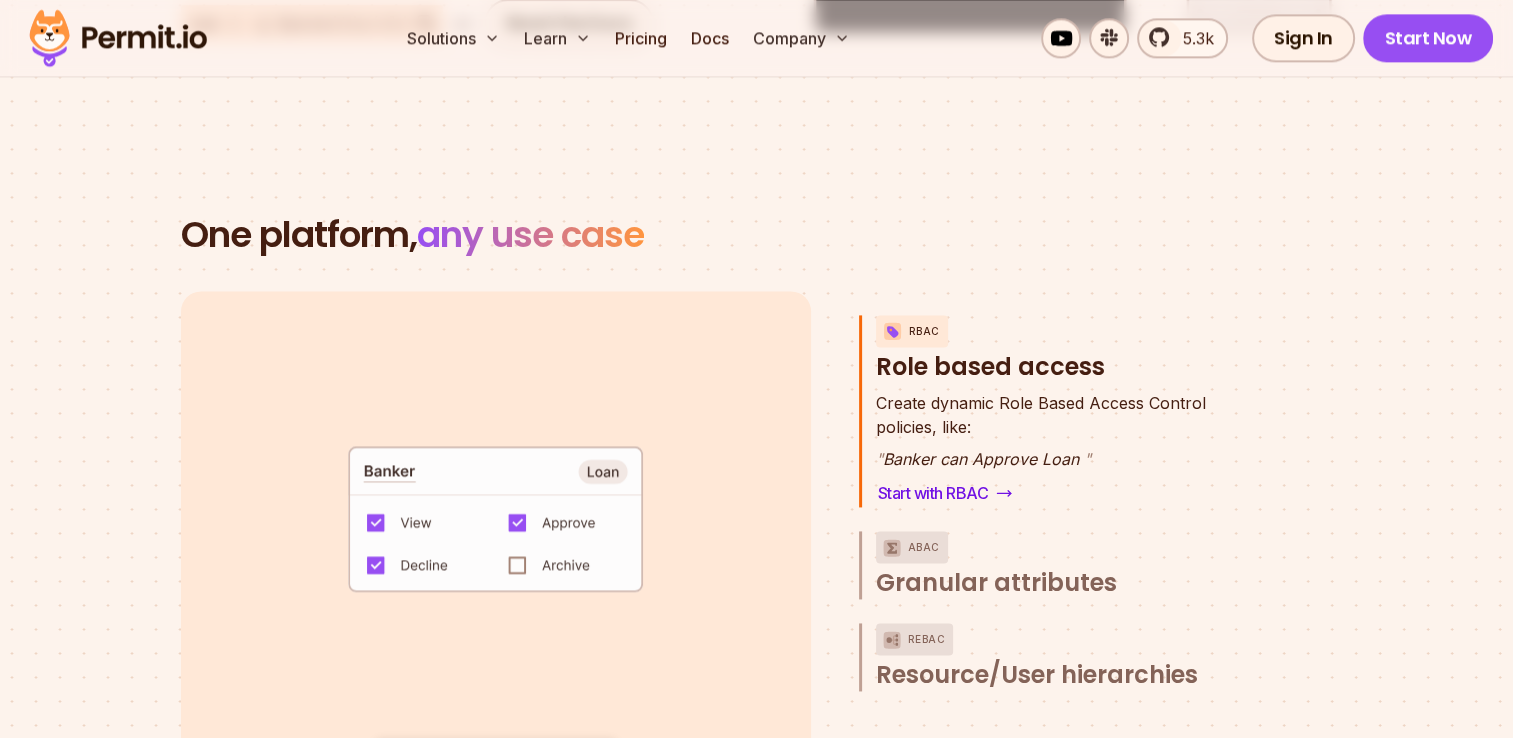 click on "One platform,  any use case" at bounding box center (757, 235) 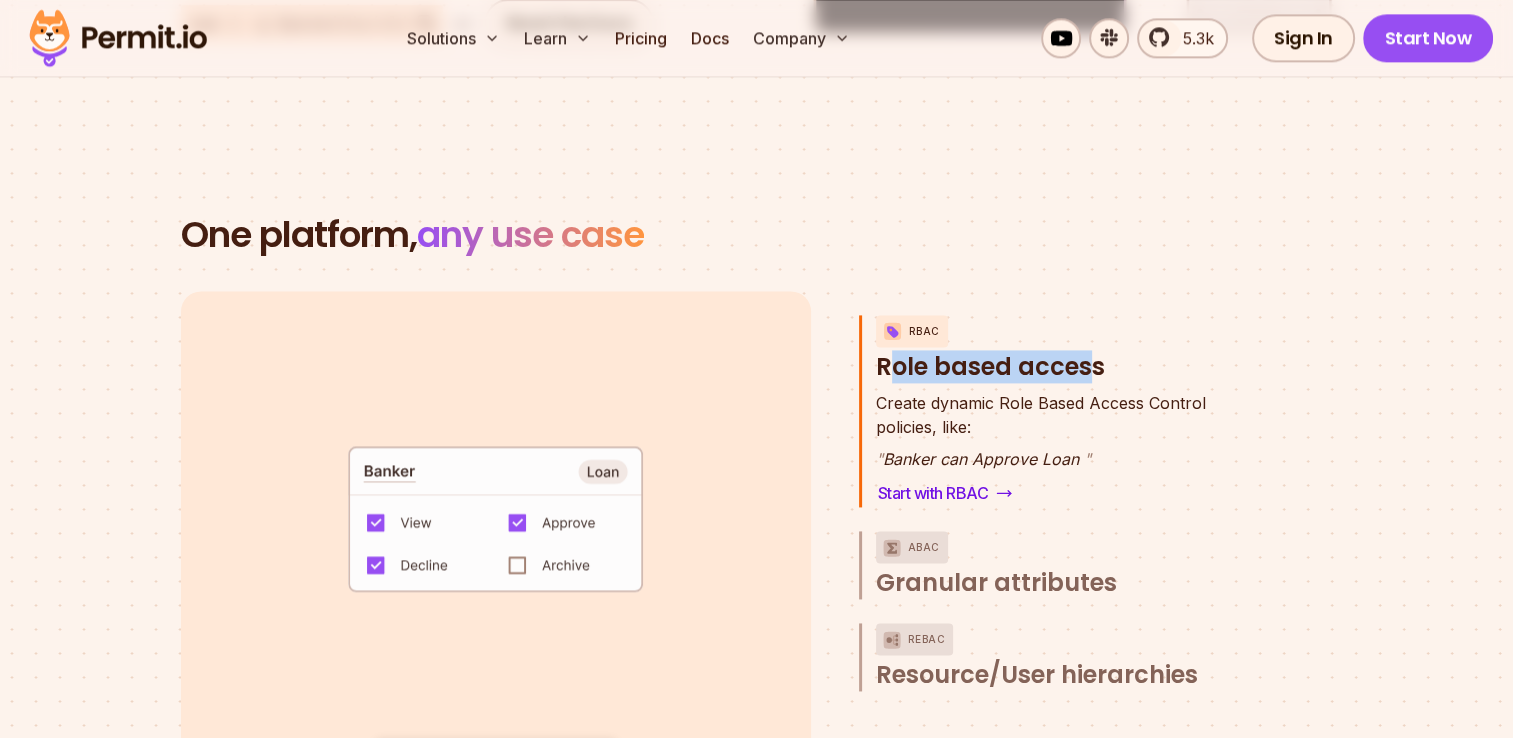drag, startPoint x: 892, startPoint y: 342, endPoint x: 1086, endPoint y: 357, distance: 194.57903 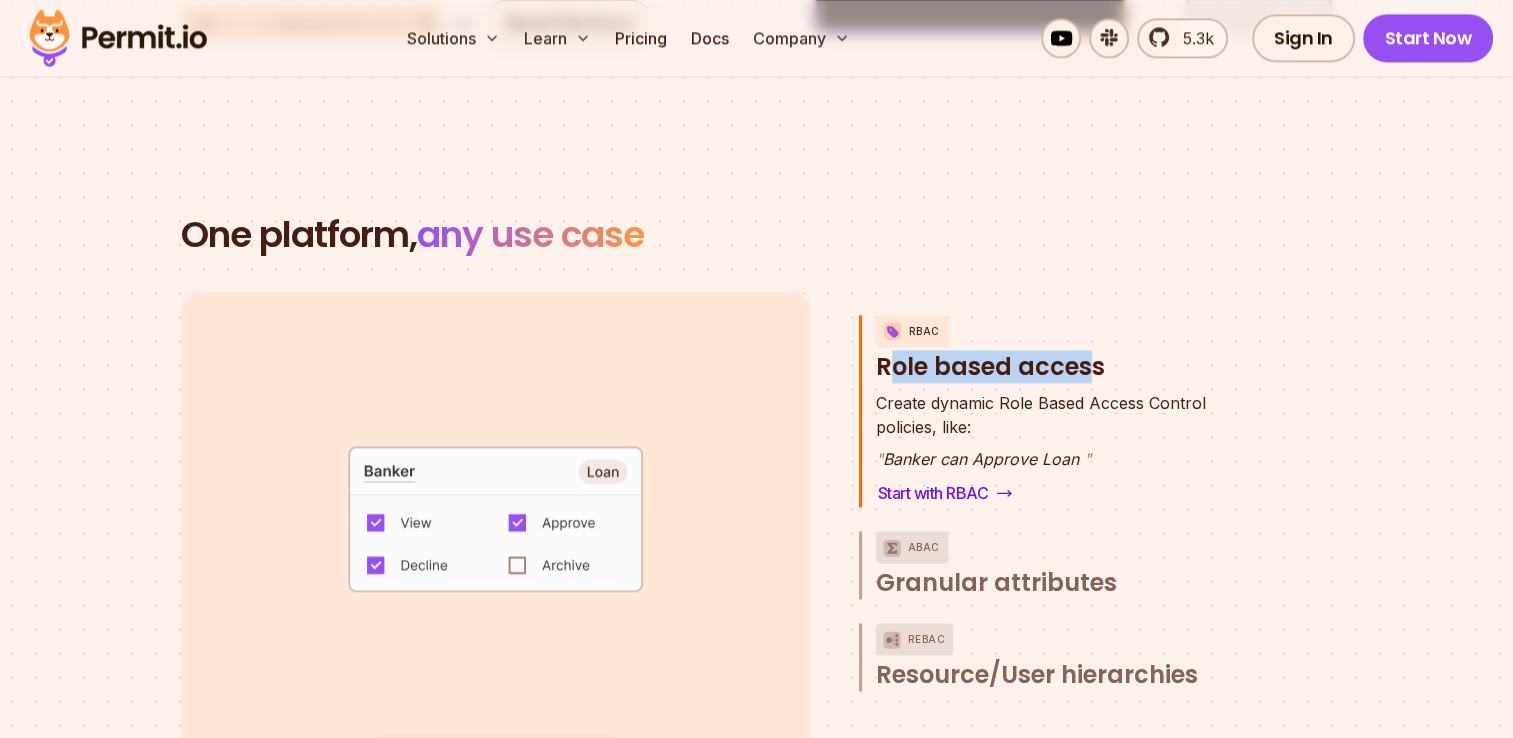 click on "RBAC Role based access" at bounding box center (1062, 349) 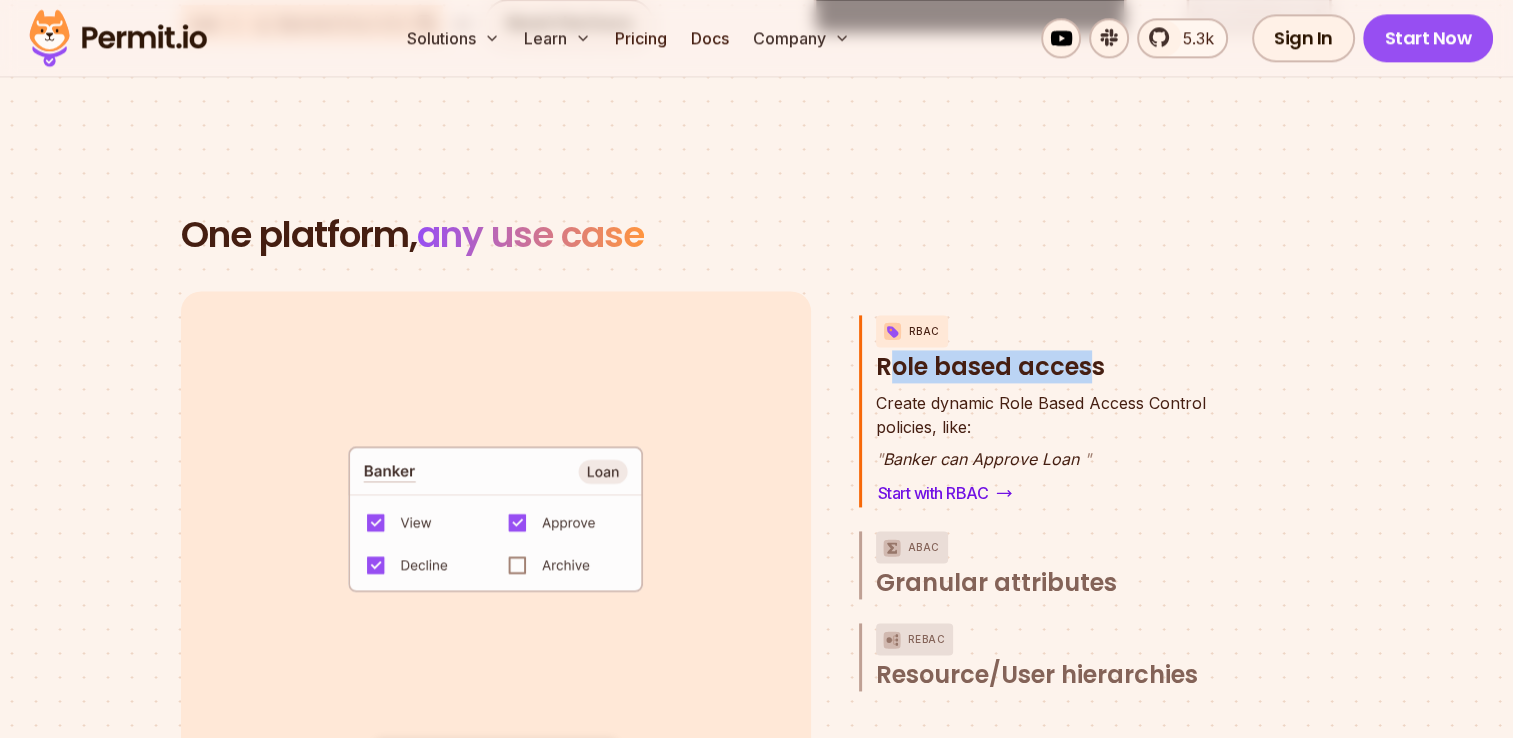click on "RBAC Role based access" at bounding box center [1062, 349] 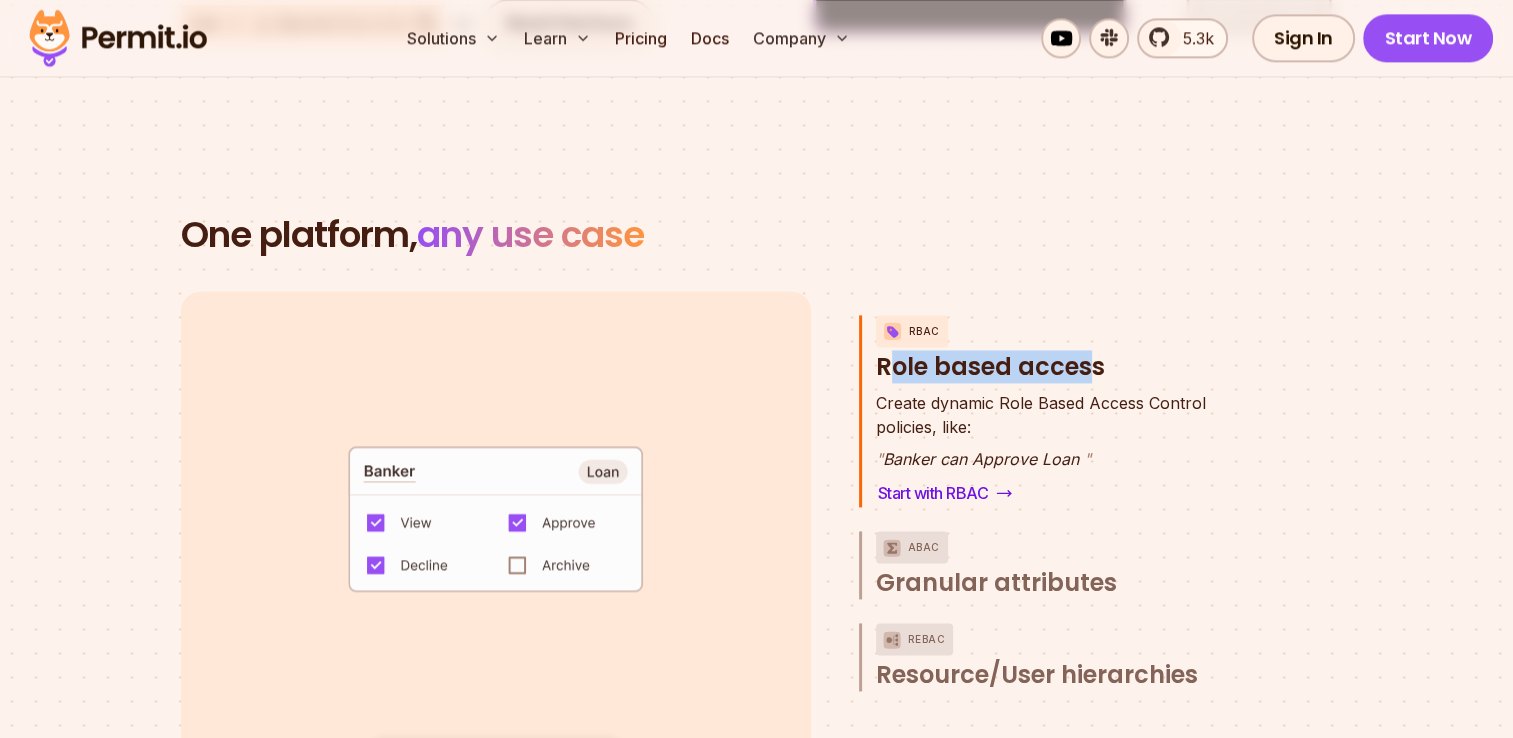 click on "RBAC Role based access" at bounding box center (1062, 349) 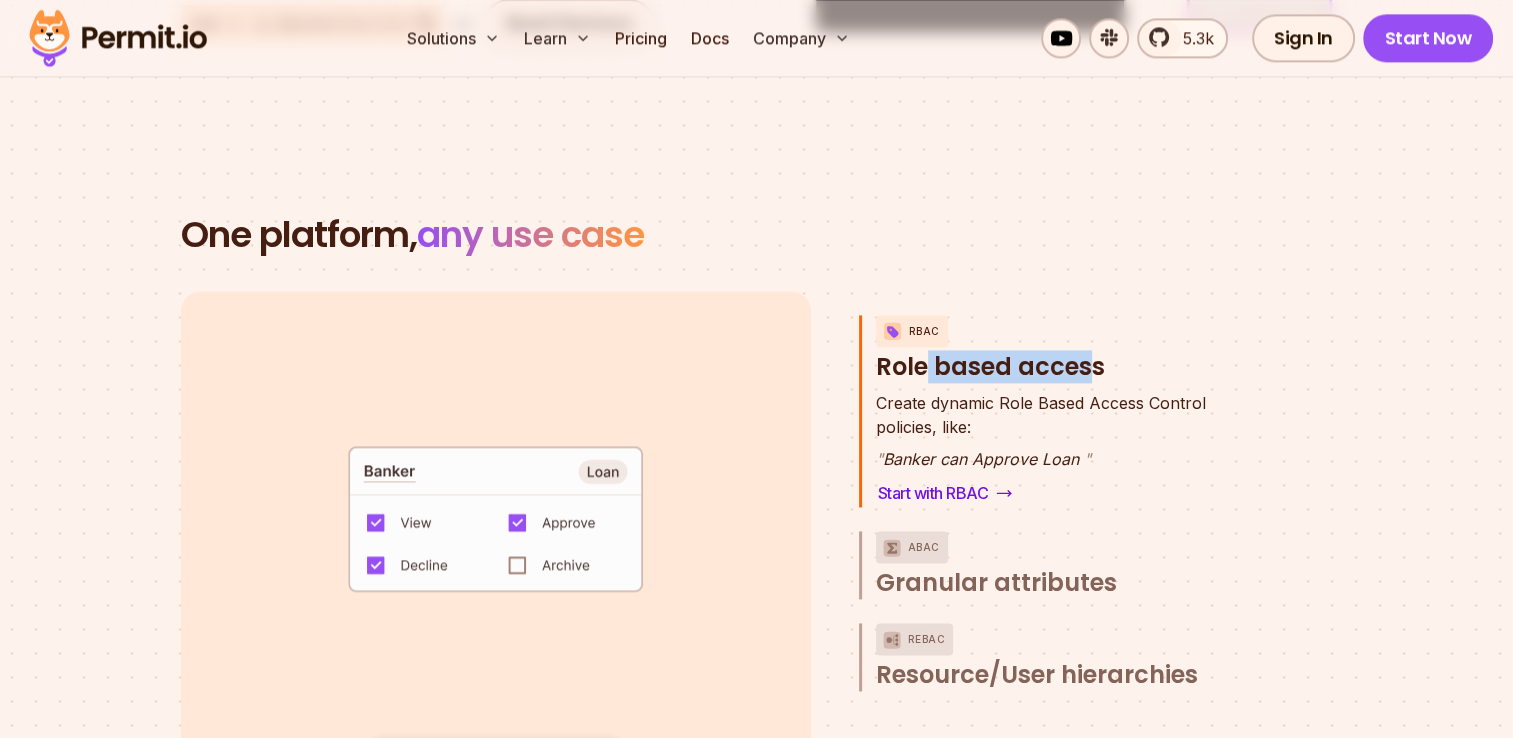 drag, startPoint x: 892, startPoint y: 335, endPoint x: 933, endPoint y: 338, distance: 41.109608 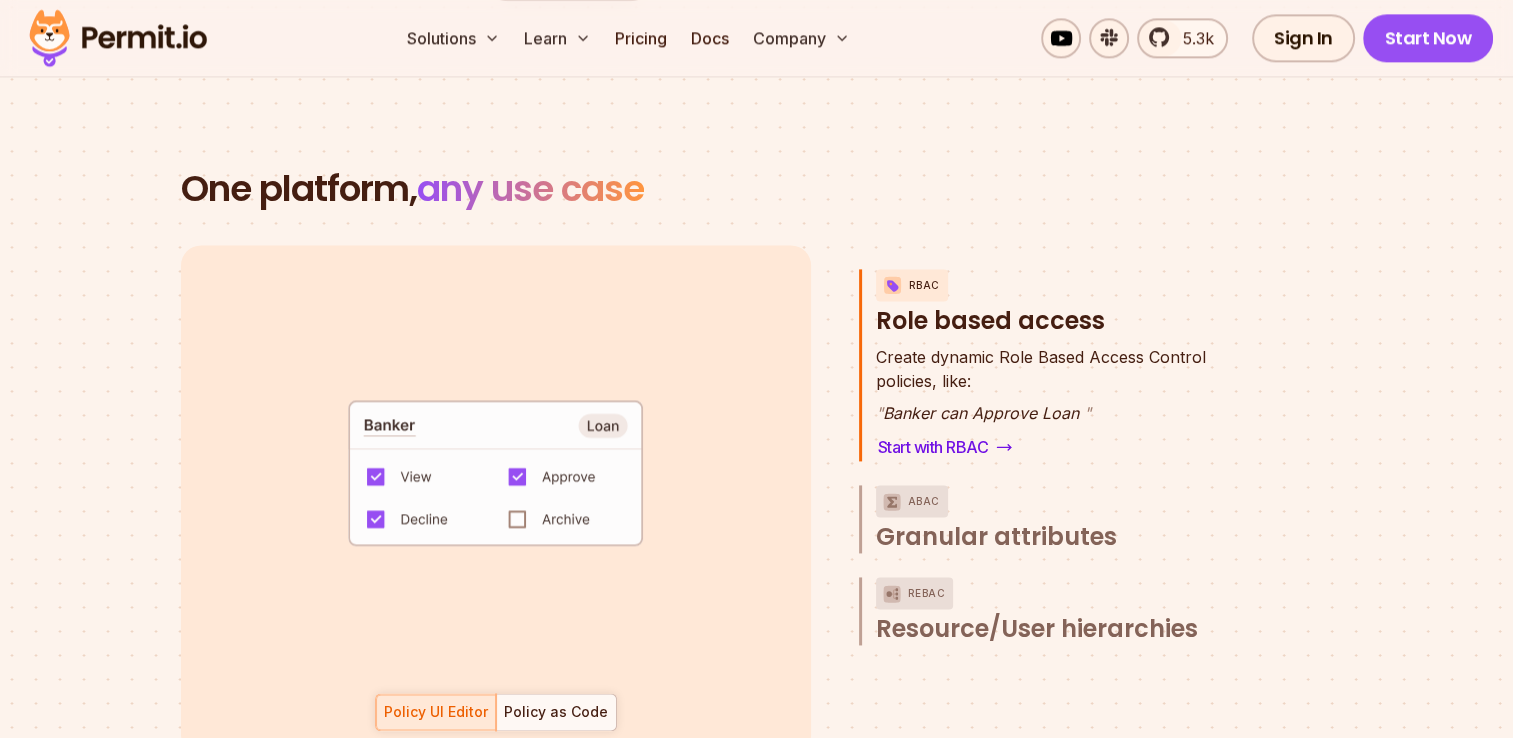click on "Create dynamic Role Based Access Control" at bounding box center (1041, 357) 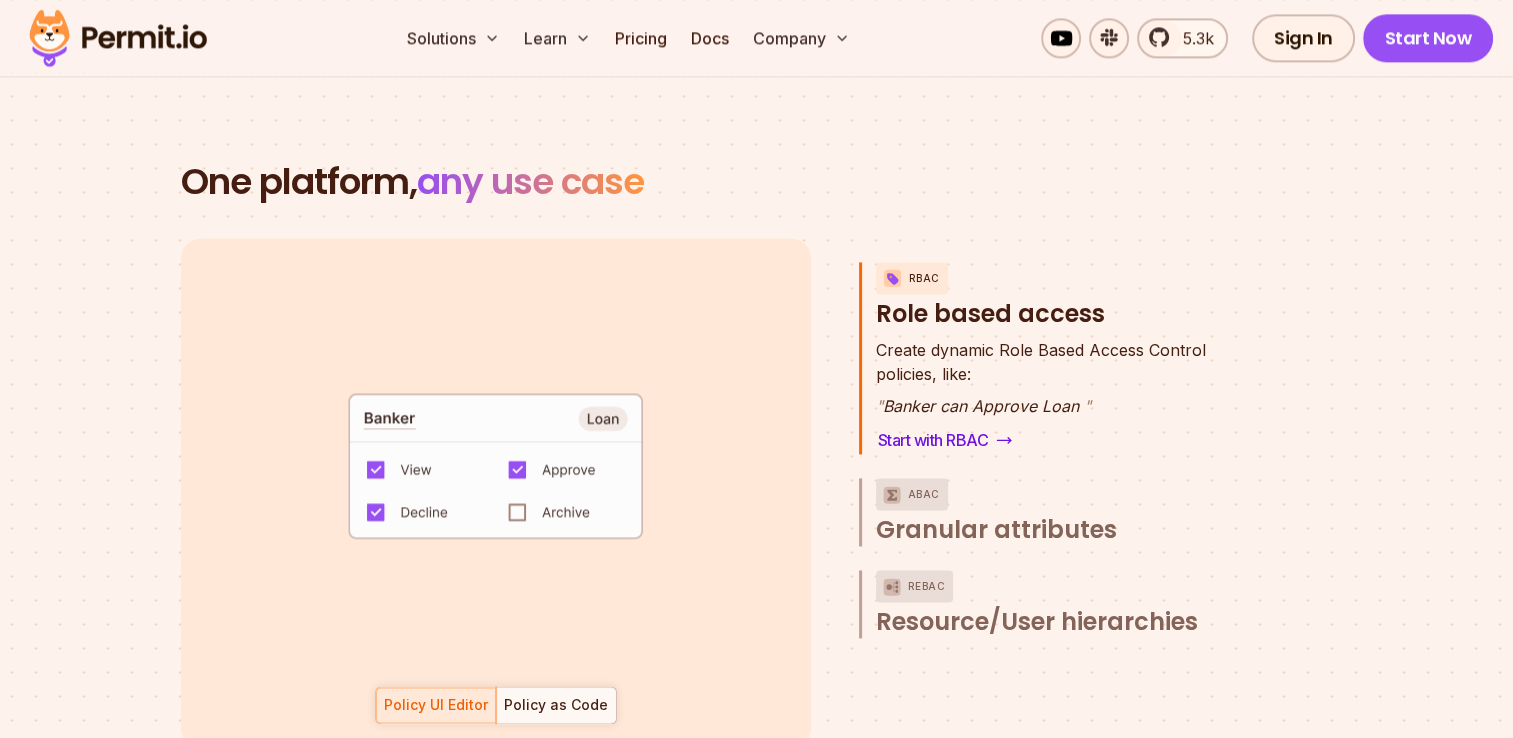 scroll, scrollTop: 2777, scrollLeft: 0, axis: vertical 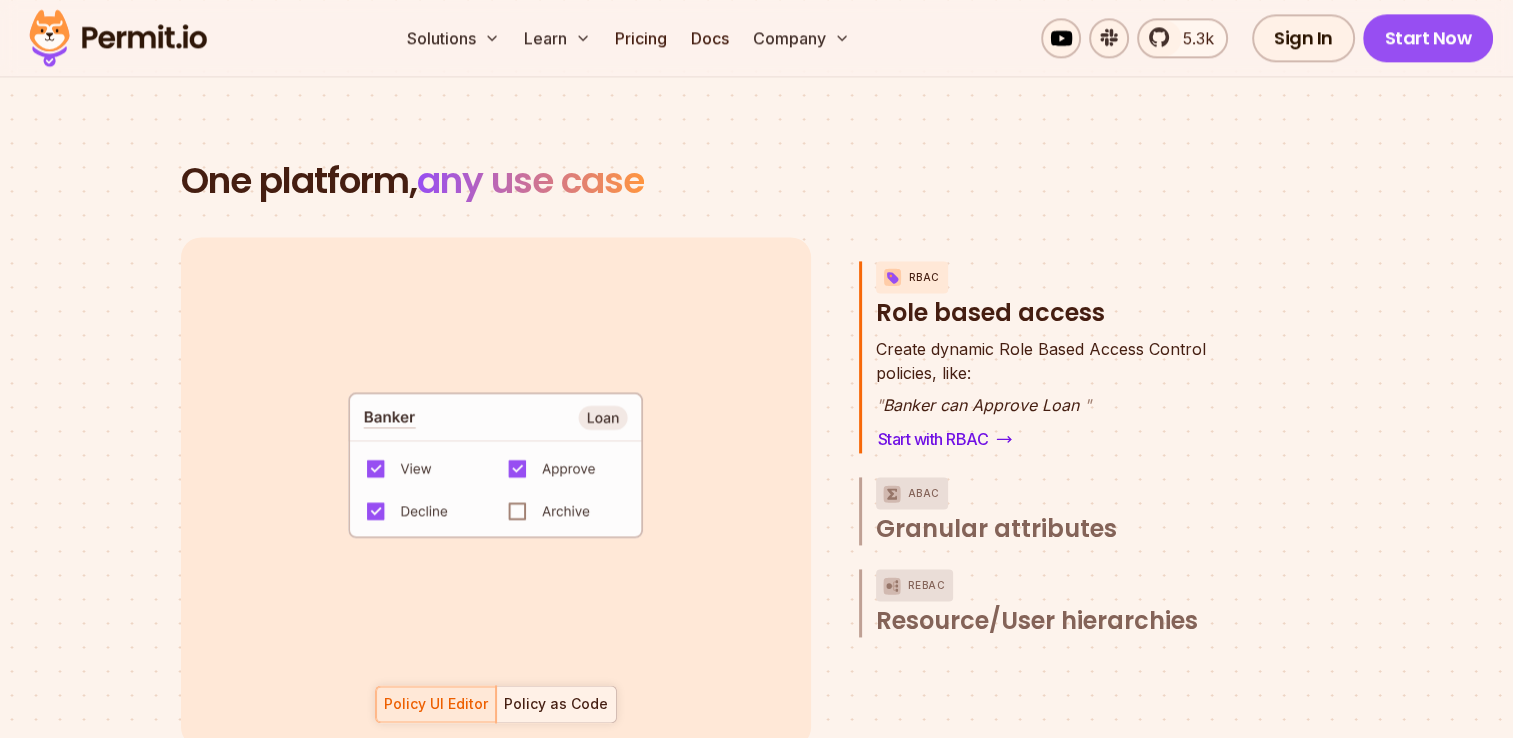 click on "Policy as Code" at bounding box center (556, 704) 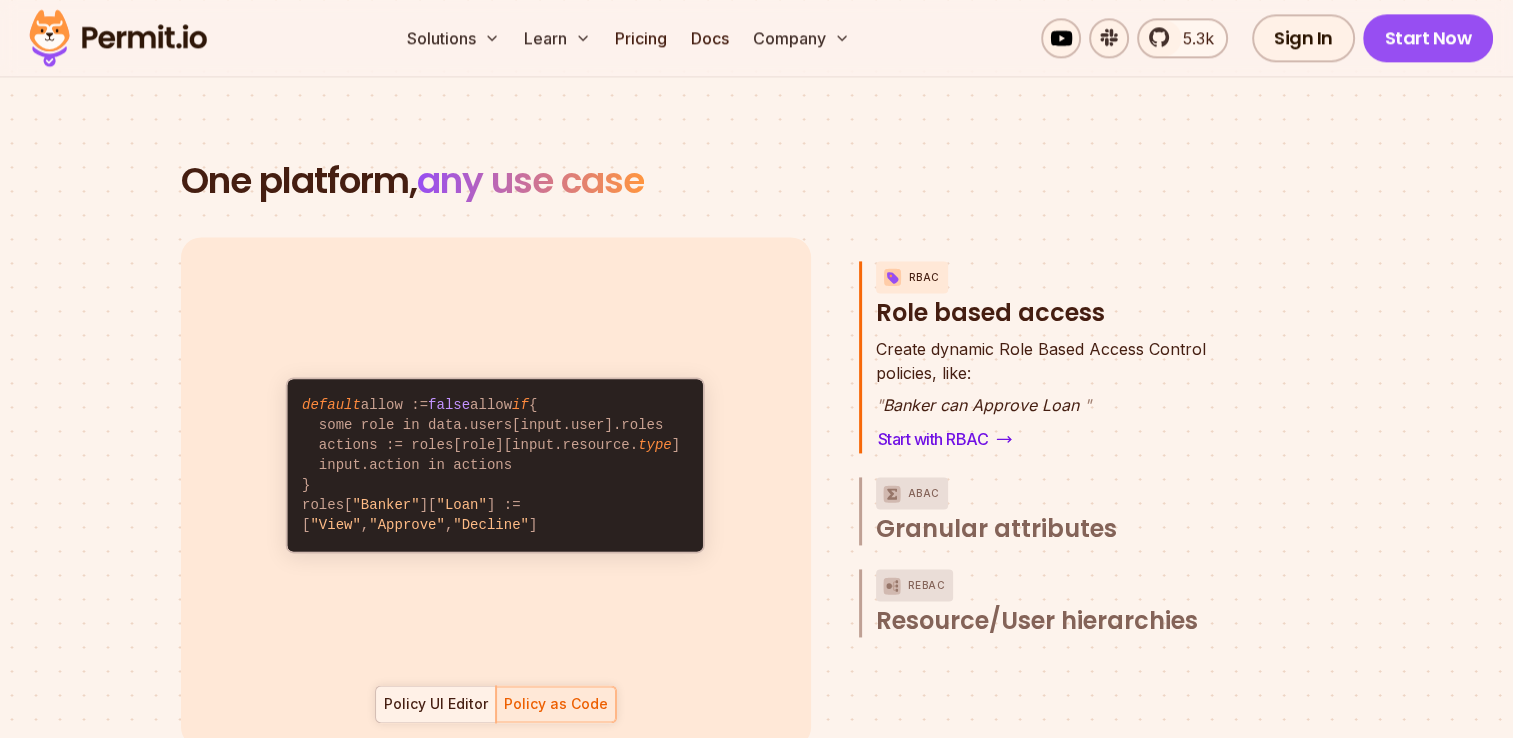 click on "Policy UI Editor" at bounding box center [436, 704] 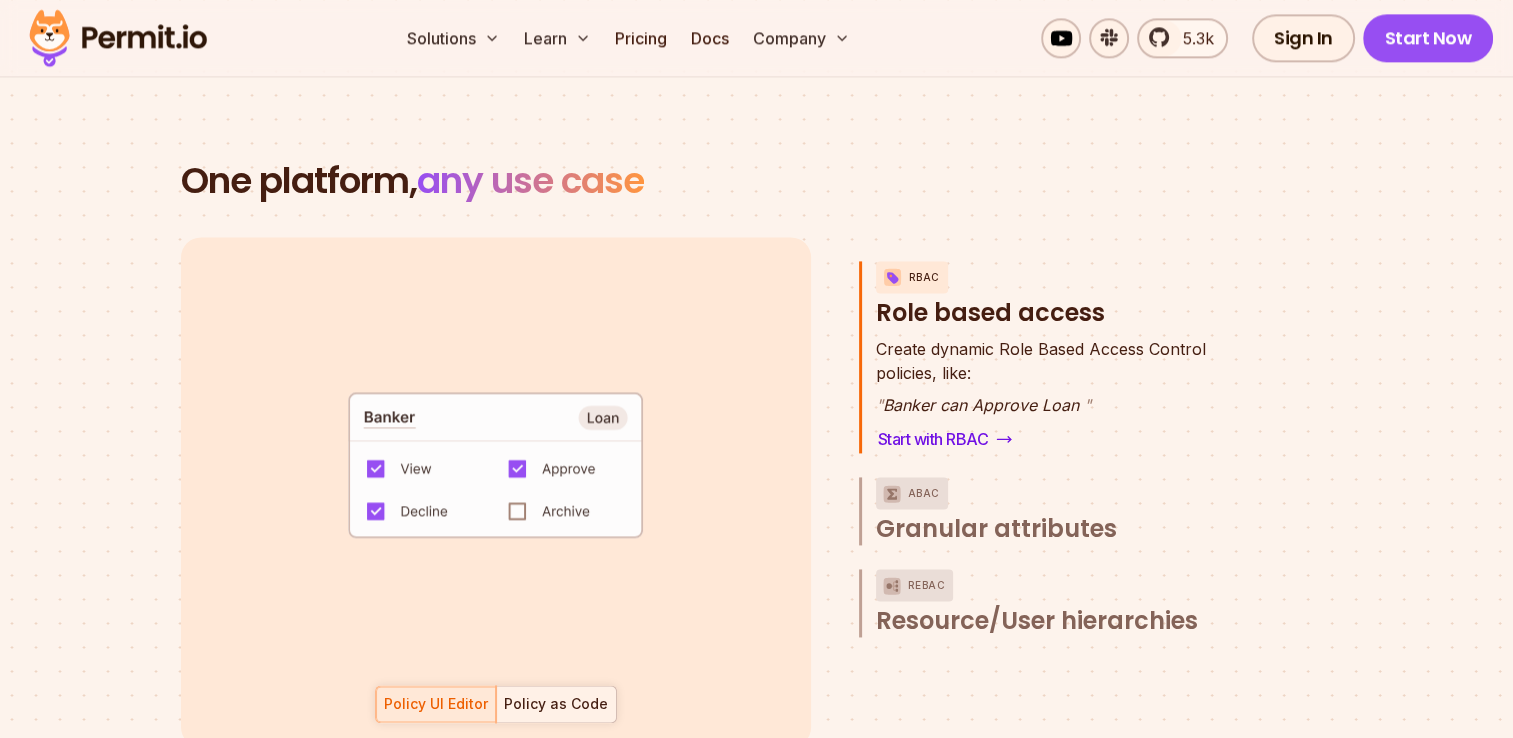 click on "Policy as Code" at bounding box center [556, 704] 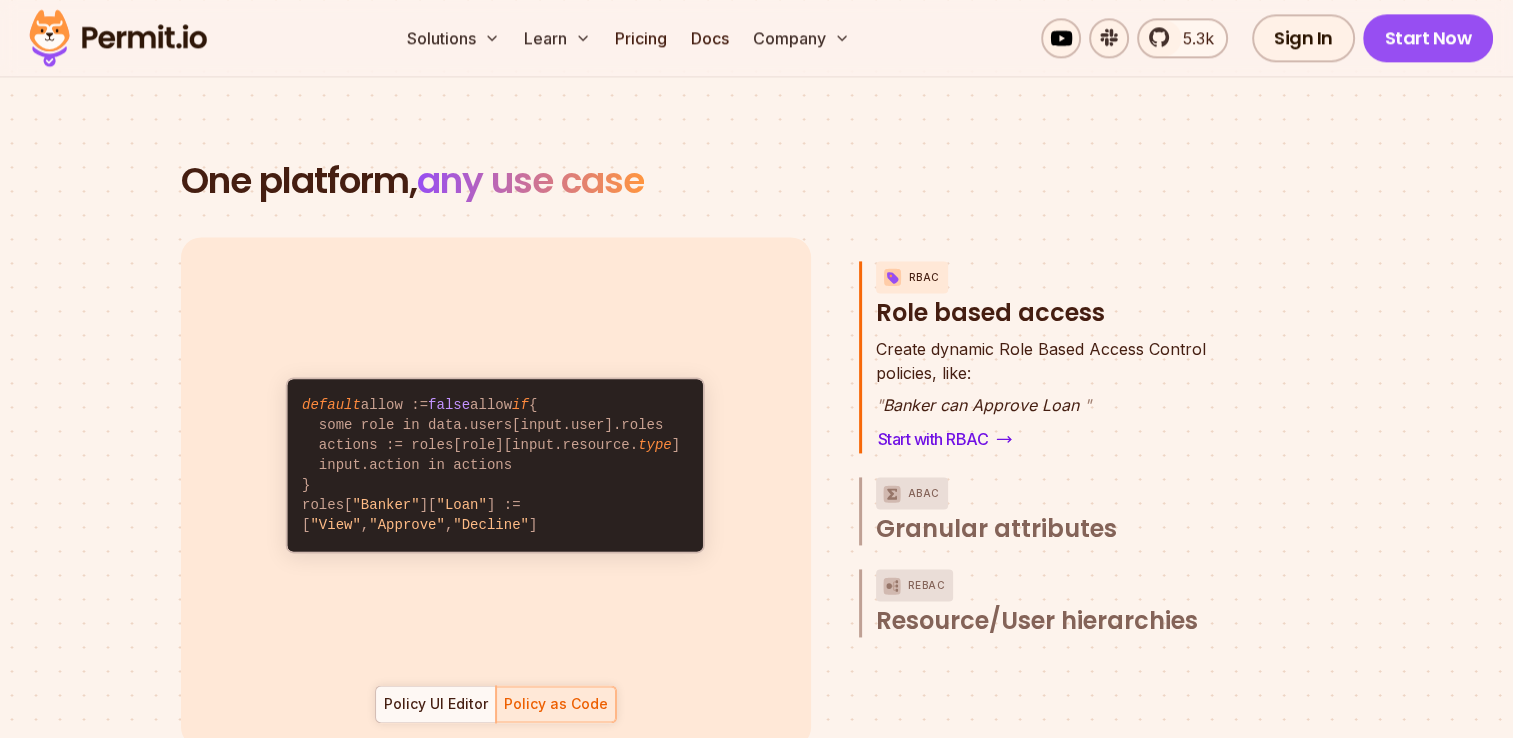 drag, startPoint x: 336, startPoint y: 515, endPoint x: 296, endPoint y: 355, distance: 164.92422 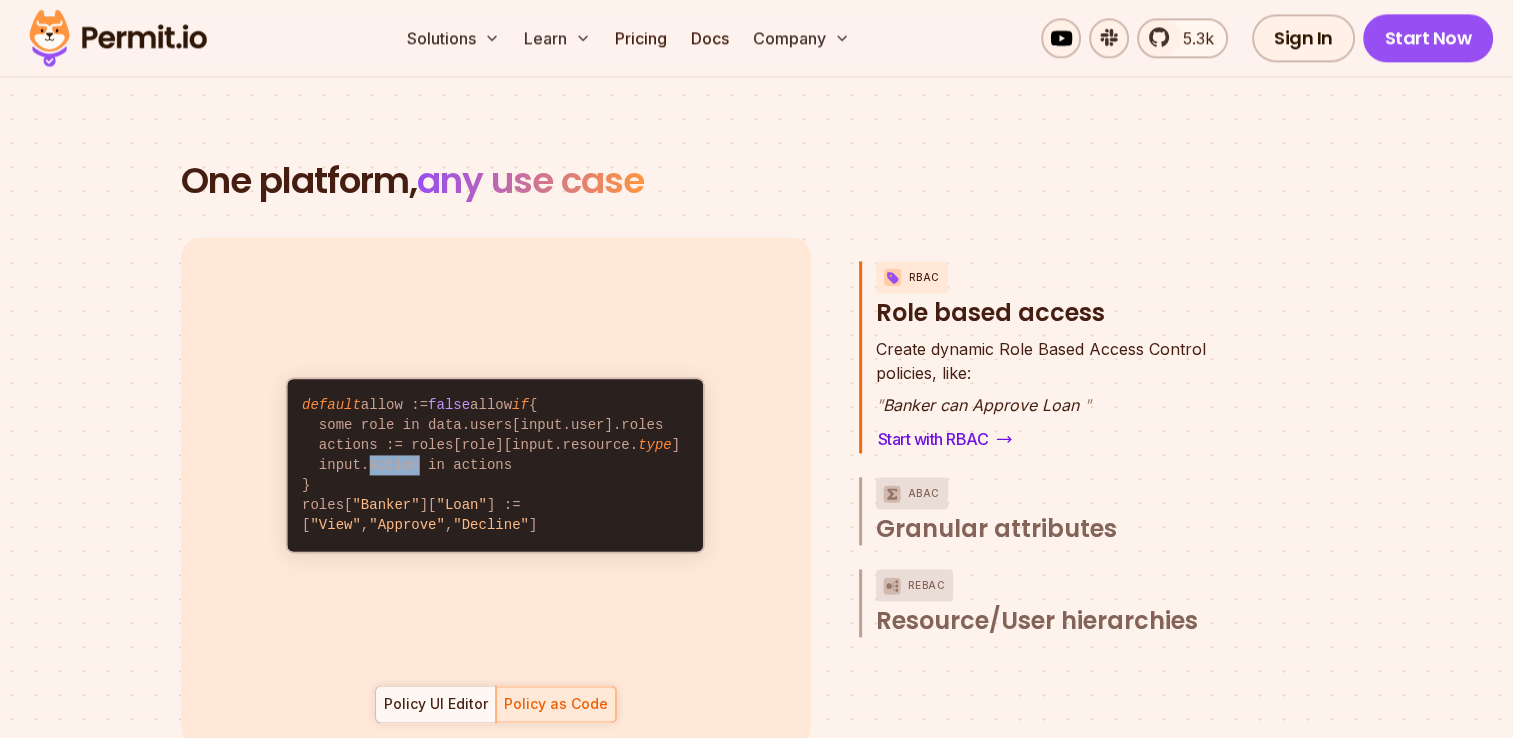 click on "default  allow :=  false
allow  if  {
some role in data.users[input.user].roles
actions := roles[role][input.resource. type ]
input.action in actions
}
roles[ "Banker" ][ "Loan" ] := [
"View" , "Approve" , "Decline"
]" at bounding box center (495, 465) 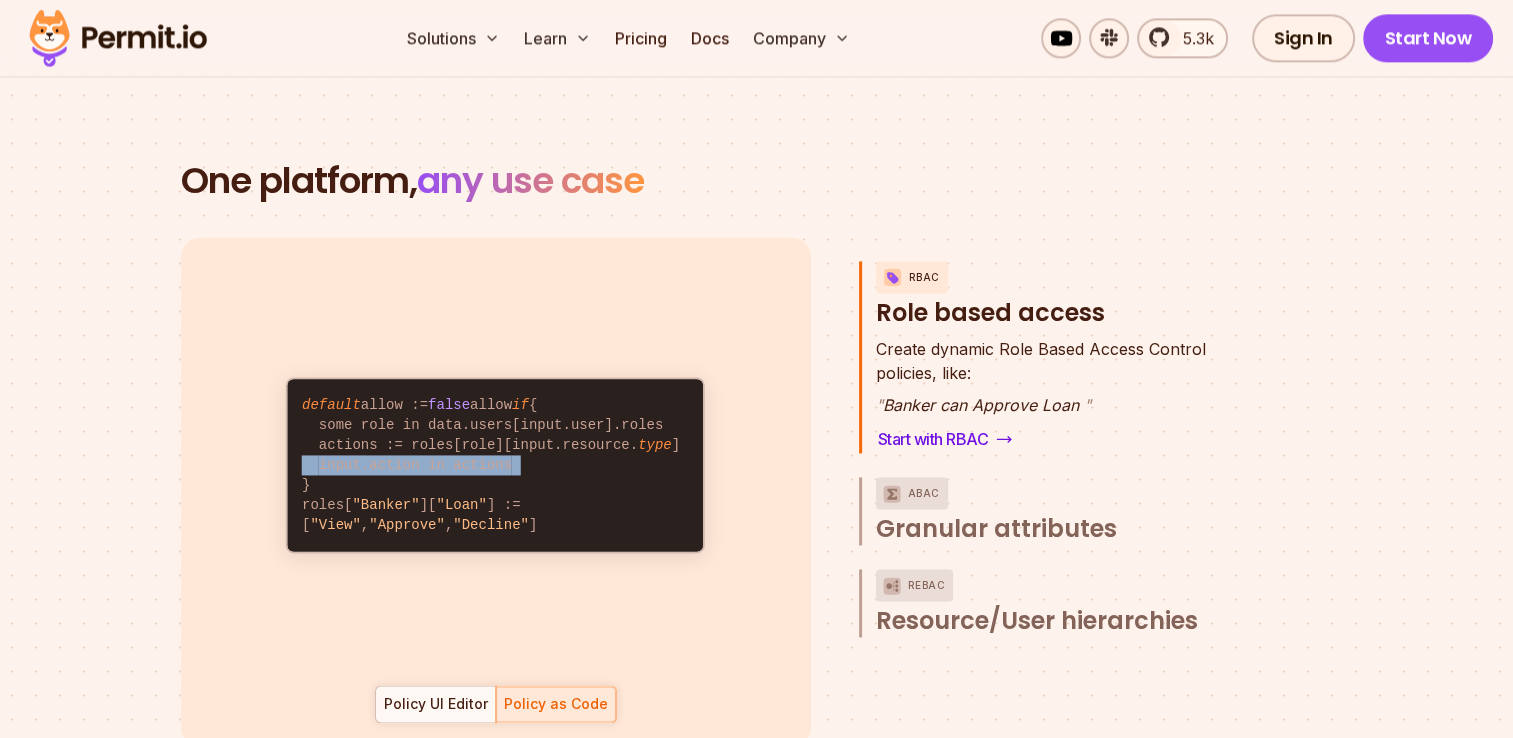 click on "default  allow :=  false
allow  if  {
some role in data.users[input.user].roles
actions := roles[role][input.resource. type ]
input.action in actions
}
roles[ "Banker" ][ "Loan" ] := [
"View" , "Approve" , "Decline"
]" at bounding box center [495, 465] 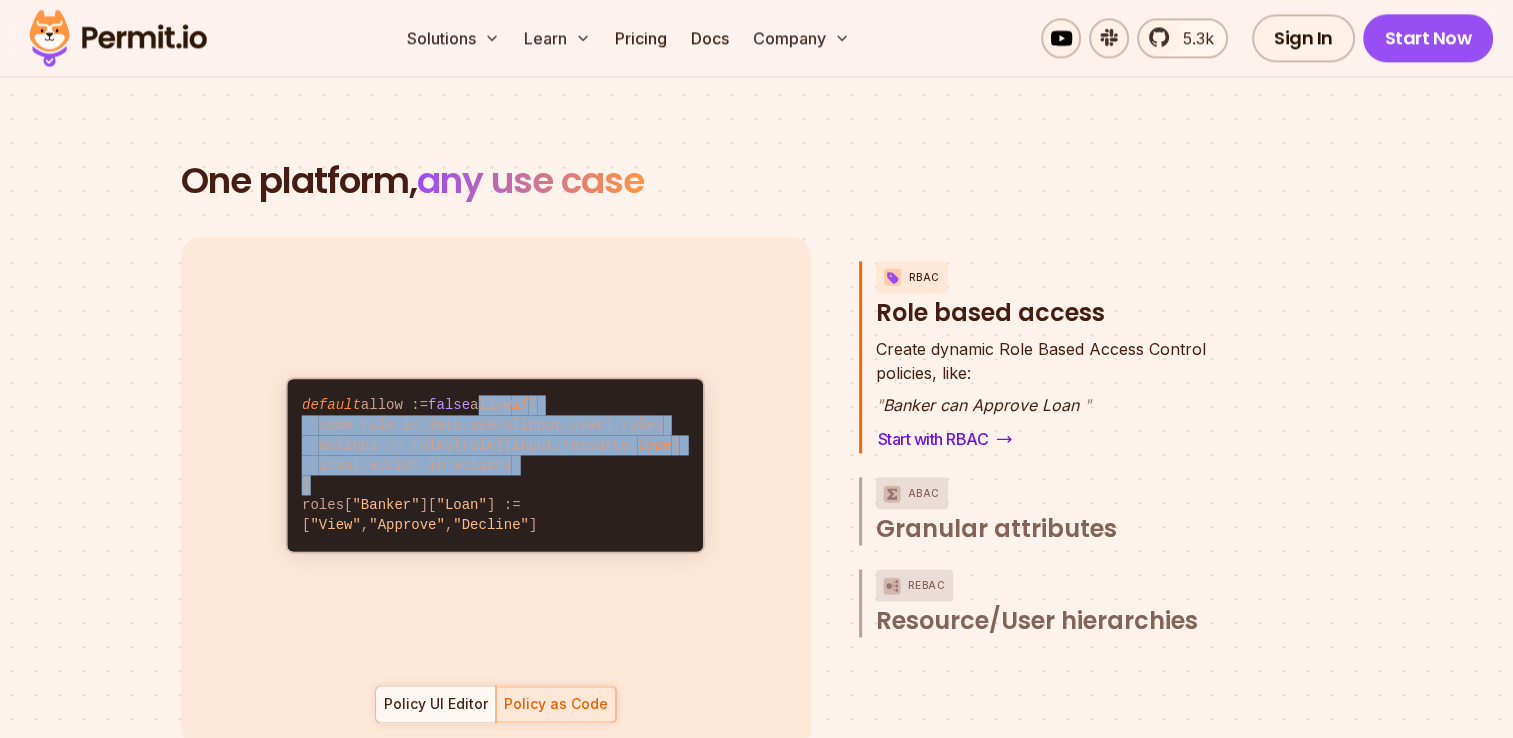 drag, startPoint x: 358, startPoint y: 455, endPoint x: 304, endPoint y: 366, distance: 104.100914 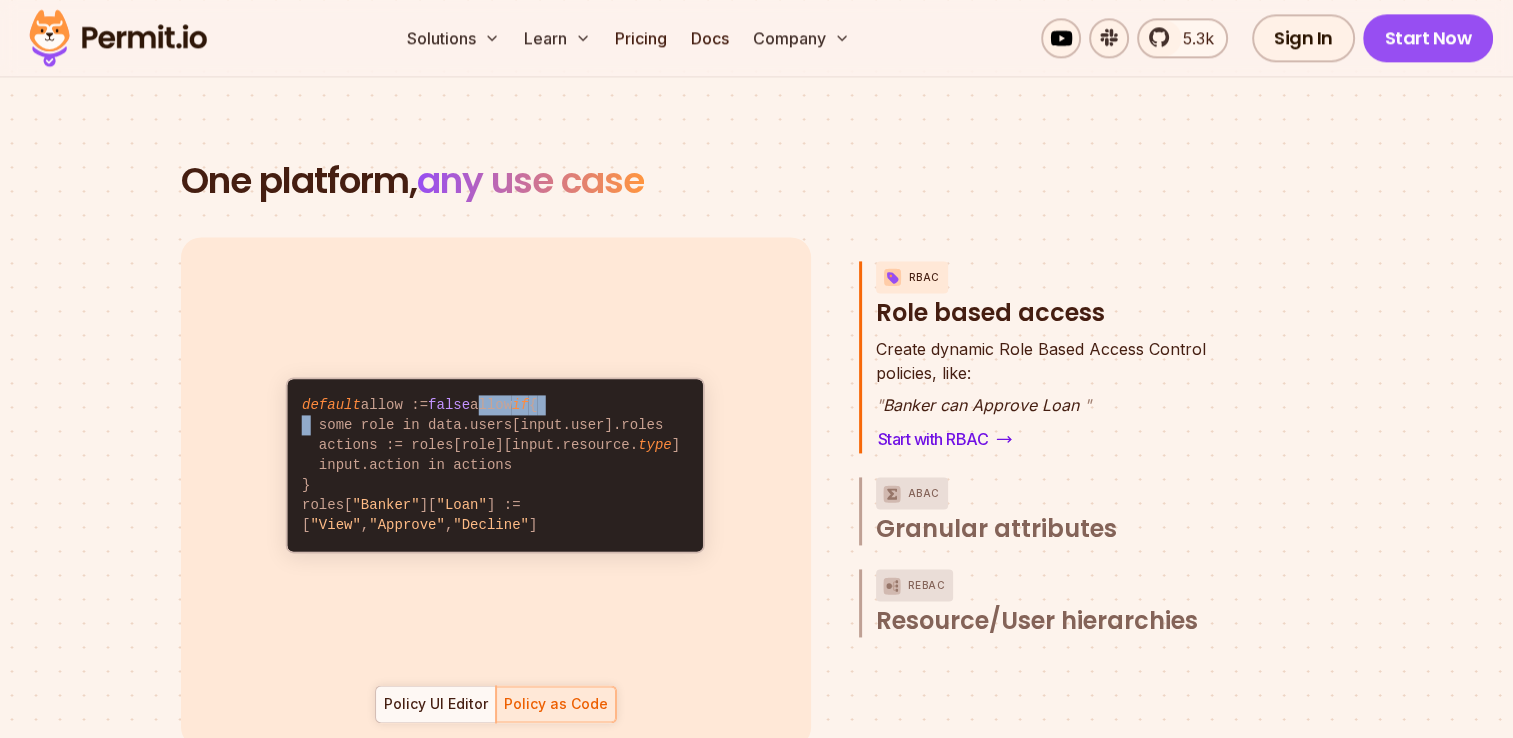 click on "default  allow :=  false
allow  if  {
some role in data.users[input.user].roles
actions := roles[role][input.resource. type ]
input.action in actions
}
roles[ "Banker" ][ "Loan" ] := [
"View" , "Approve" , "Decline"
]" at bounding box center (495, 465) 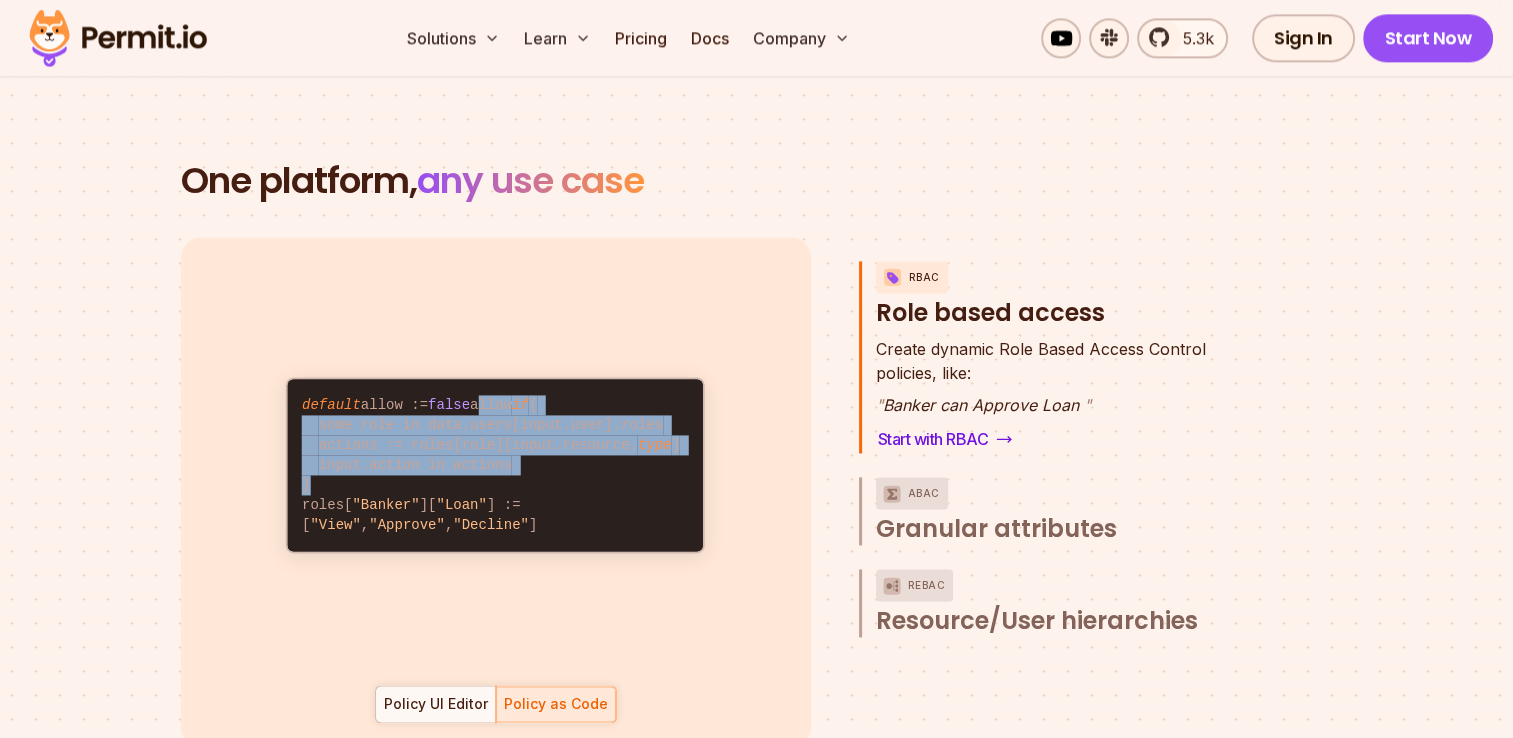 drag, startPoint x: 304, startPoint y: 366, endPoint x: 328, endPoint y: 450, distance: 87.36132 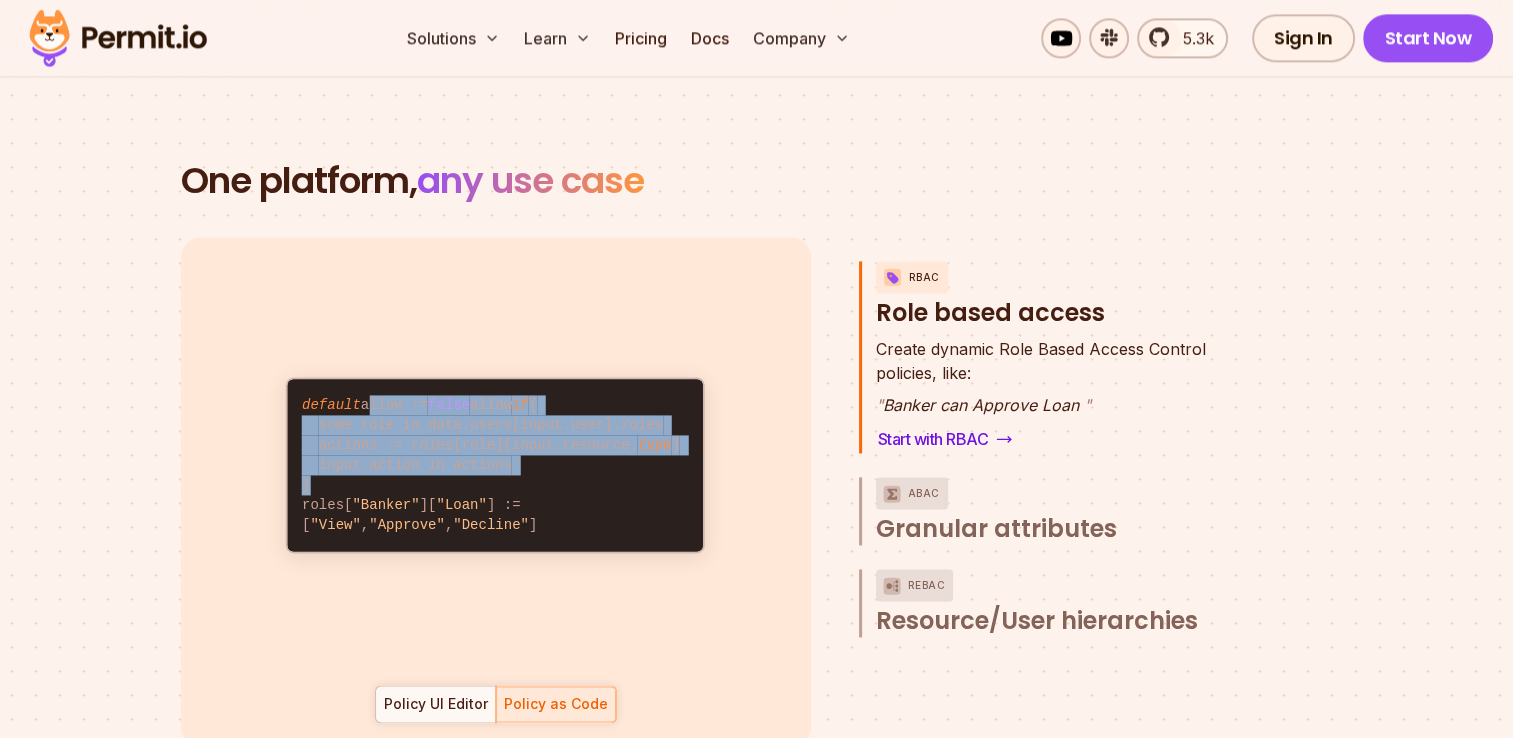 drag, startPoint x: 328, startPoint y: 450, endPoint x: 360, endPoint y: 350, distance: 104.99524 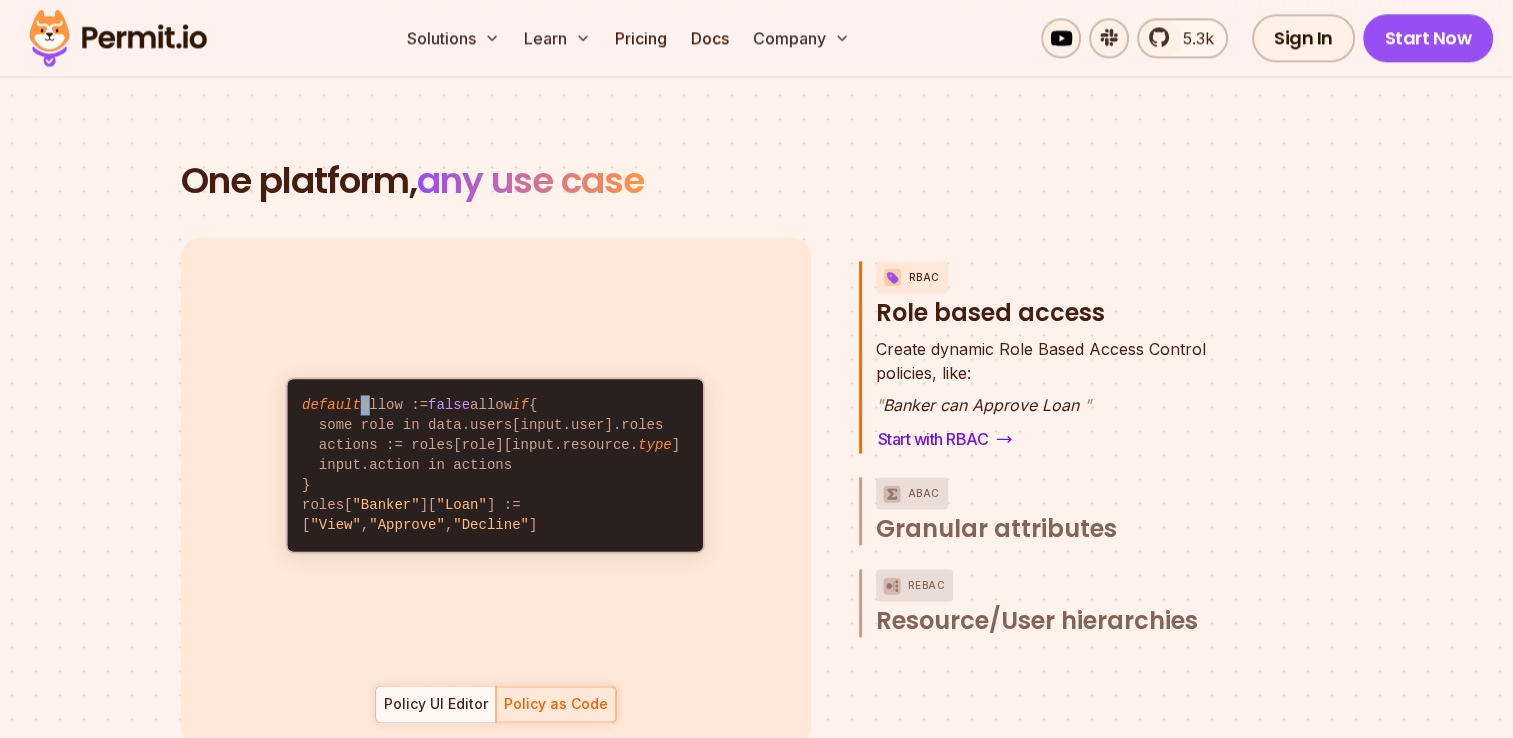 click on "default  allow :=  false
allow  if  {
some role in data.users[input.user].roles
actions := roles[role][input.resource. type ]
input.action in actions
}
roles[ "Banker" ][ "Loan" ] := [
"View" , "Approve" , "Decline"
]" at bounding box center (495, 465) 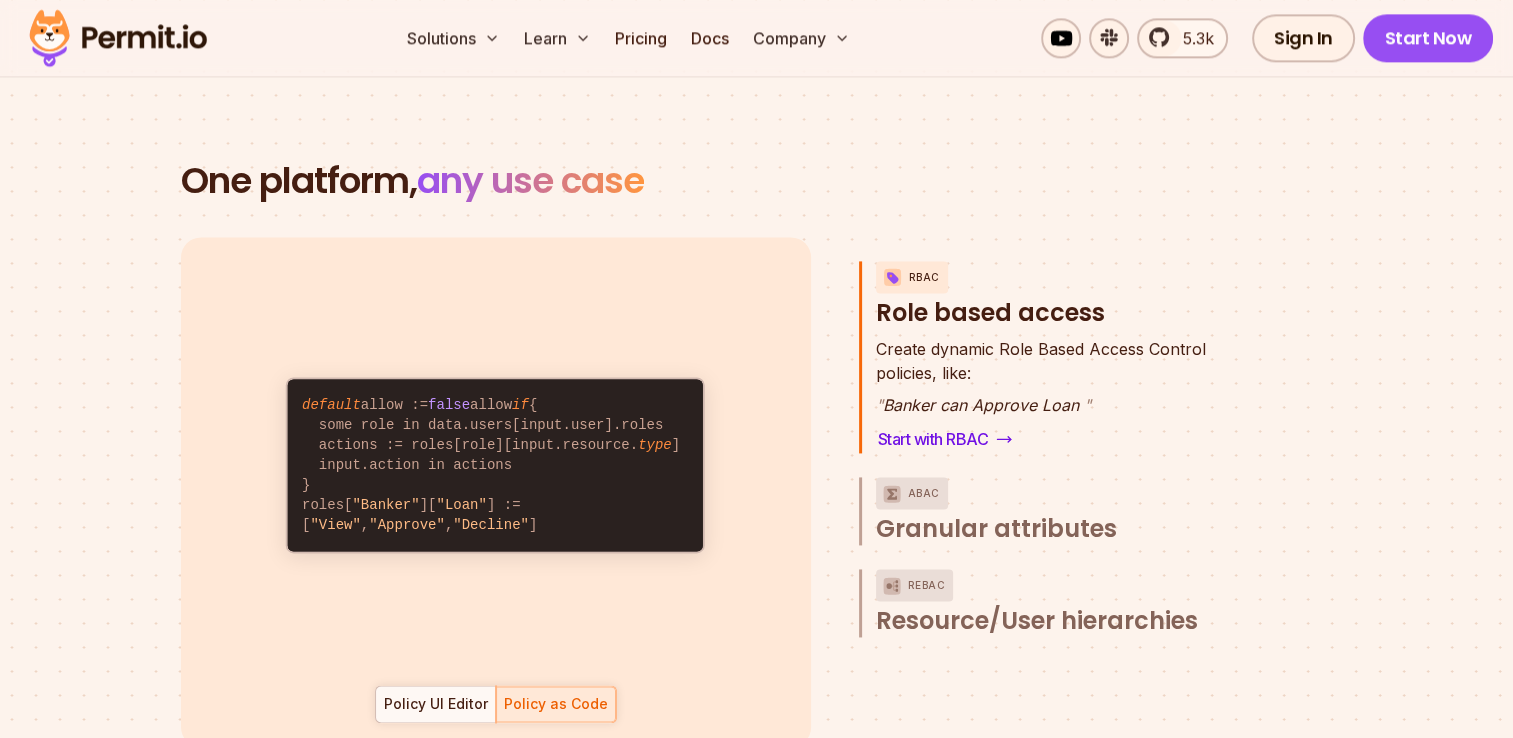 click on "default  allow :=  false
allow  if  {
some role in data.users[input.user].roles
actions := roles[role][input.resource. type ]
input.action in actions
}
roles[ "Banker" ][ "Loan" ] := [
"View" , "Approve" , "Decline"
]" at bounding box center [495, 465] 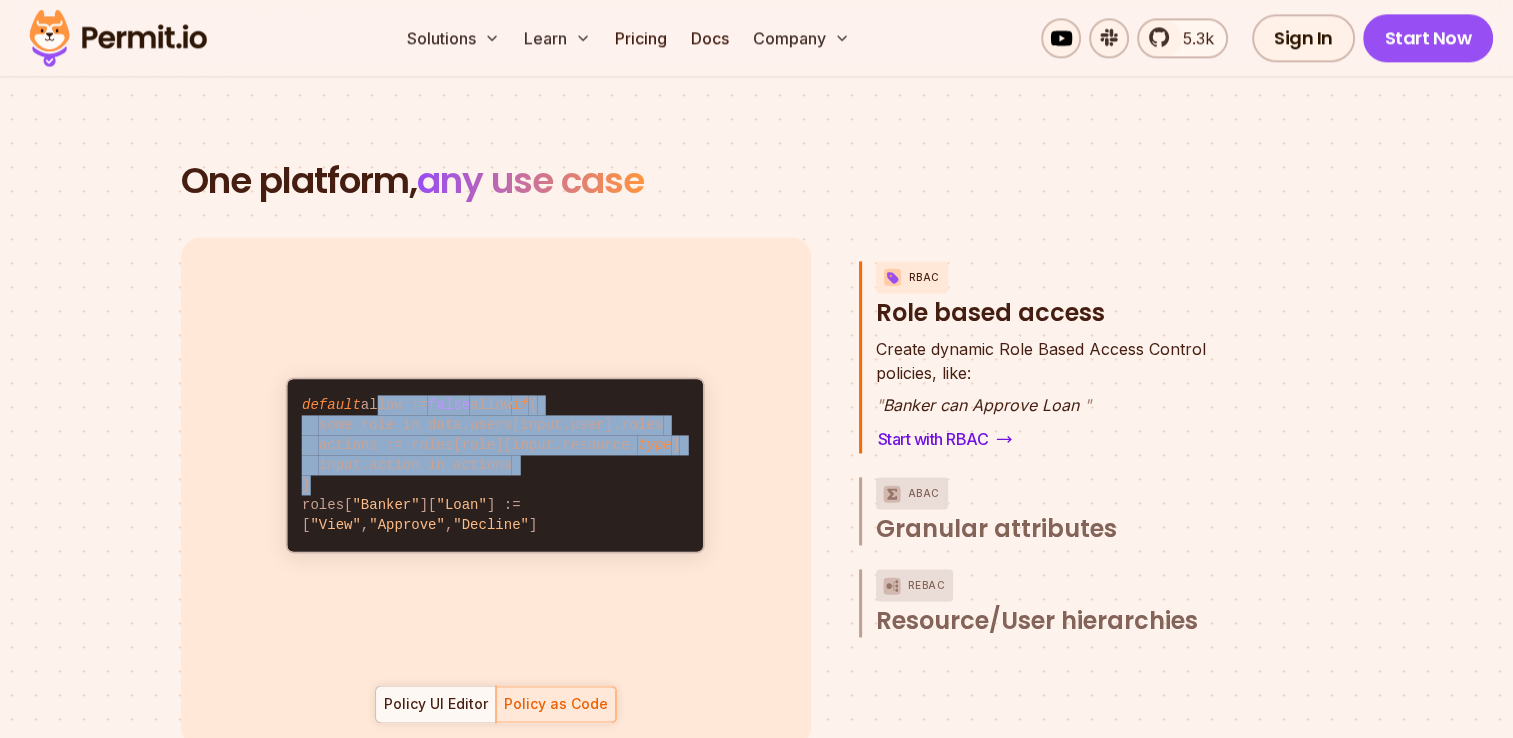 drag, startPoint x: 368, startPoint y: 350, endPoint x: 479, endPoint y: 474, distance: 166.42416 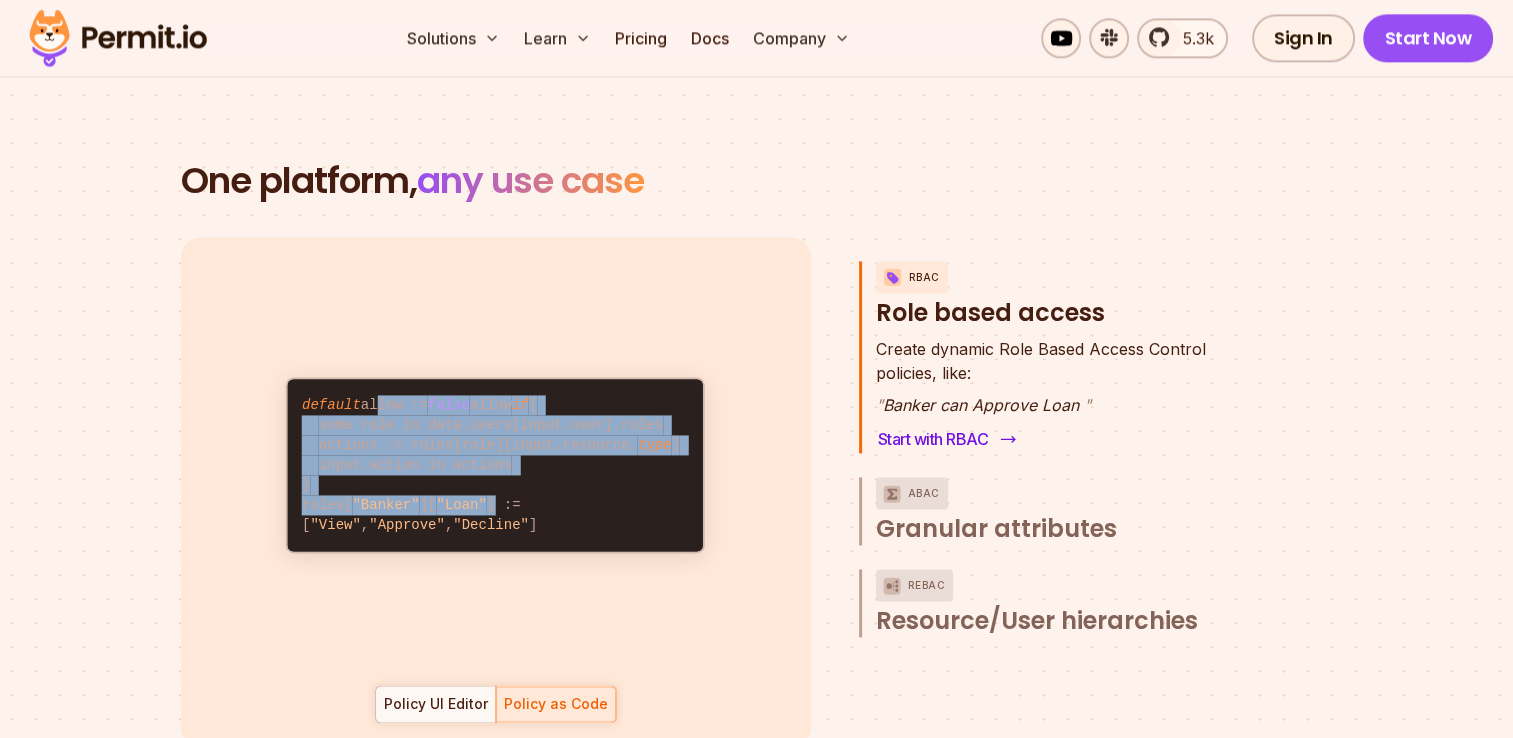 click on "Start with RBAC" at bounding box center [945, 439] 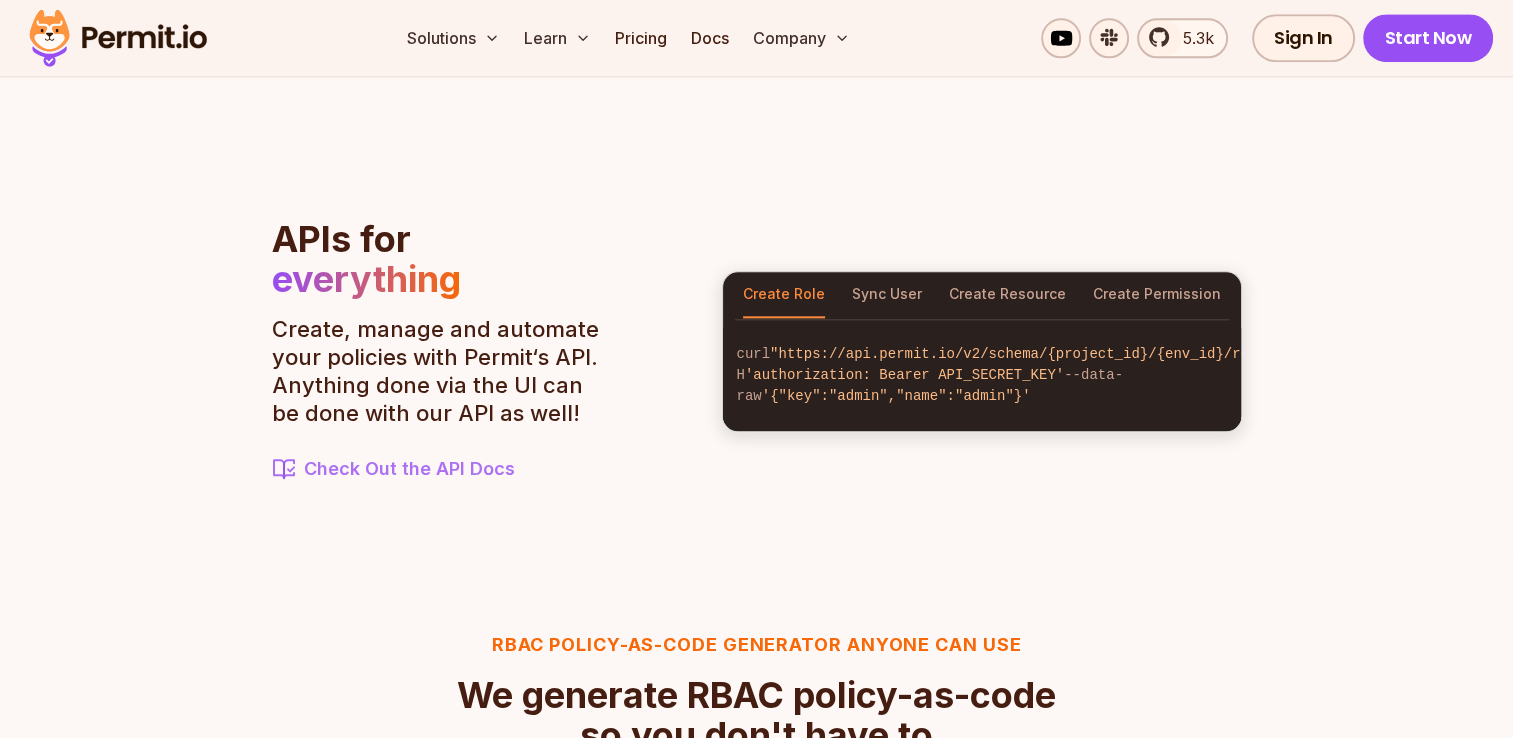 scroll, scrollTop: 2168, scrollLeft: 0, axis: vertical 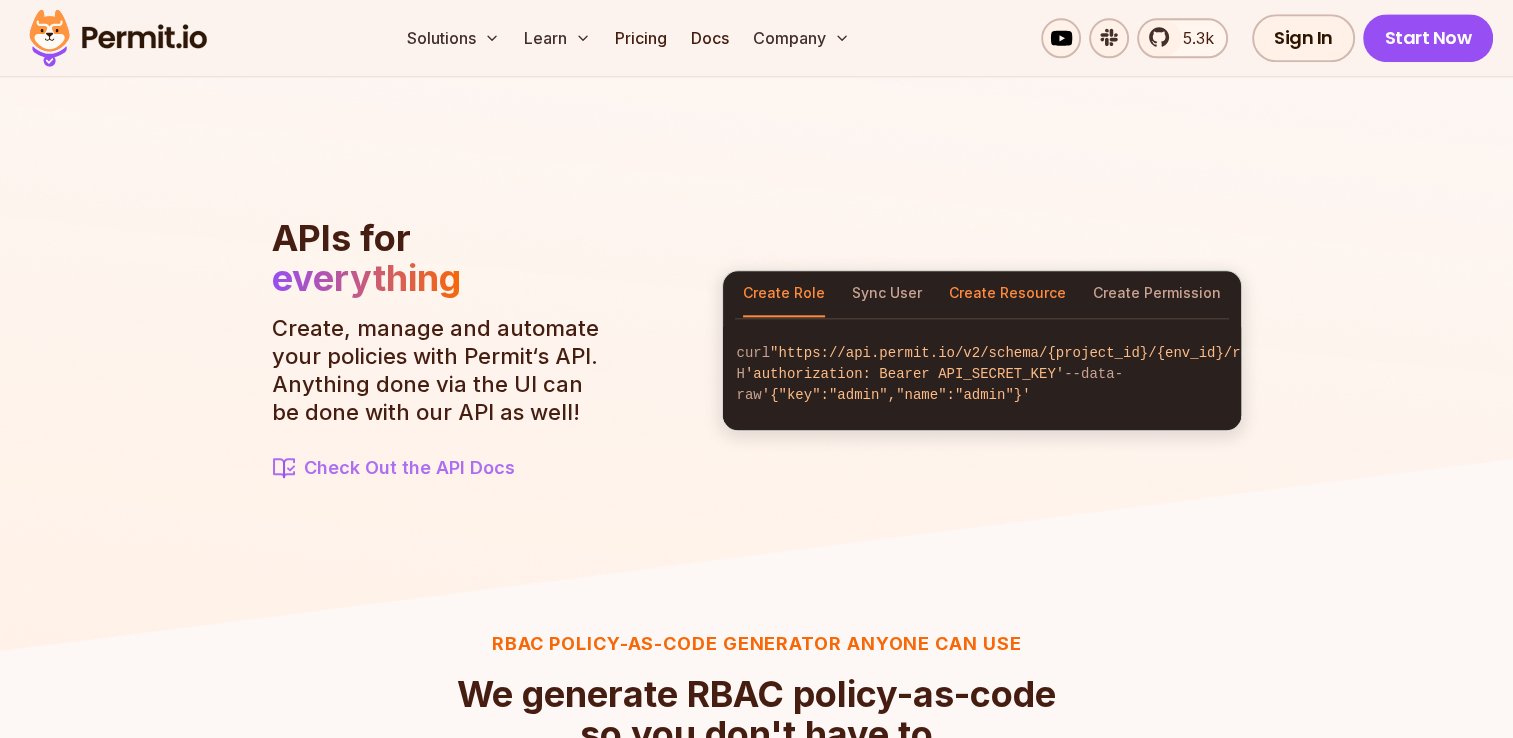 click on "Create Resource" at bounding box center (1007, 294) 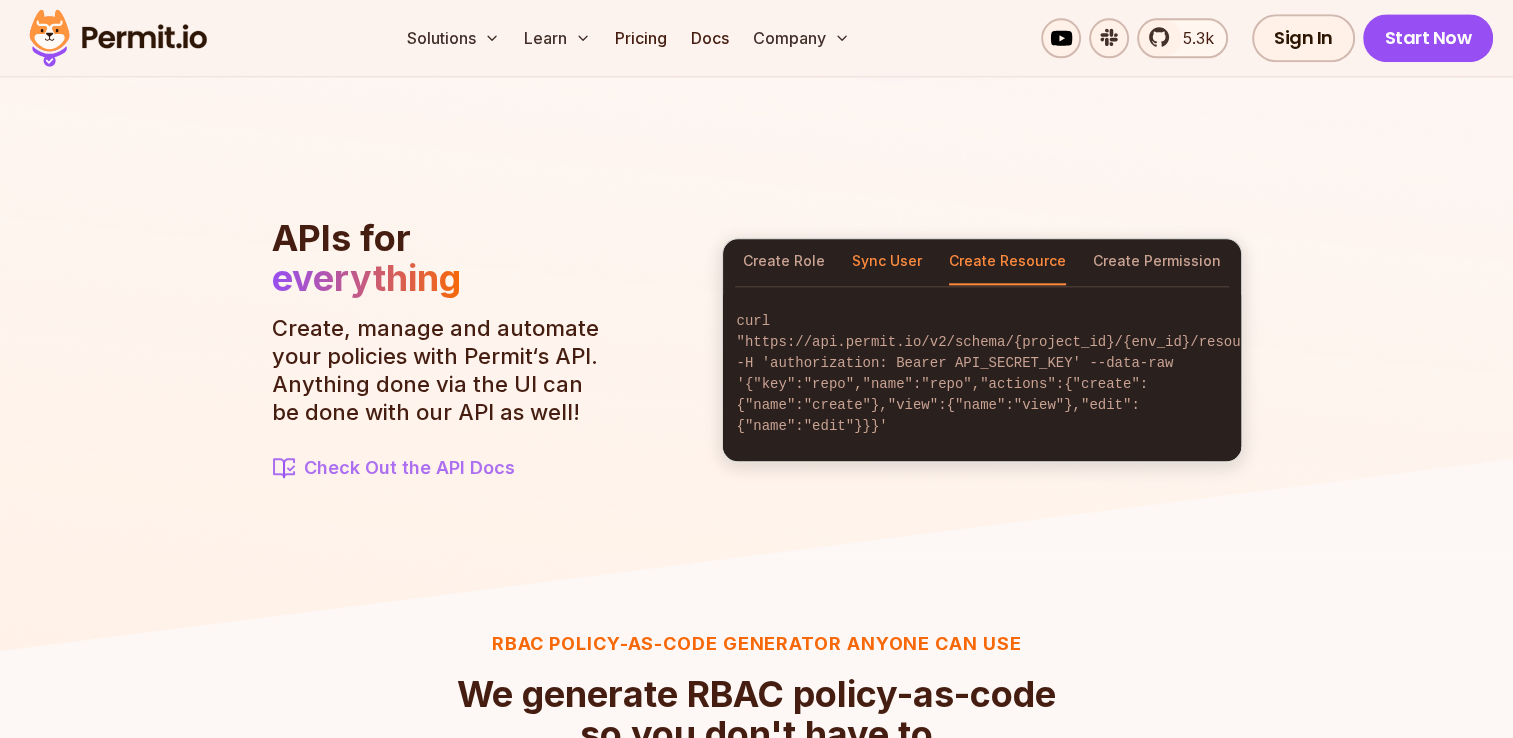 click on "Sync User" at bounding box center (887, 262) 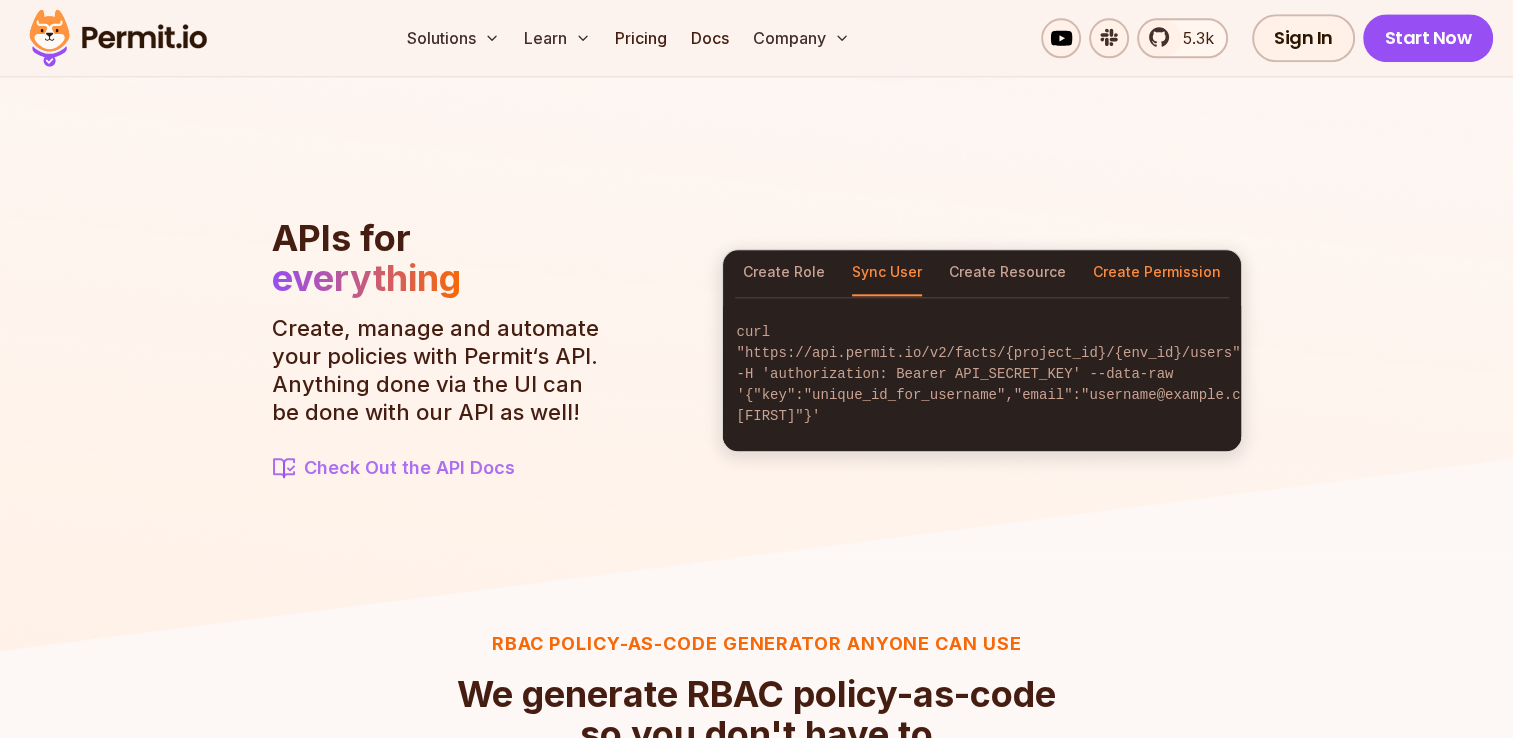 click on "Create Permission" at bounding box center [1157, 273] 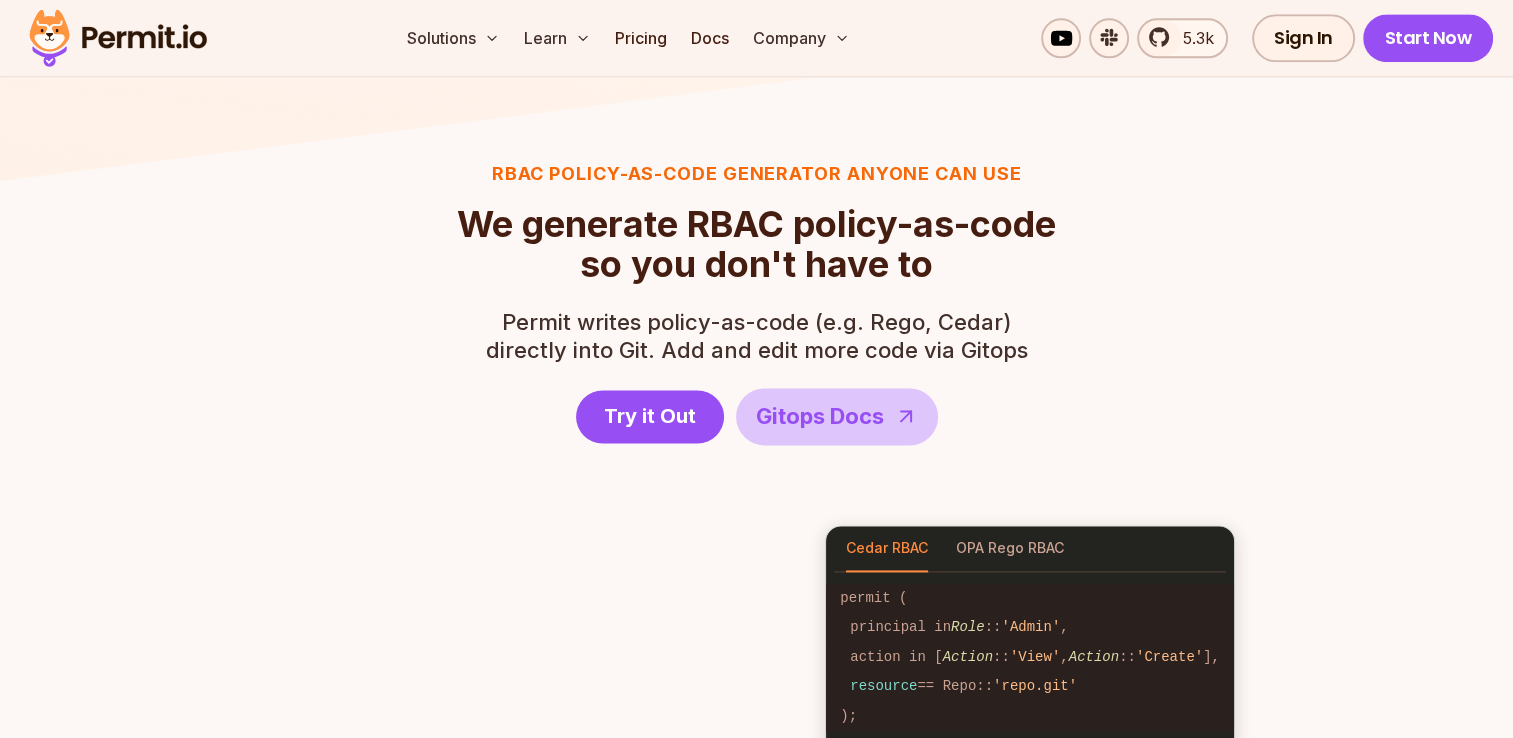 scroll, scrollTop: 2732, scrollLeft: 0, axis: vertical 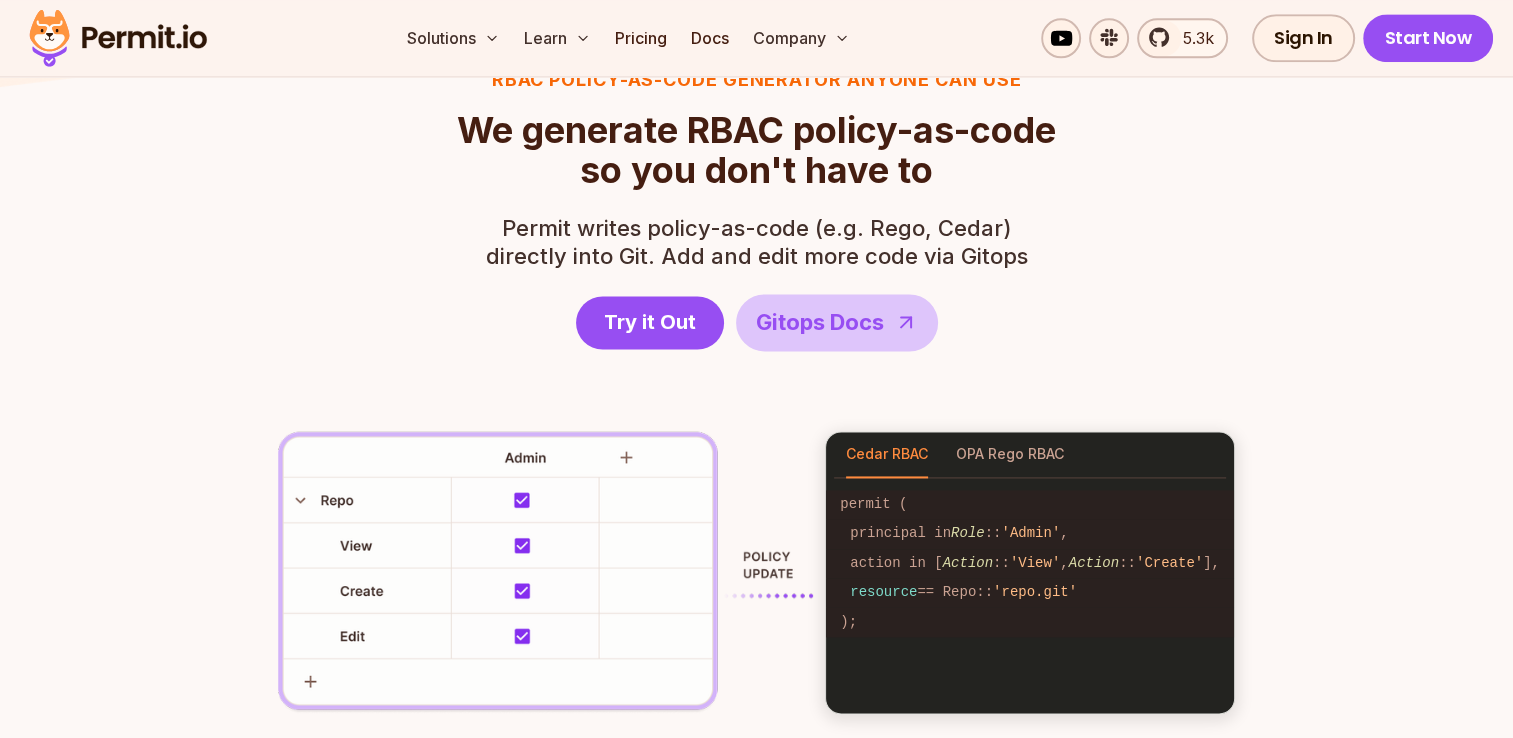 click on "RBAC Policy-as-code generator anyone can use We generate RBAC policy-as-code  so you don't have to Permit writes policy-as-code (e.g. Rego, Cedar)   directly into Git. Add and edit more code via Gitops Try it Out Gitops Docs Cedar RBAC OPA Rego RBAC permit ( principal in  Role :: 'Admin' , action in [ Action :: 'View' ,  Action :: 'Create' ], resource  == Repo:: 'repo.git' );" at bounding box center (757, 390) 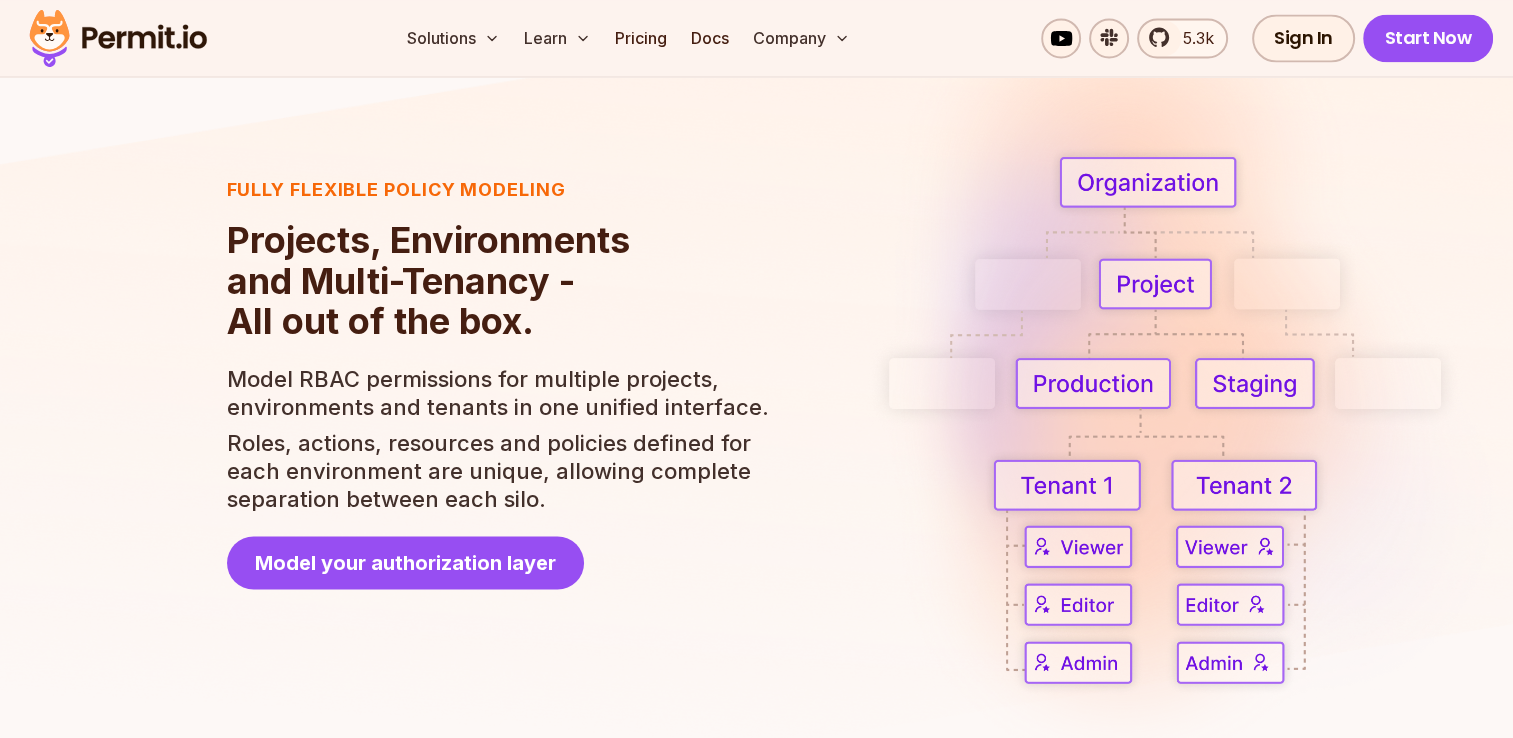 scroll, scrollTop: 3512, scrollLeft: 0, axis: vertical 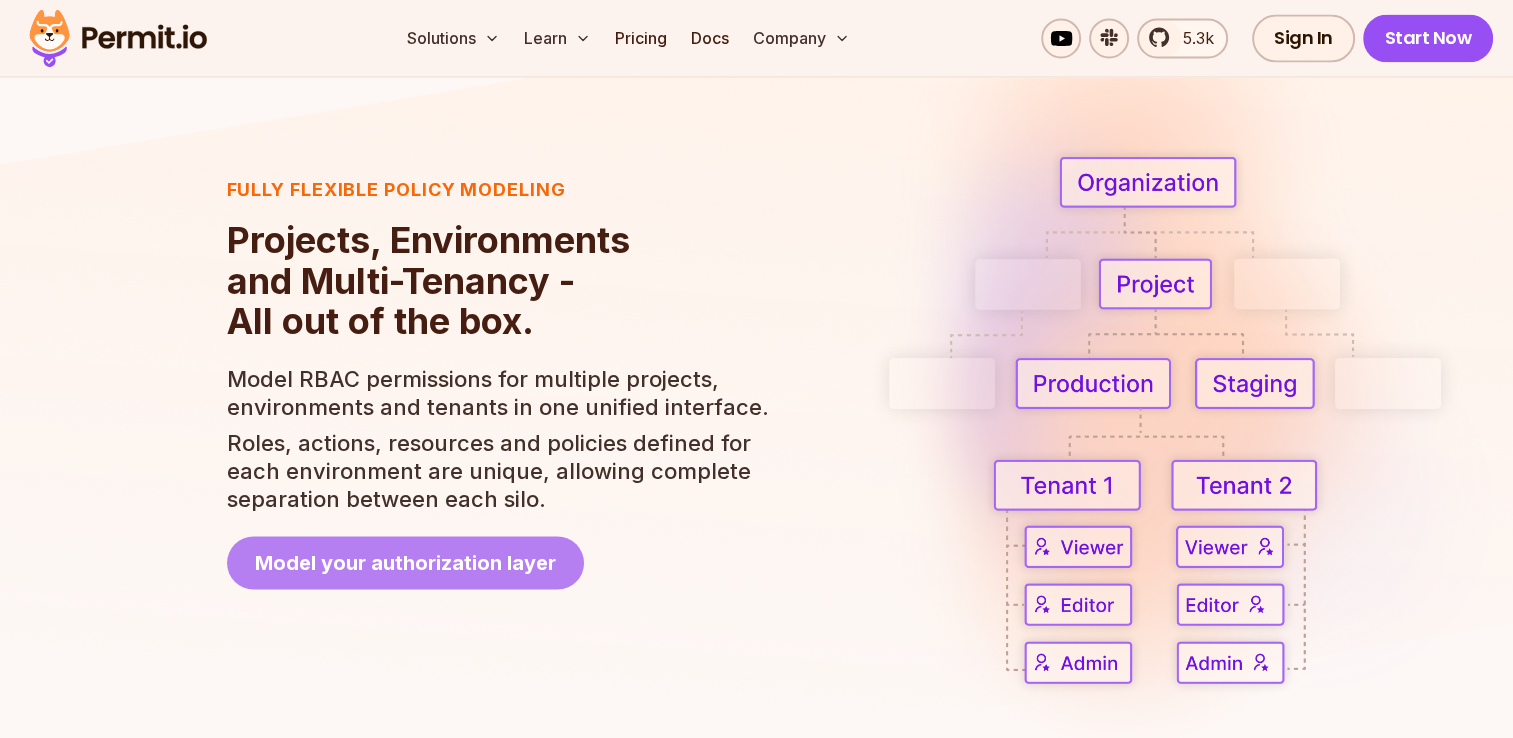 click on "Model your authorization layer" at bounding box center [405, 562] 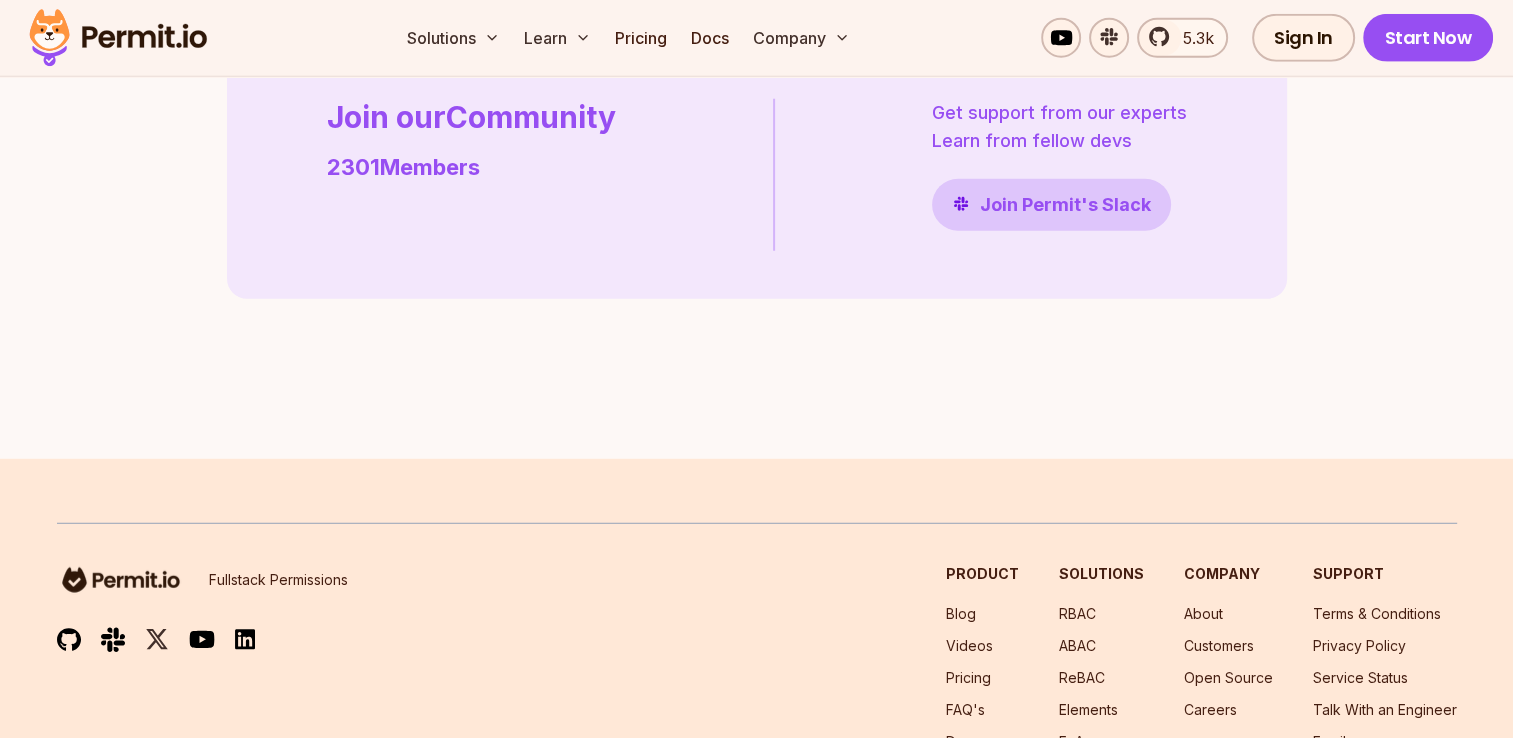 scroll, scrollTop: 5316, scrollLeft: 0, axis: vertical 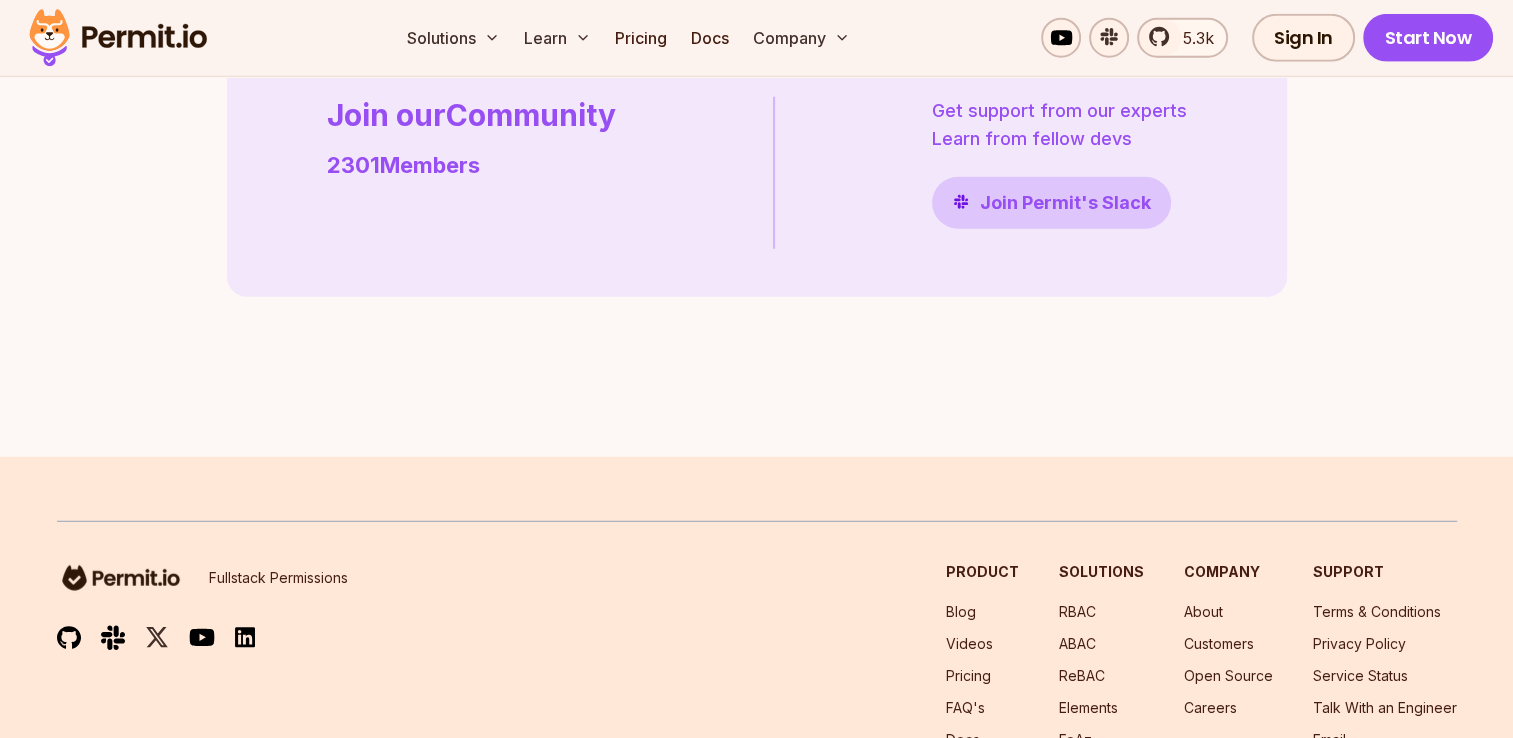click on "Try it yourself. It's free. Test in minutes, go to prod in days. Get Started Now" at bounding box center (757, -207) 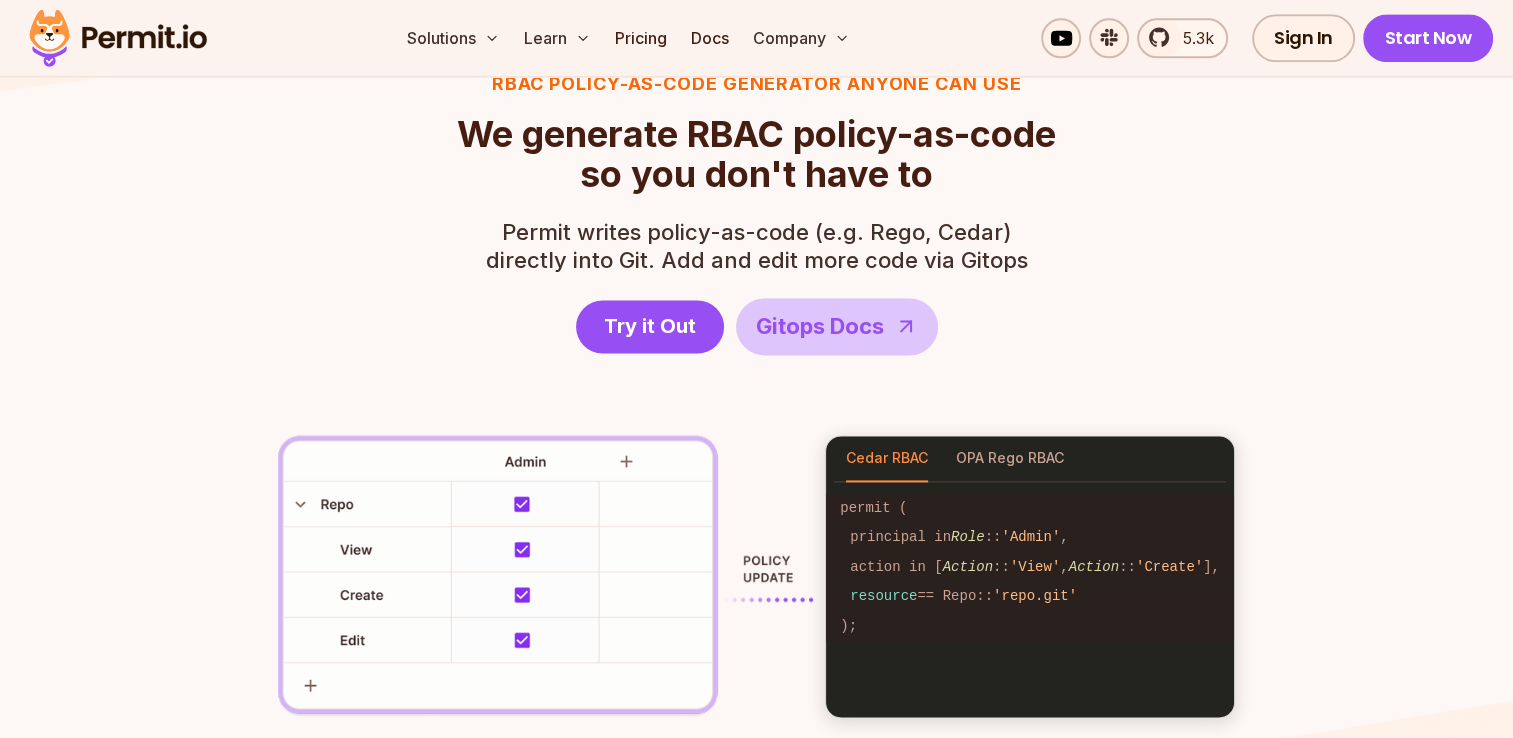 scroll, scrollTop: 2726, scrollLeft: 0, axis: vertical 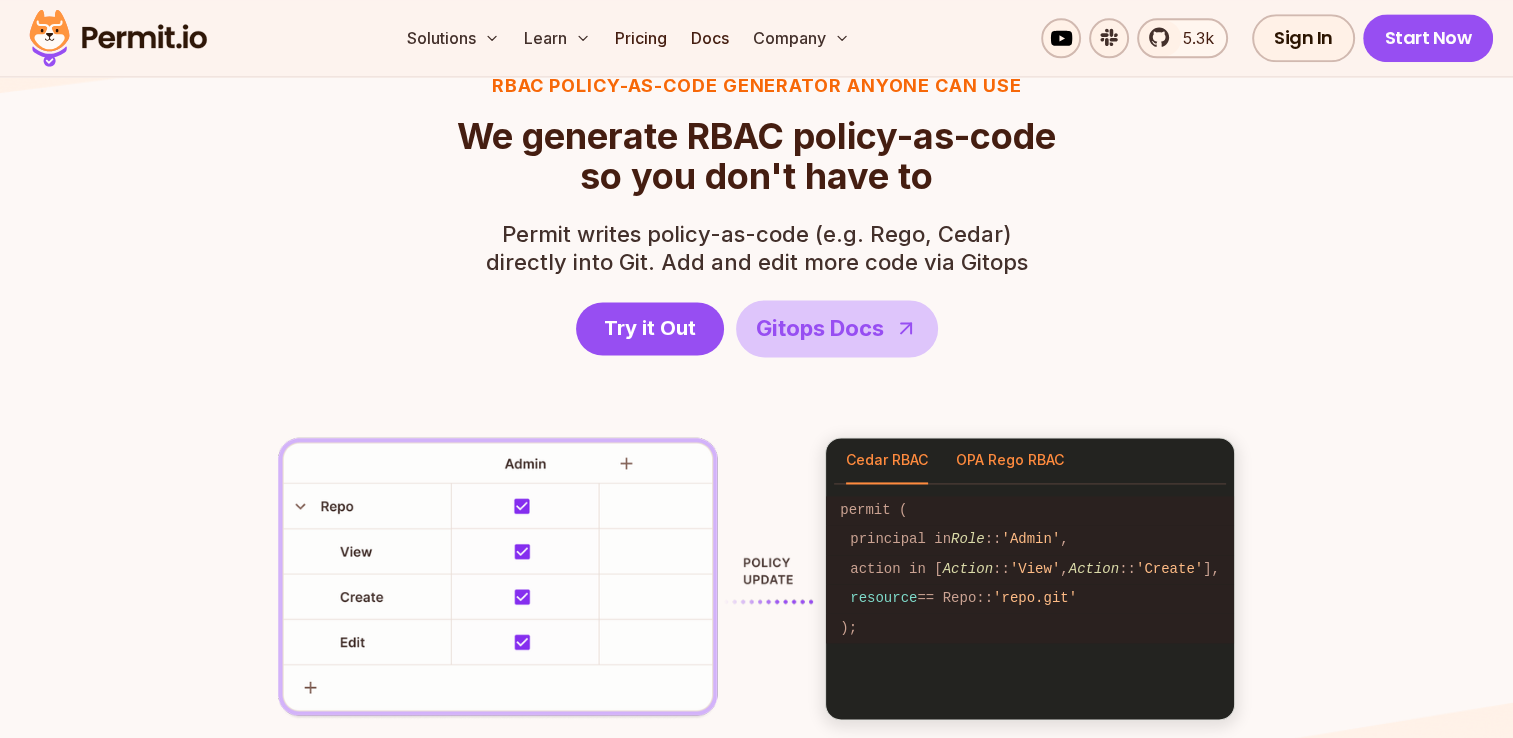click on "OPA Rego RBAC" at bounding box center (1010, 461) 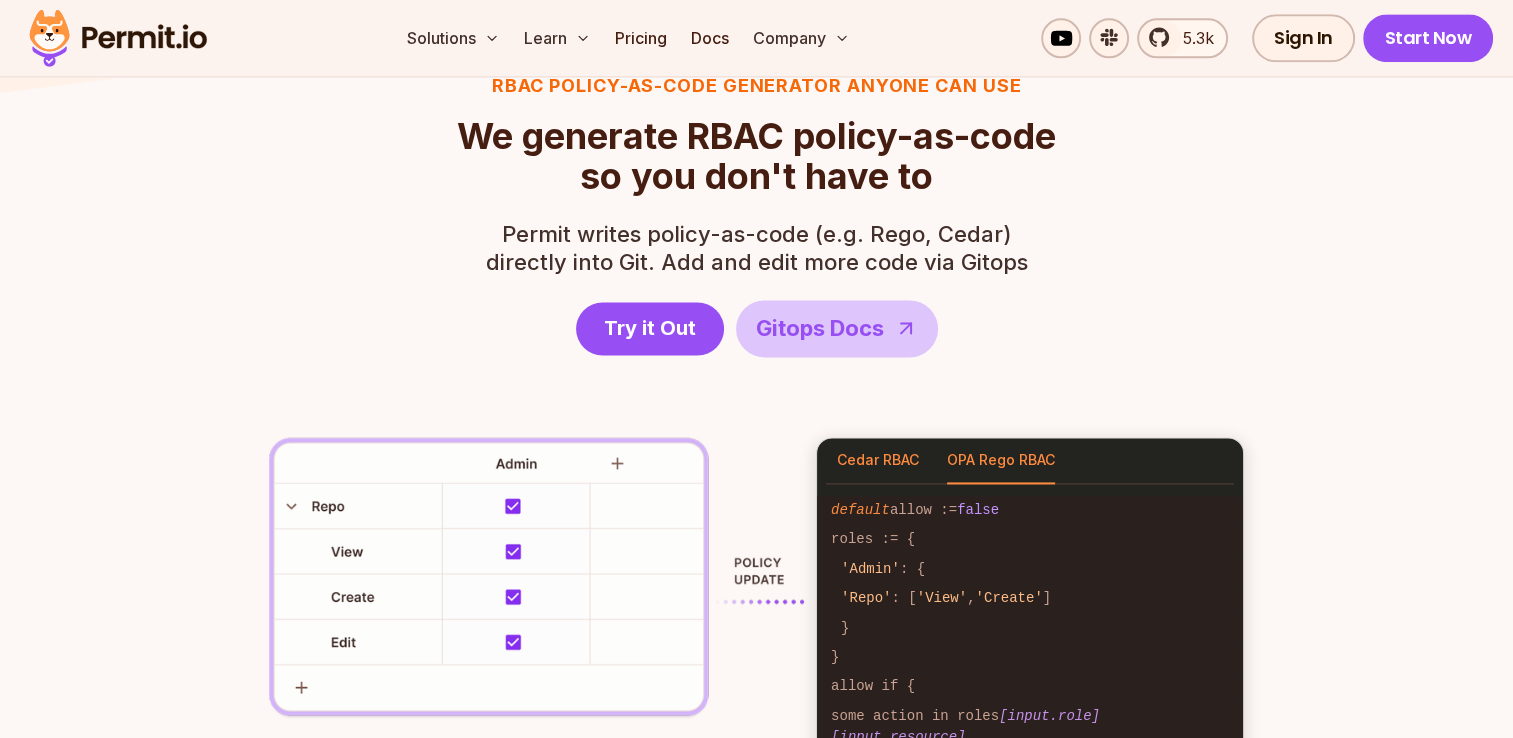 click on "Cedar RBAC" at bounding box center (878, 461) 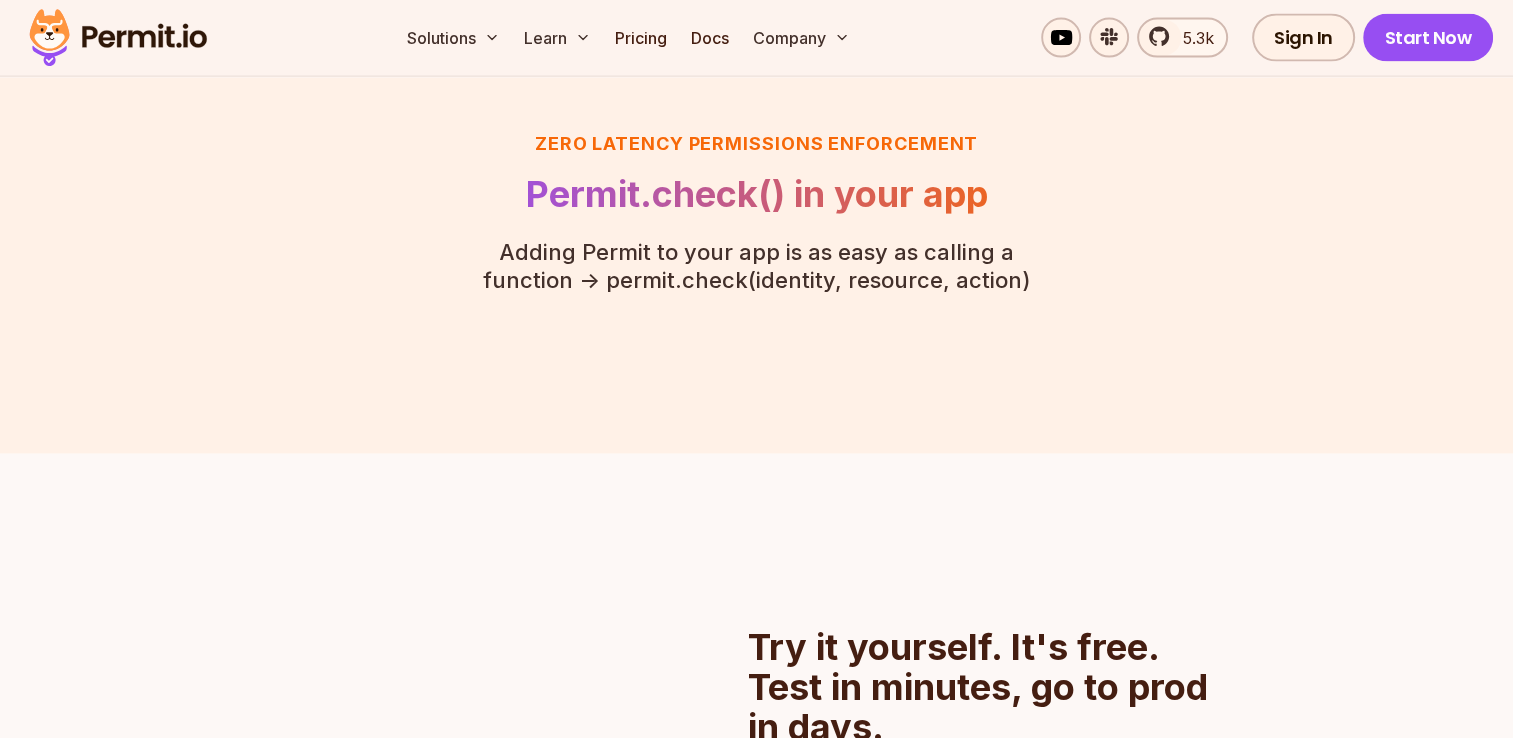 scroll, scrollTop: 4384, scrollLeft: 0, axis: vertical 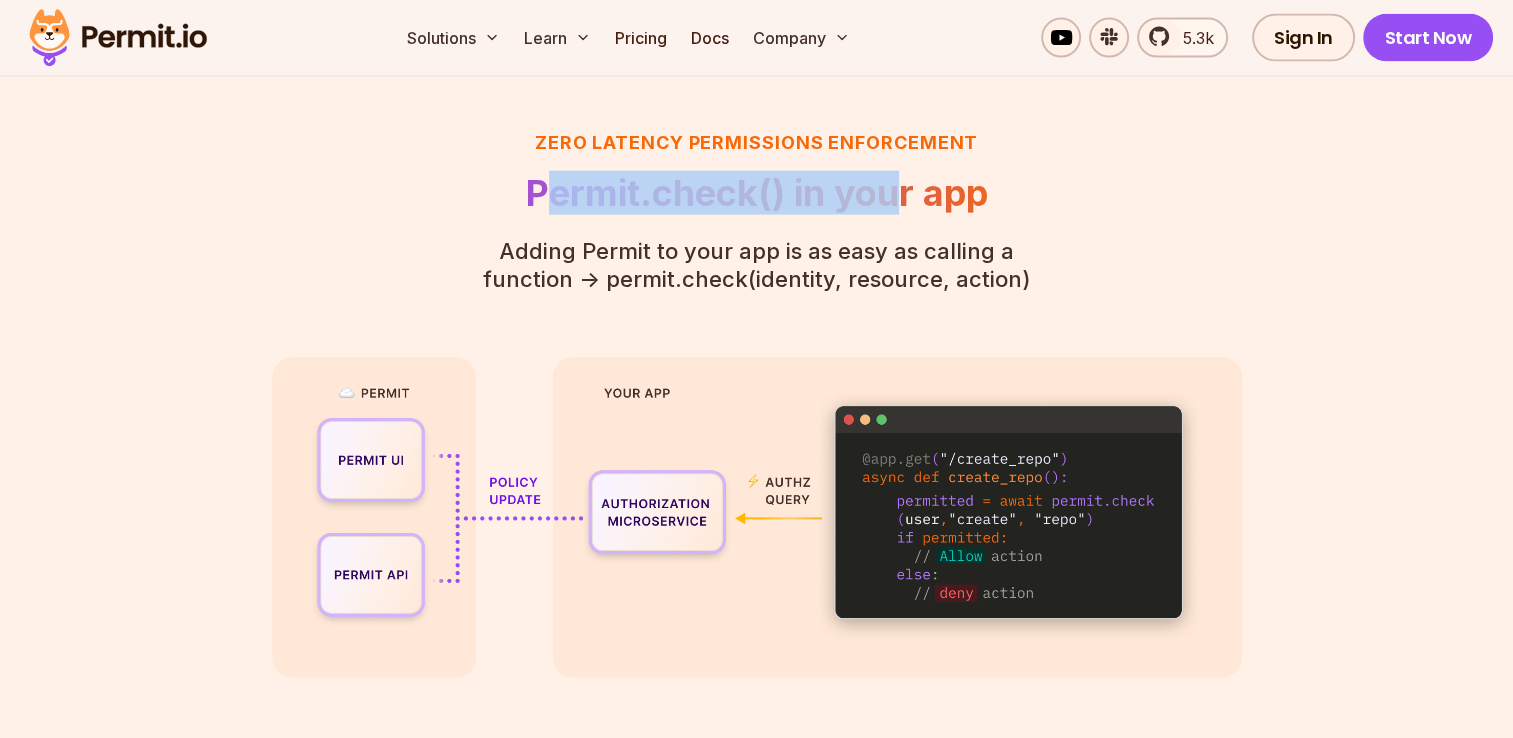 drag, startPoint x: 555, startPoint y: 175, endPoint x: 916, endPoint y: 192, distance: 361.40005 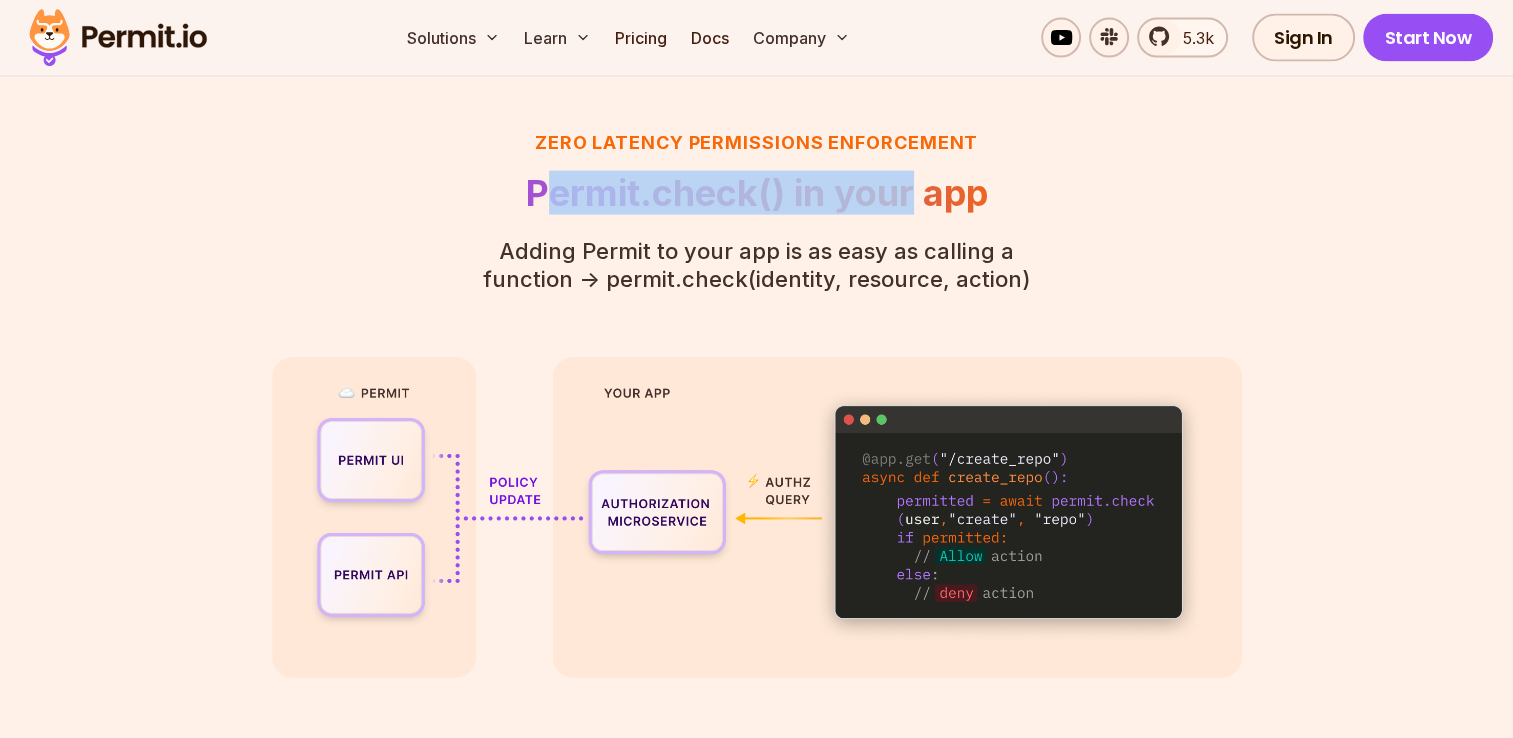click on "Permit.check() in your app" at bounding box center (757, 193) 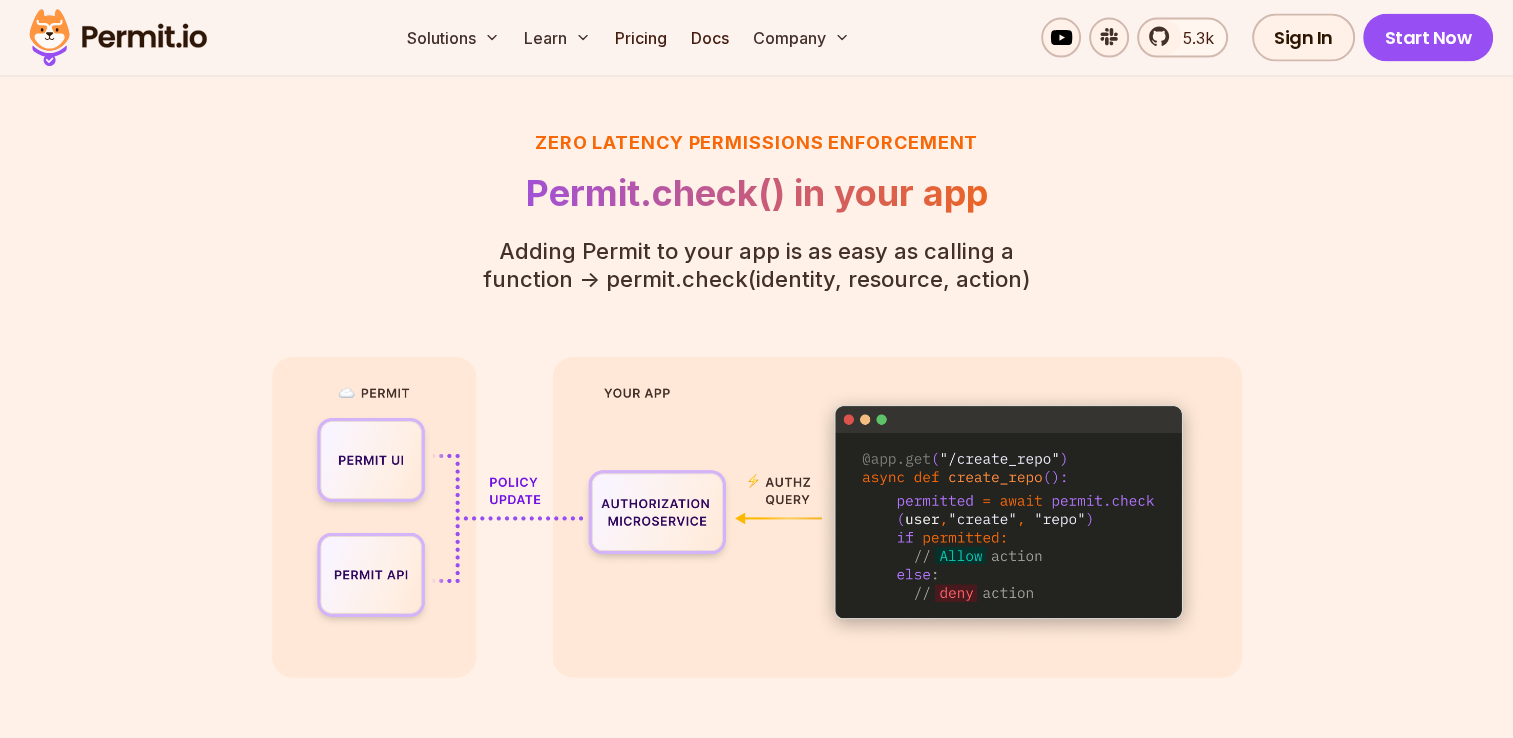 click on "Zero latency Permissions enforcement Permit.check() in your app Adding Permit to your app is as easy as calling a function - >   permit.check(identity, resource, action)" at bounding box center [757, 403] 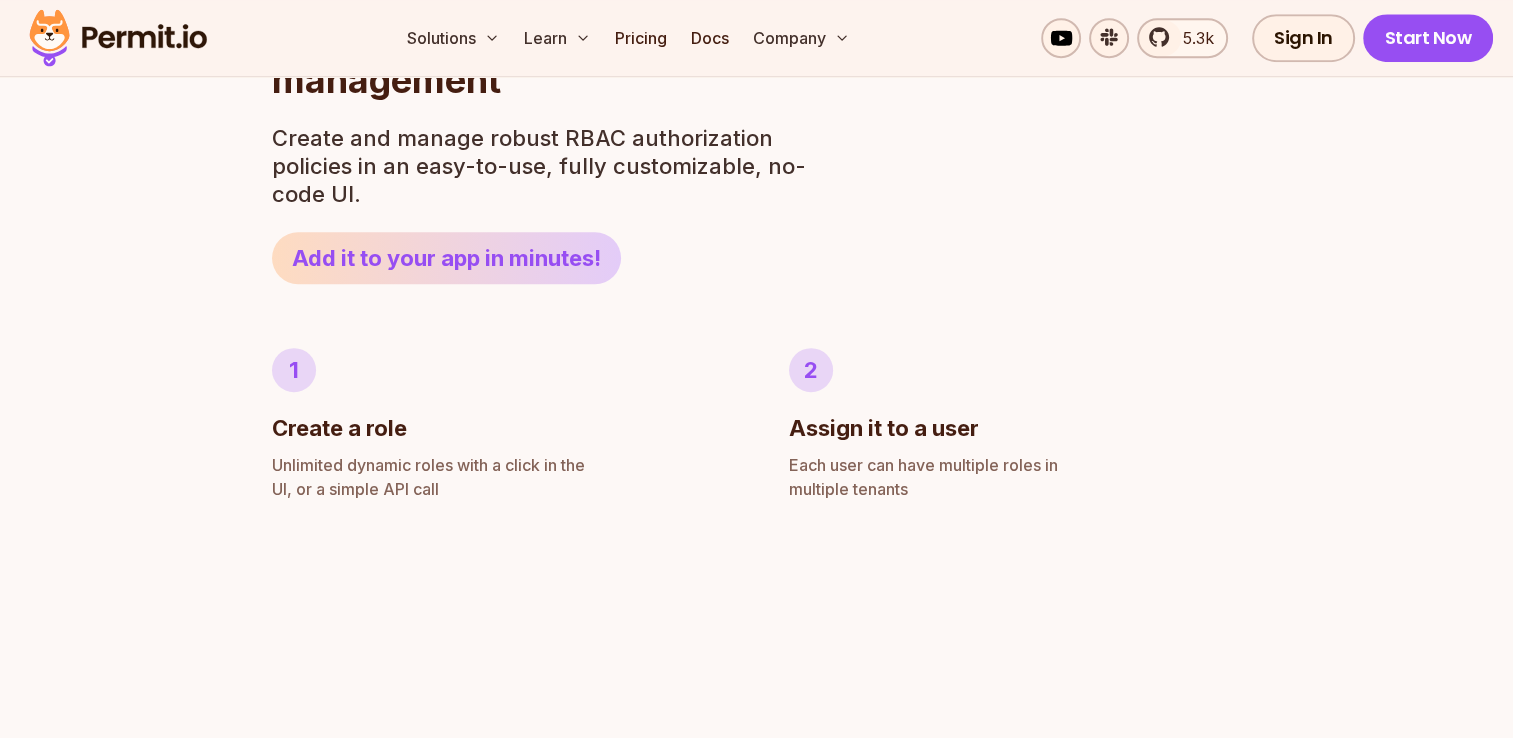 scroll, scrollTop: 931, scrollLeft: 0, axis: vertical 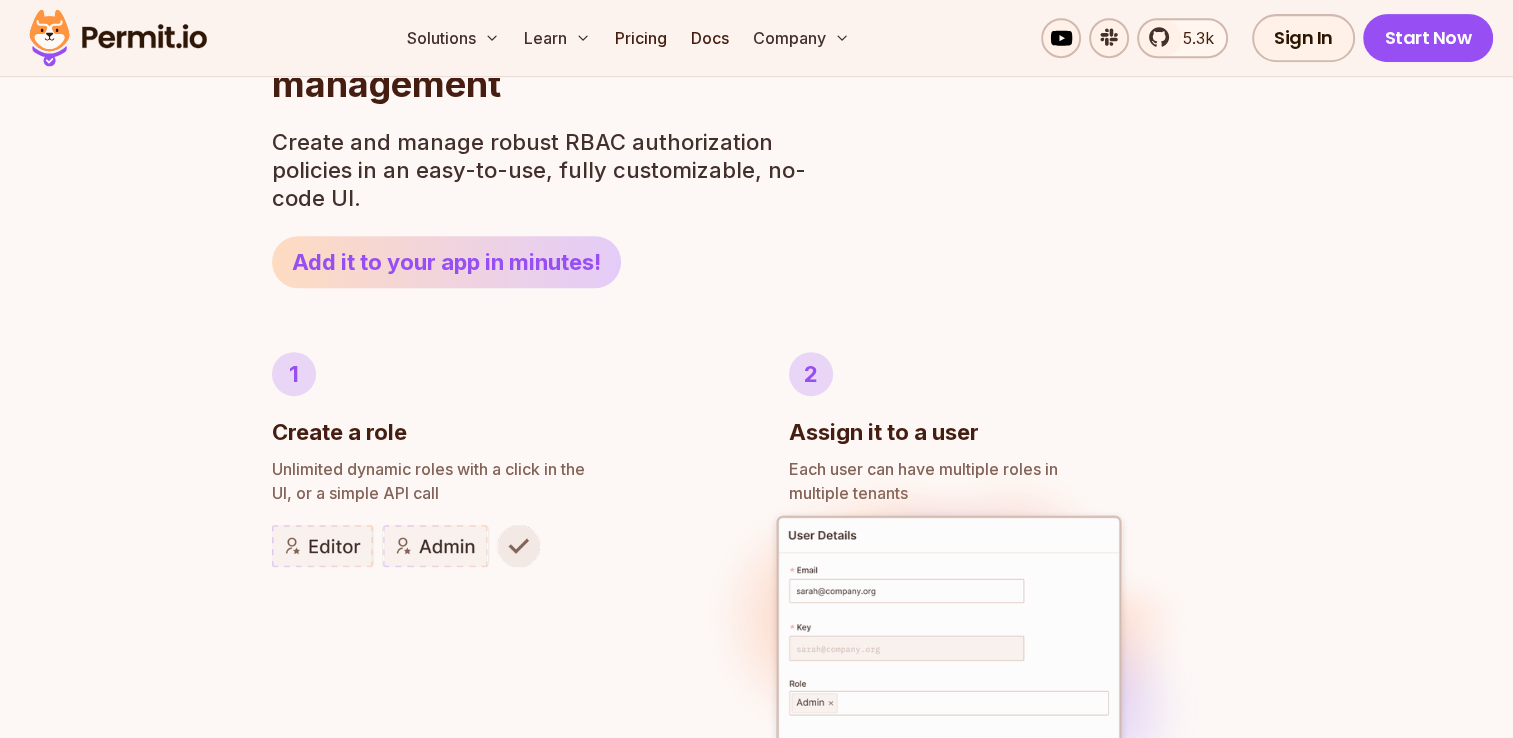 click on "Create and manage robust RBAC authorization policies in an easy-to-use, fully customizable, no-code UI." at bounding box center (545, 170) 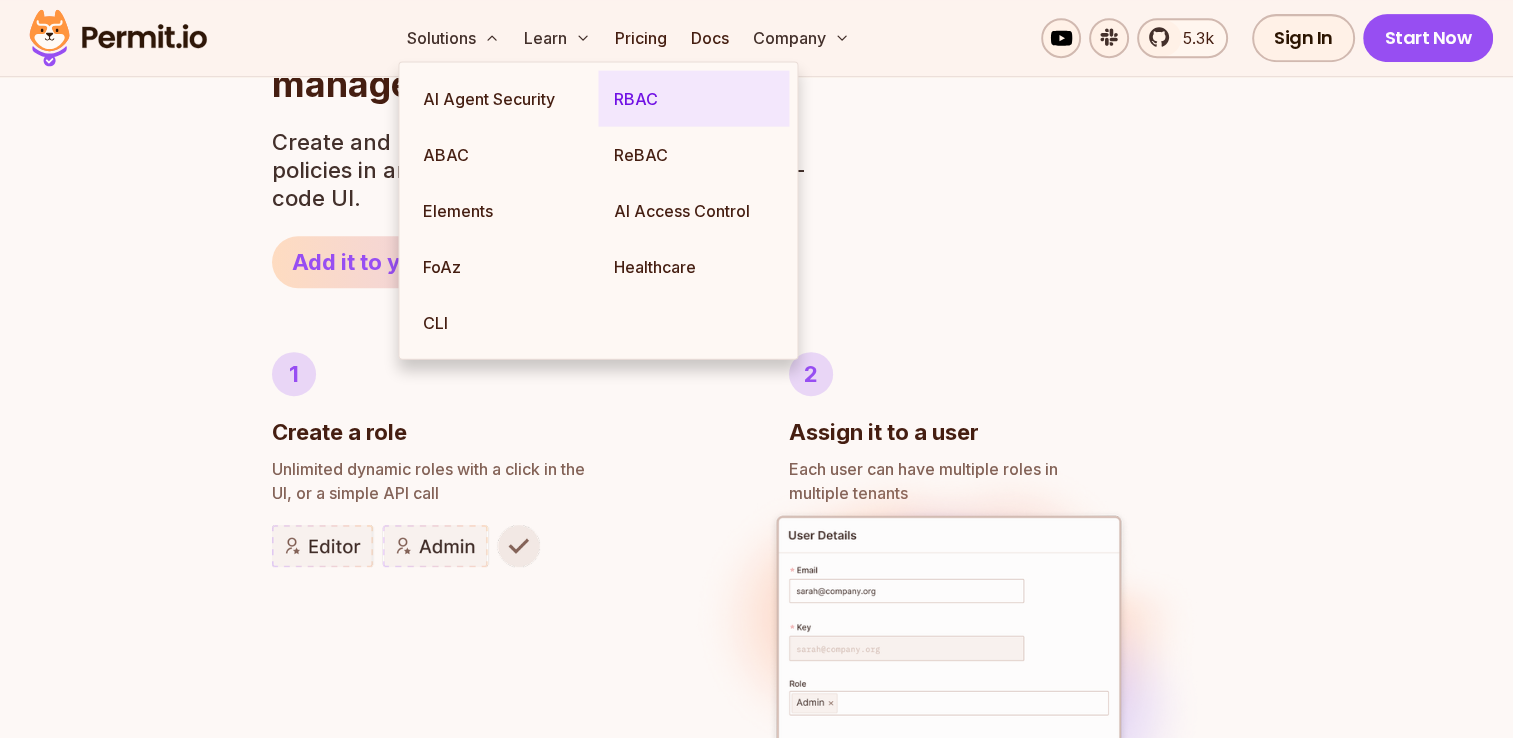 click on "RBAC" at bounding box center [693, 99] 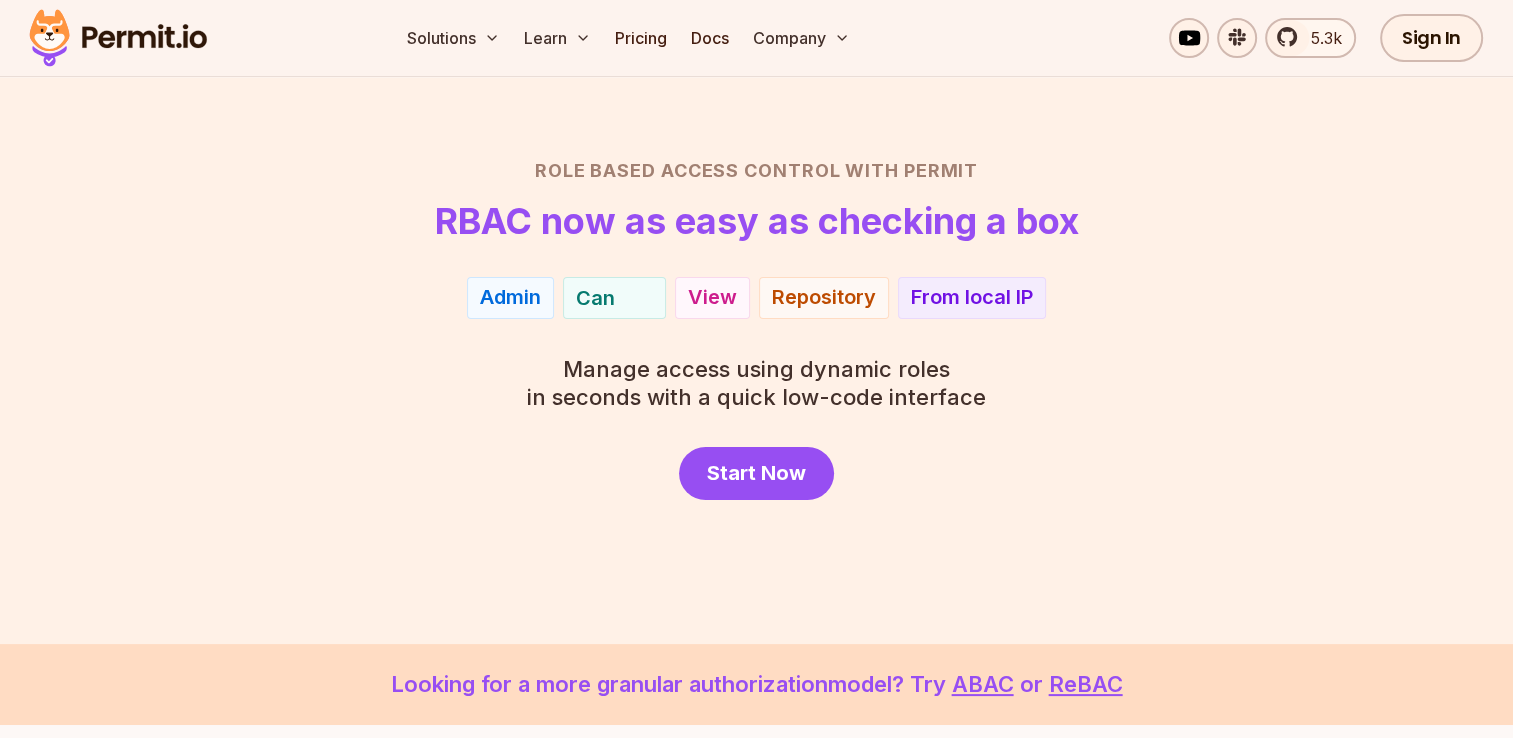 scroll, scrollTop: 0, scrollLeft: 0, axis: both 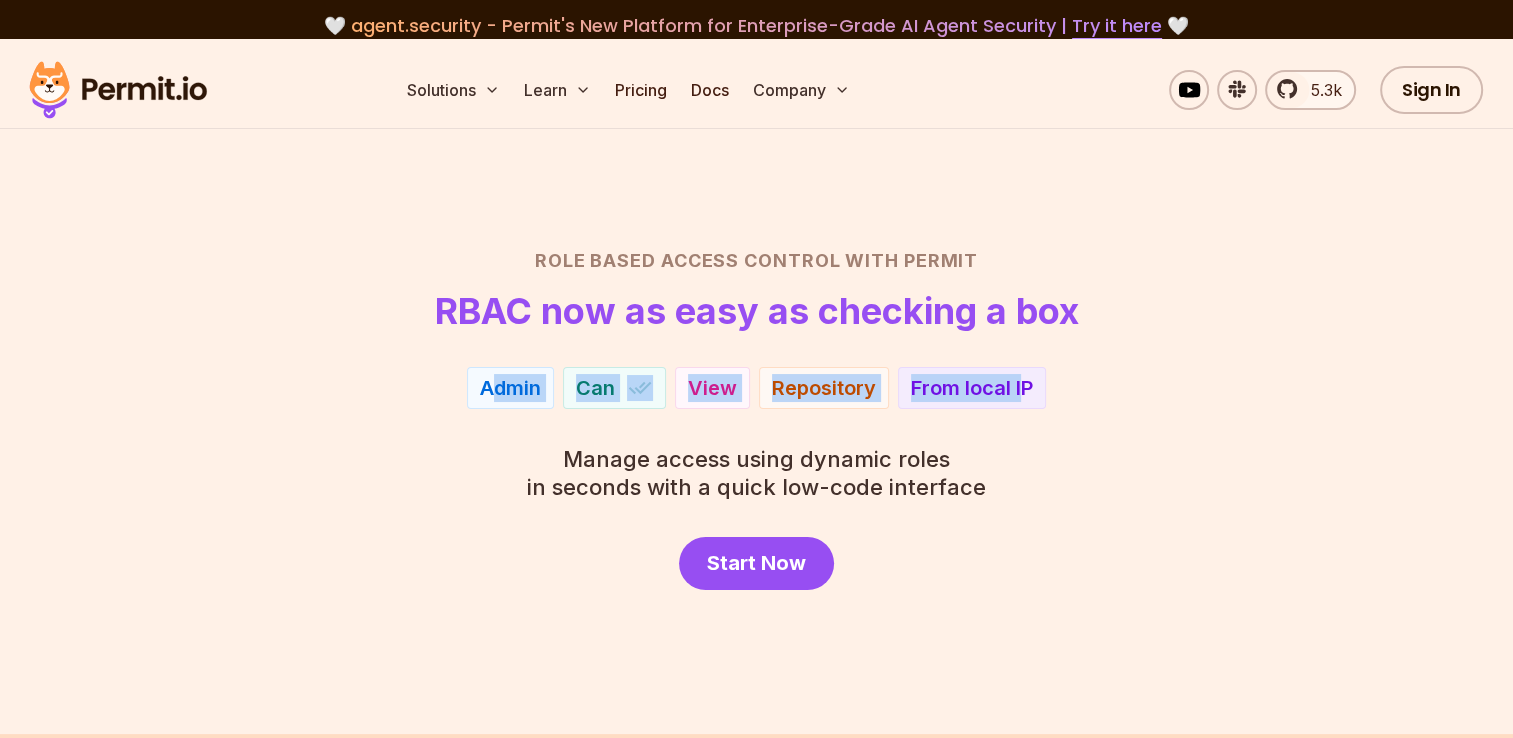 drag, startPoint x: 488, startPoint y: 381, endPoint x: 1033, endPoint y: 378, distance: 545.00824 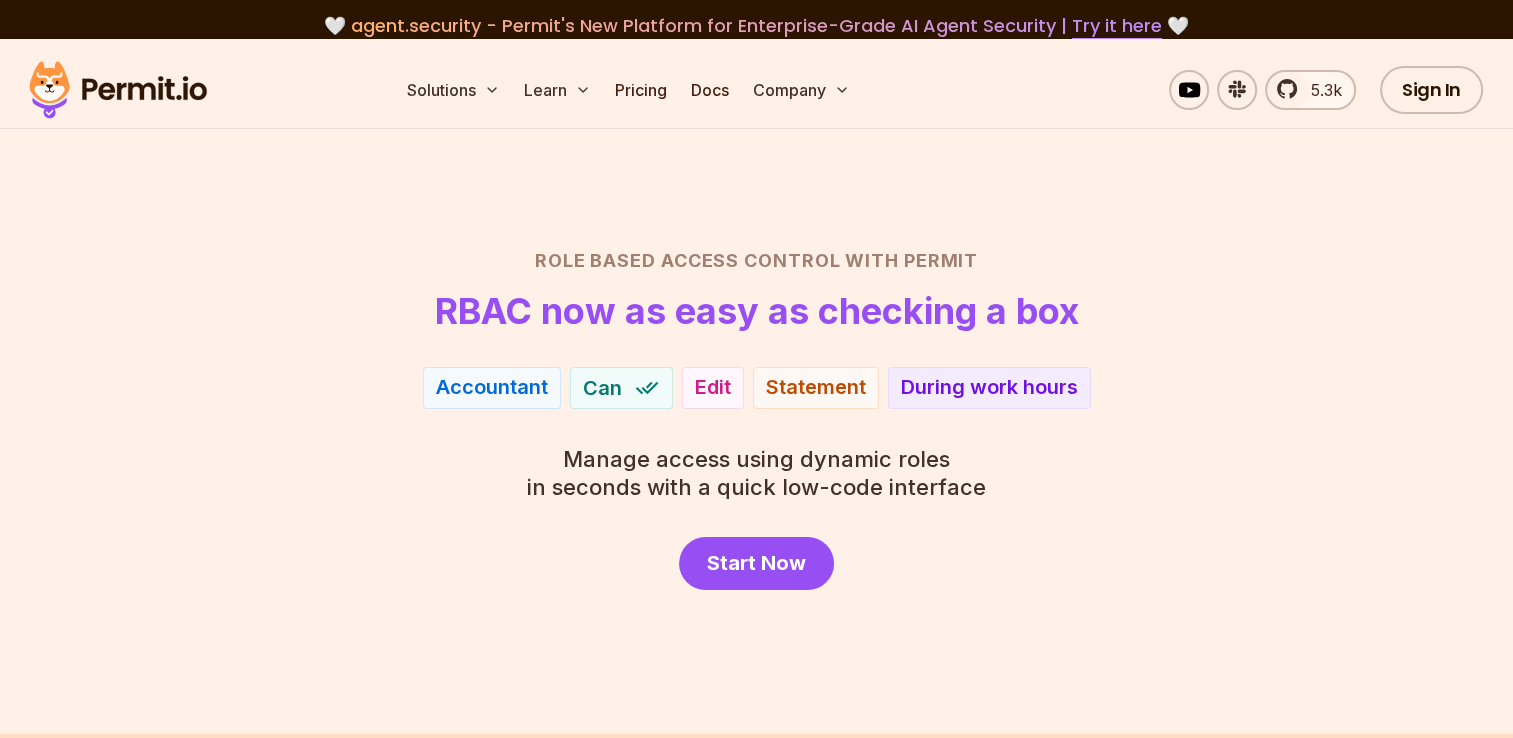 click on "During work hours" at bounding box center [989, 387] 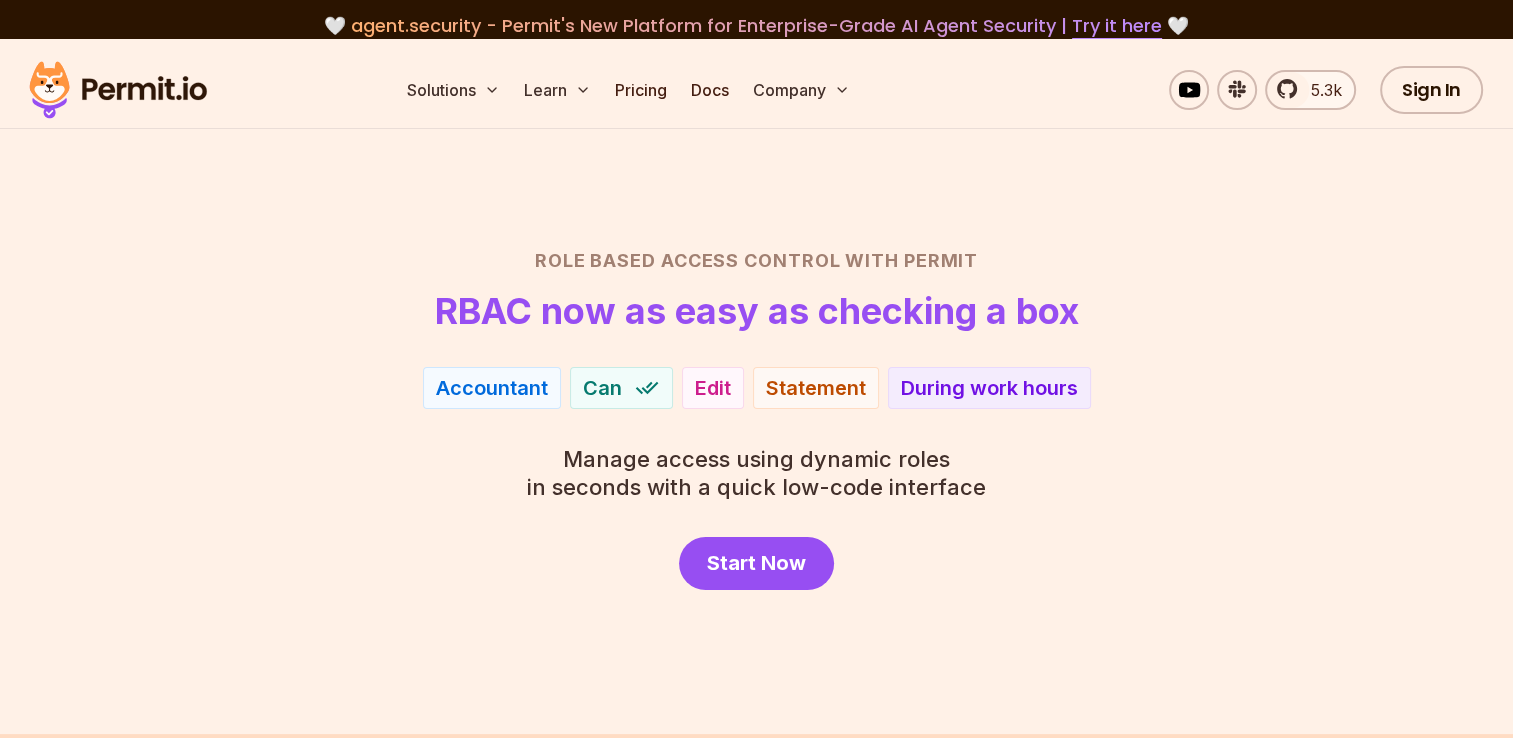 click on "During work hours" at bounding box center [989, 388] 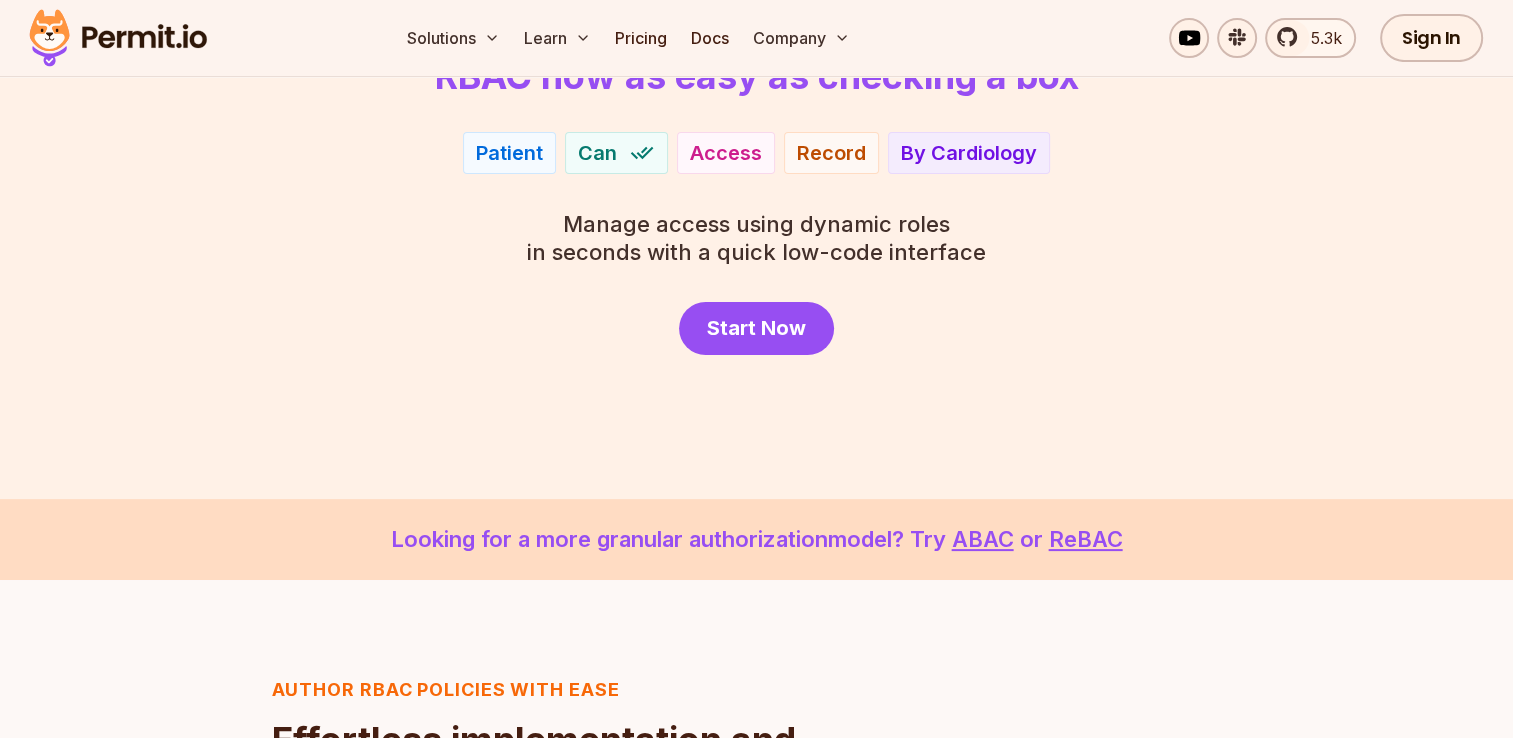 scroll, scrollTop: 207, scrollLeft: 0, axis: vertical 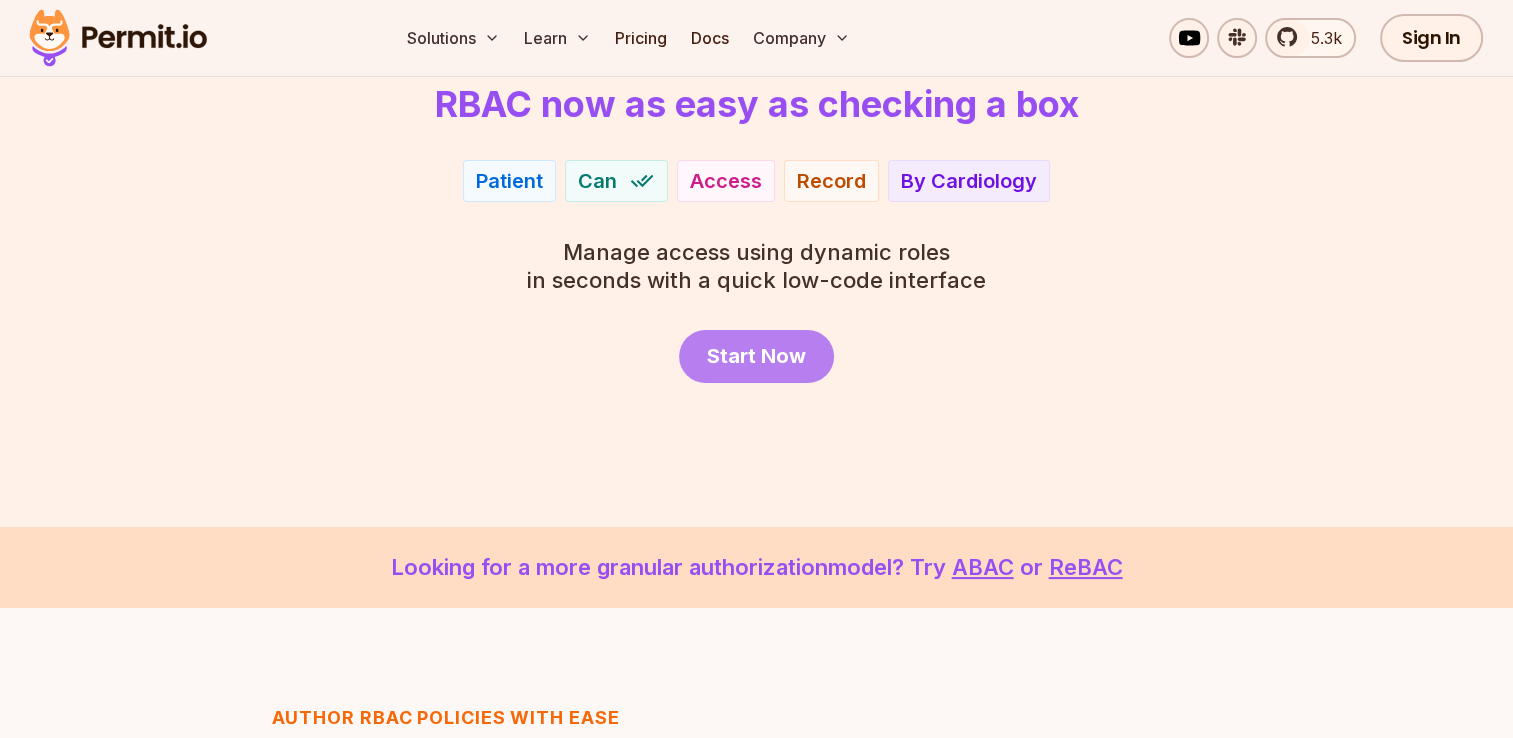 click on "Start Now" at bounding box center (756, 356) 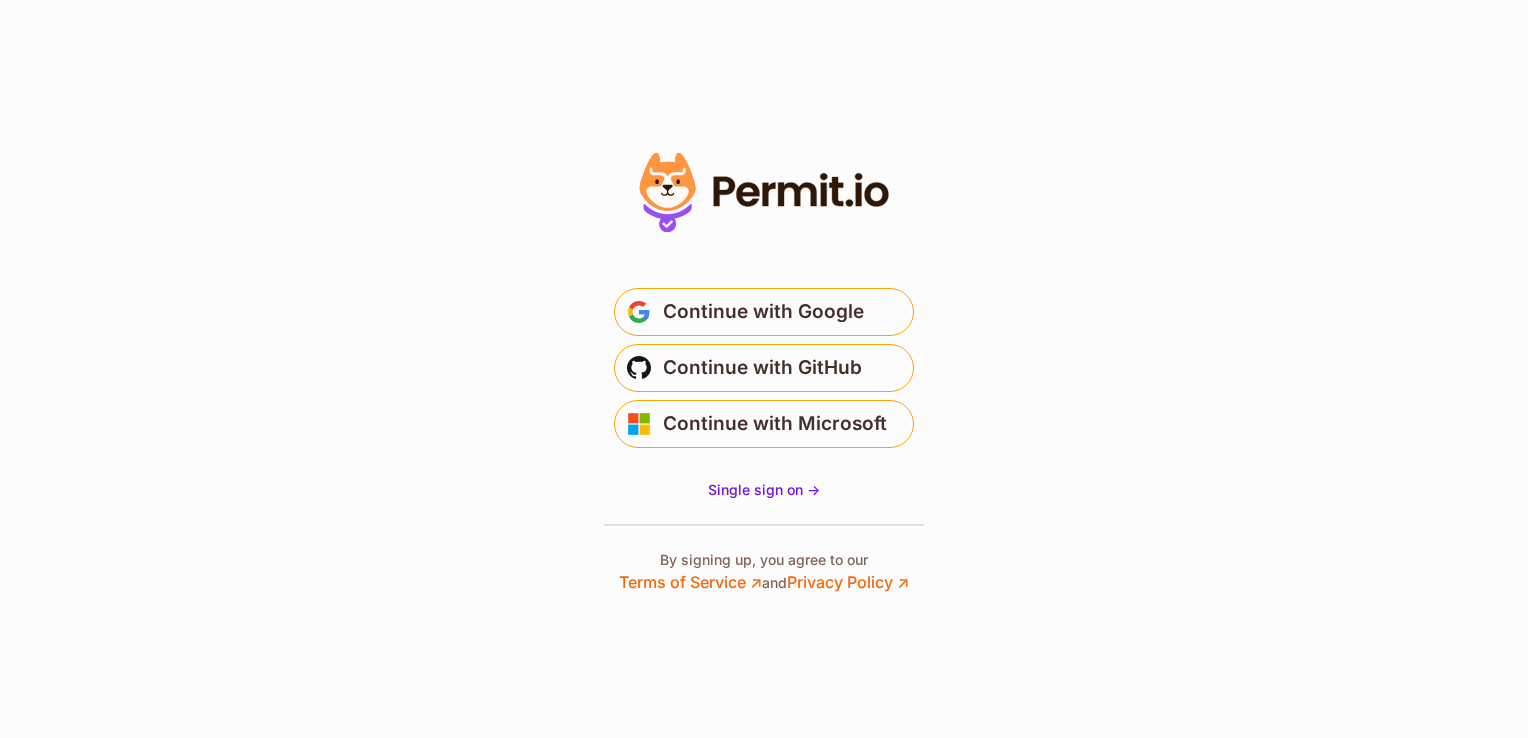 scroll, scrollTop: 0, scrollLeft: 0, axis: both 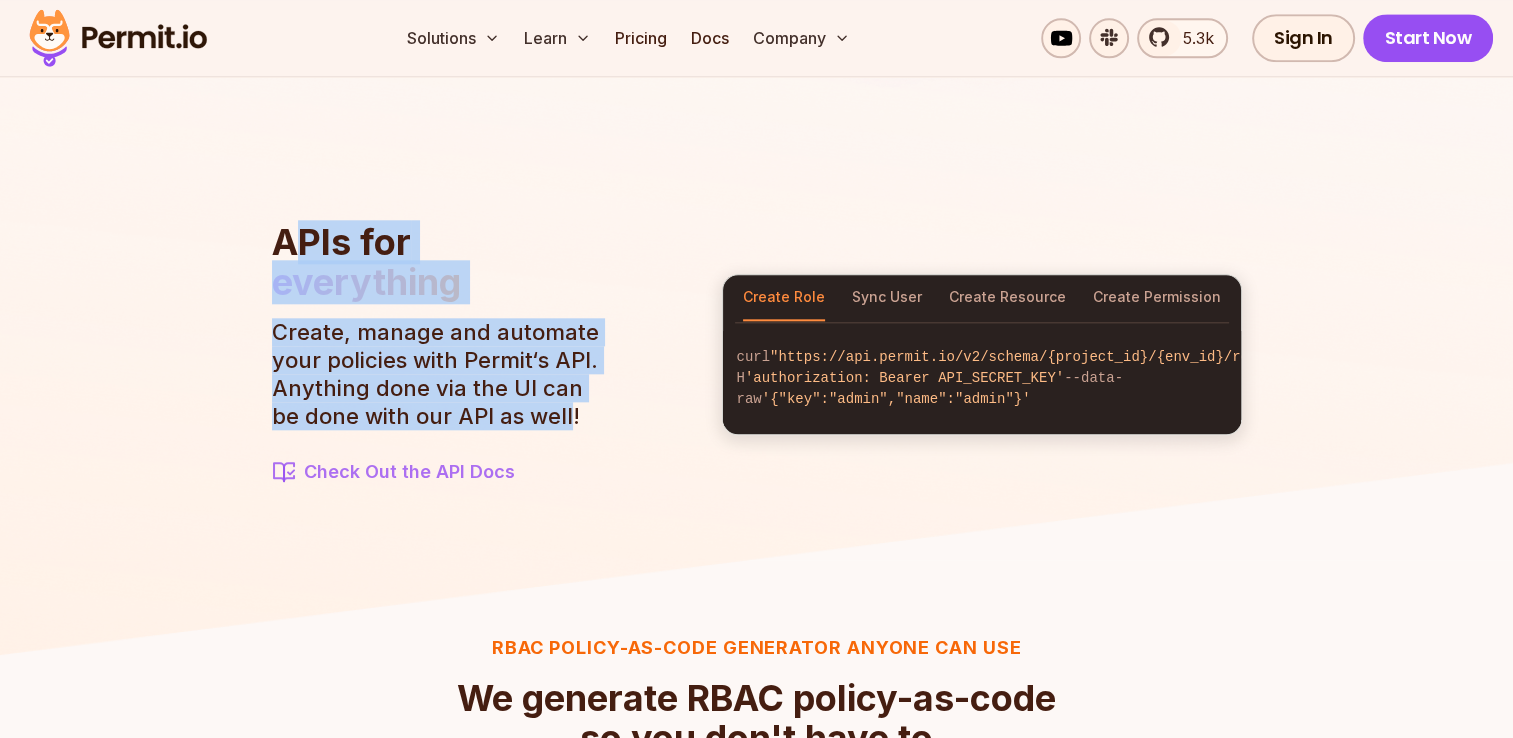drag, startPoint x: 290, startPoint y: 232, endPoint x: 532, endPoint y: 422, distance: 307.67514 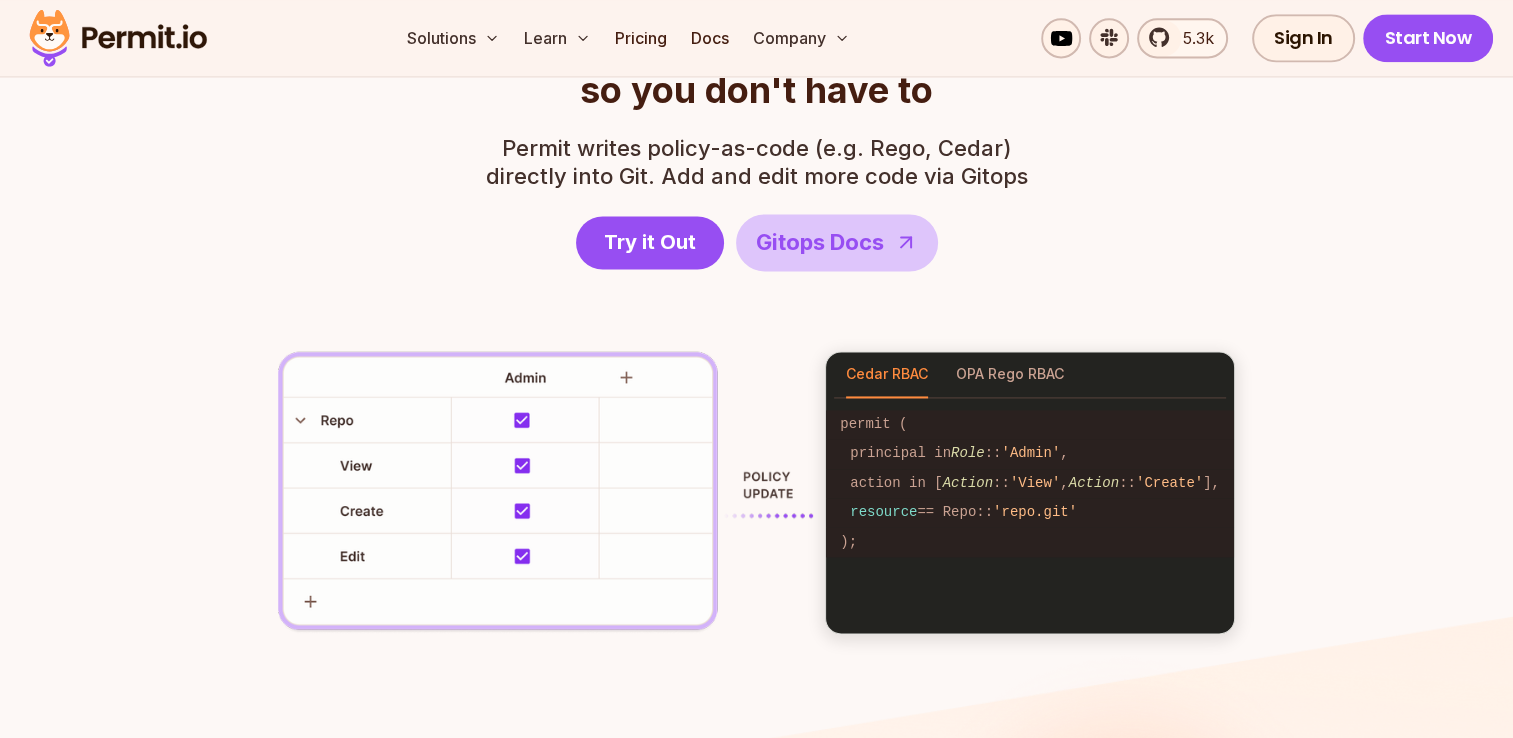 scroll, scrollTop: 2816, scrollLeft: 0, axis: vertical 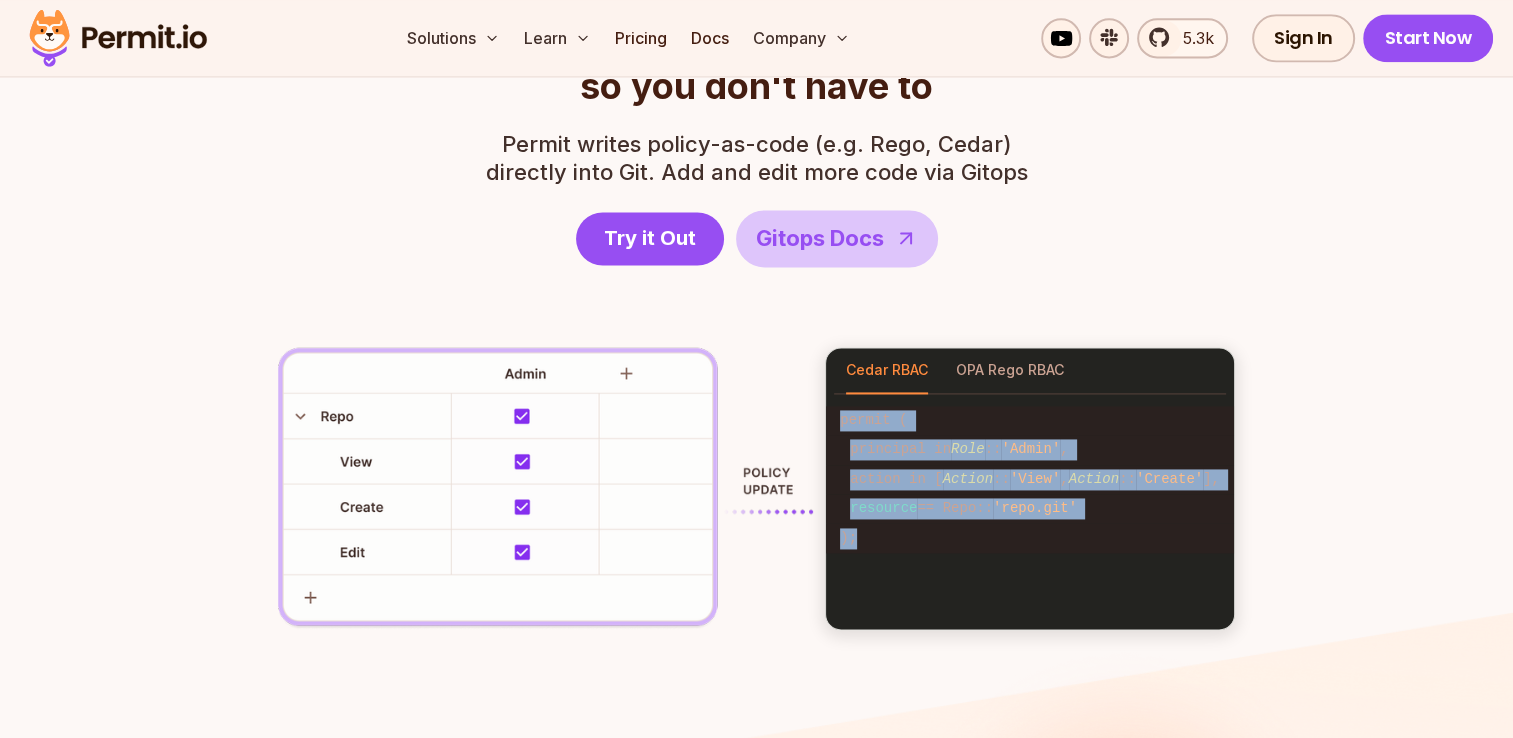 drag, startPoint x: 877, startPoint y: 550, endPoint x: 844, endPoint y: 426, distance: 128.31601 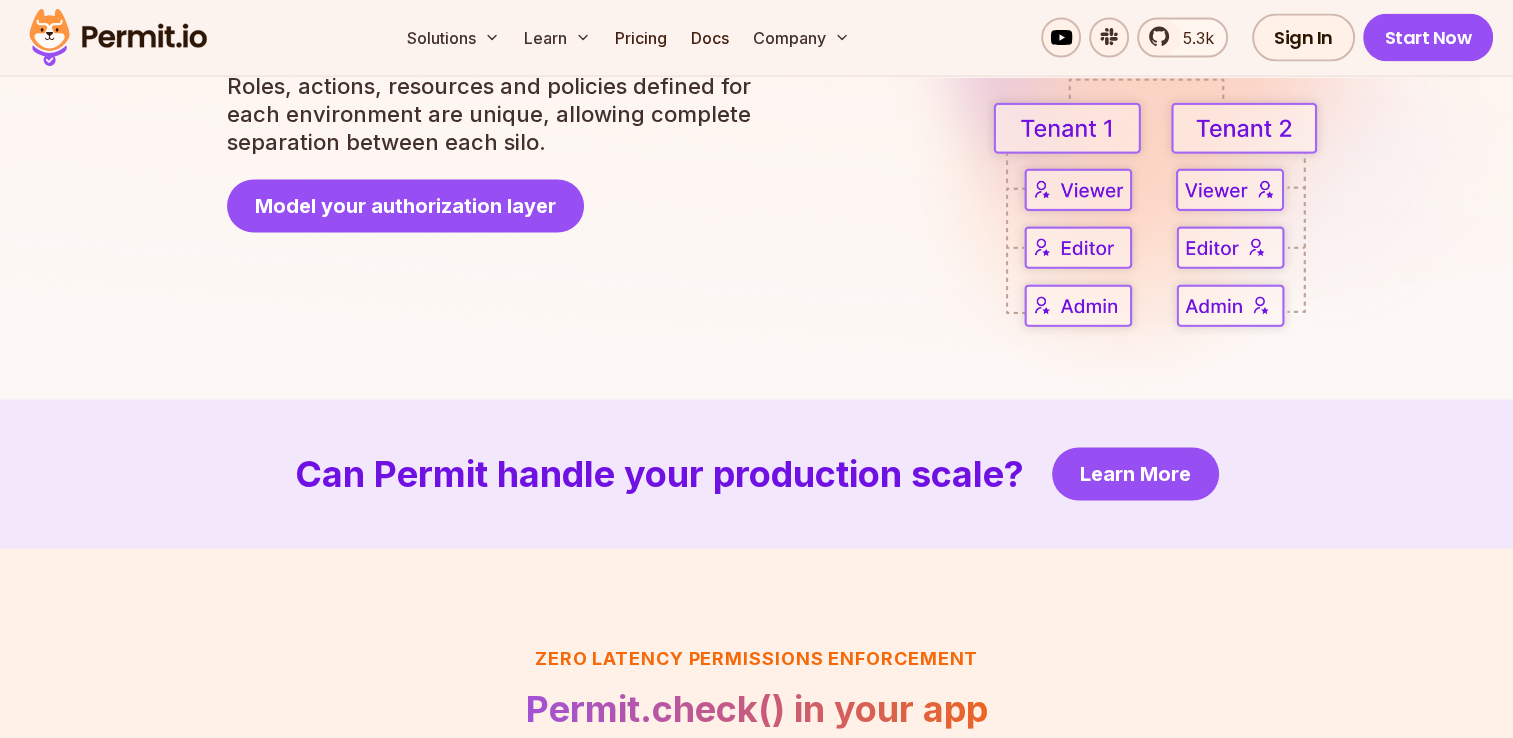 scroll, scrollTop: 3871, scrollLeft: 0, axis: vertical 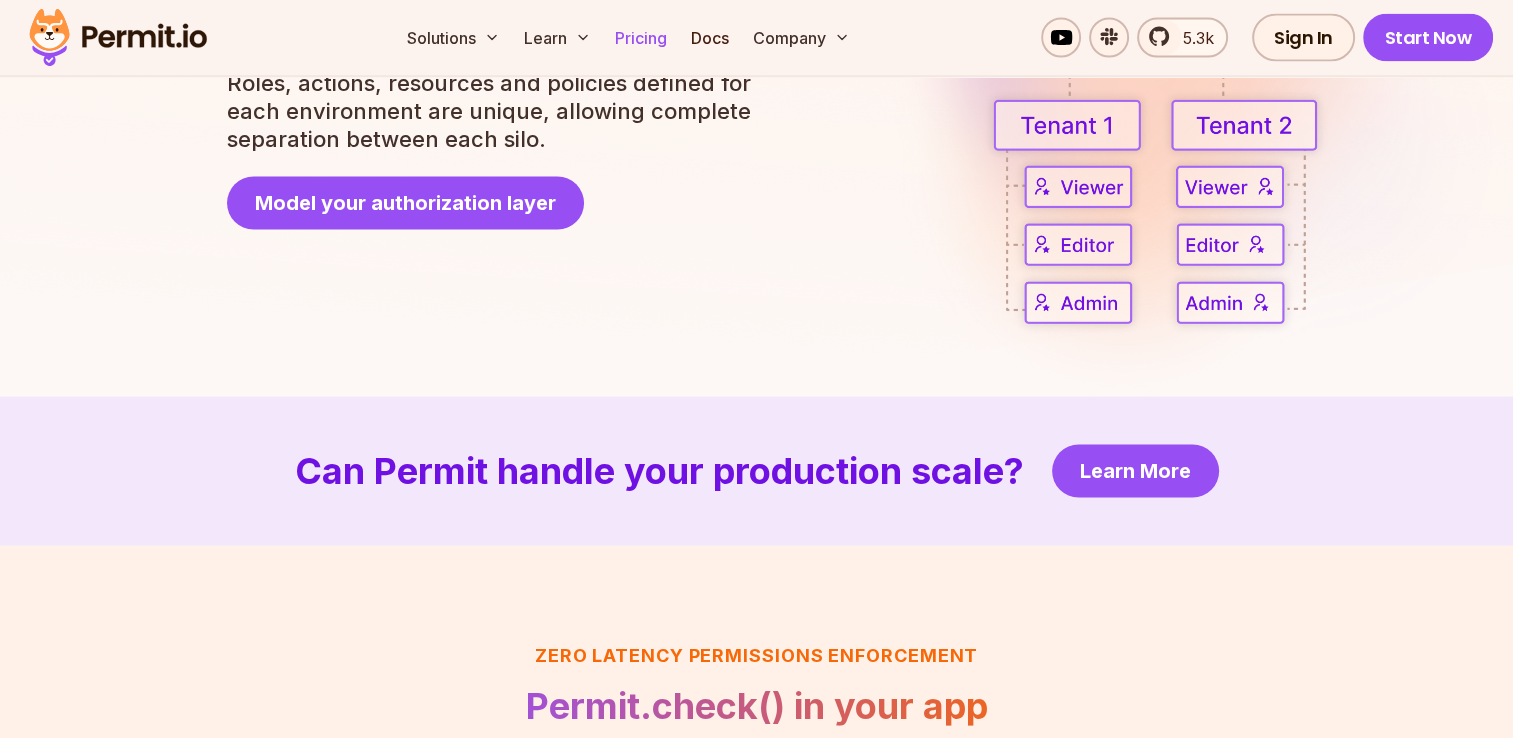 click on "Pricing" at bounding box center [641, 38] 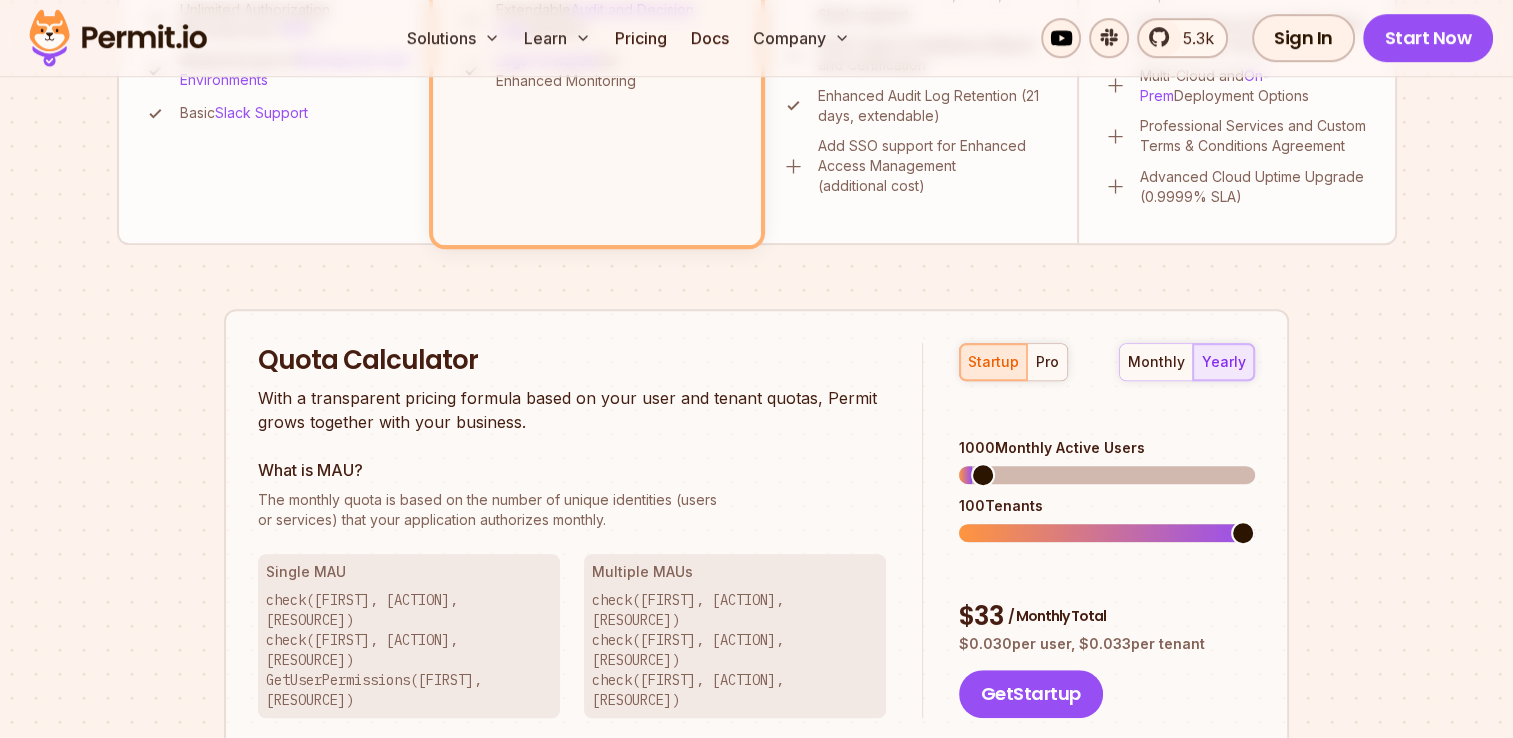 scroll, scrollTop: 1040, scrollLeft: 0, axis: vertical 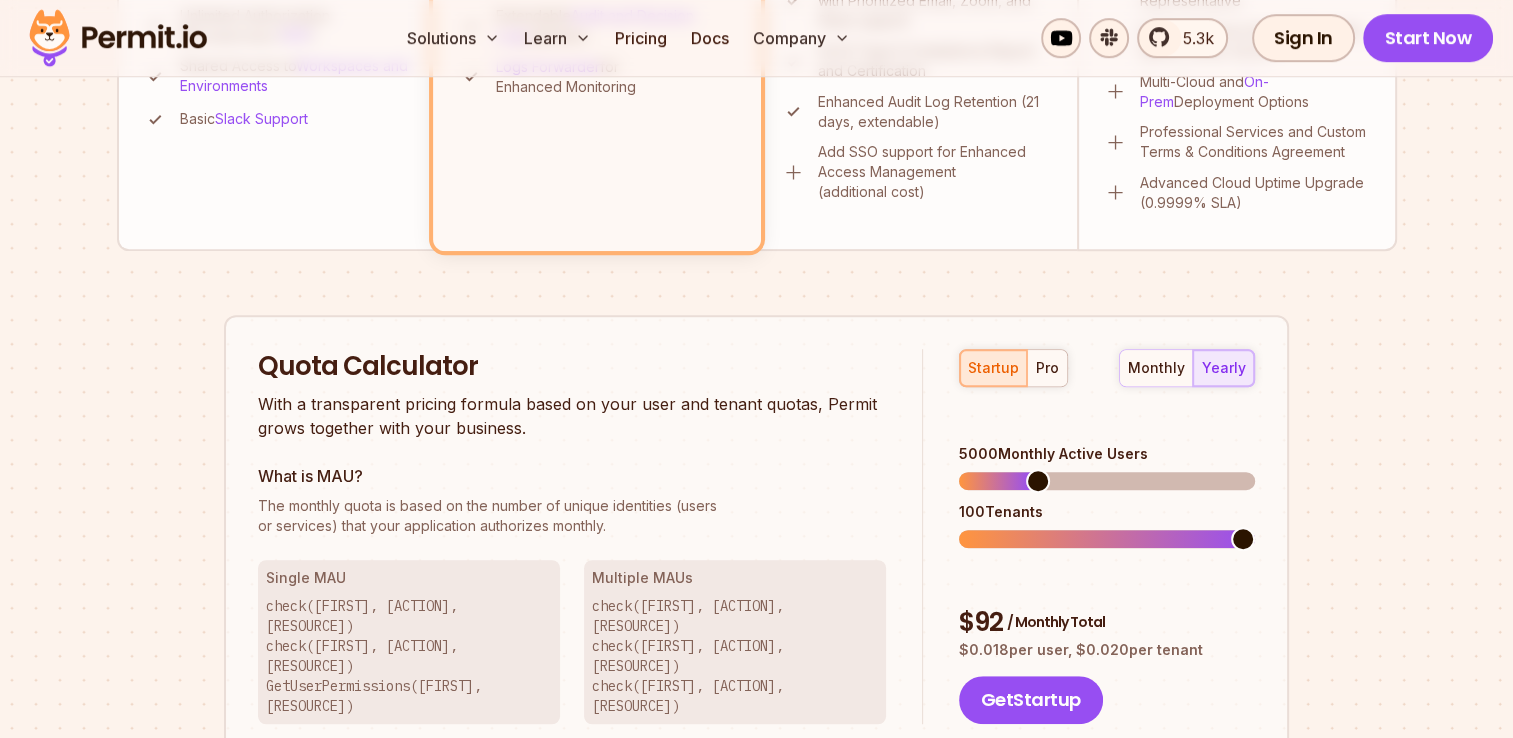 click at bounding box center [1038, 481] 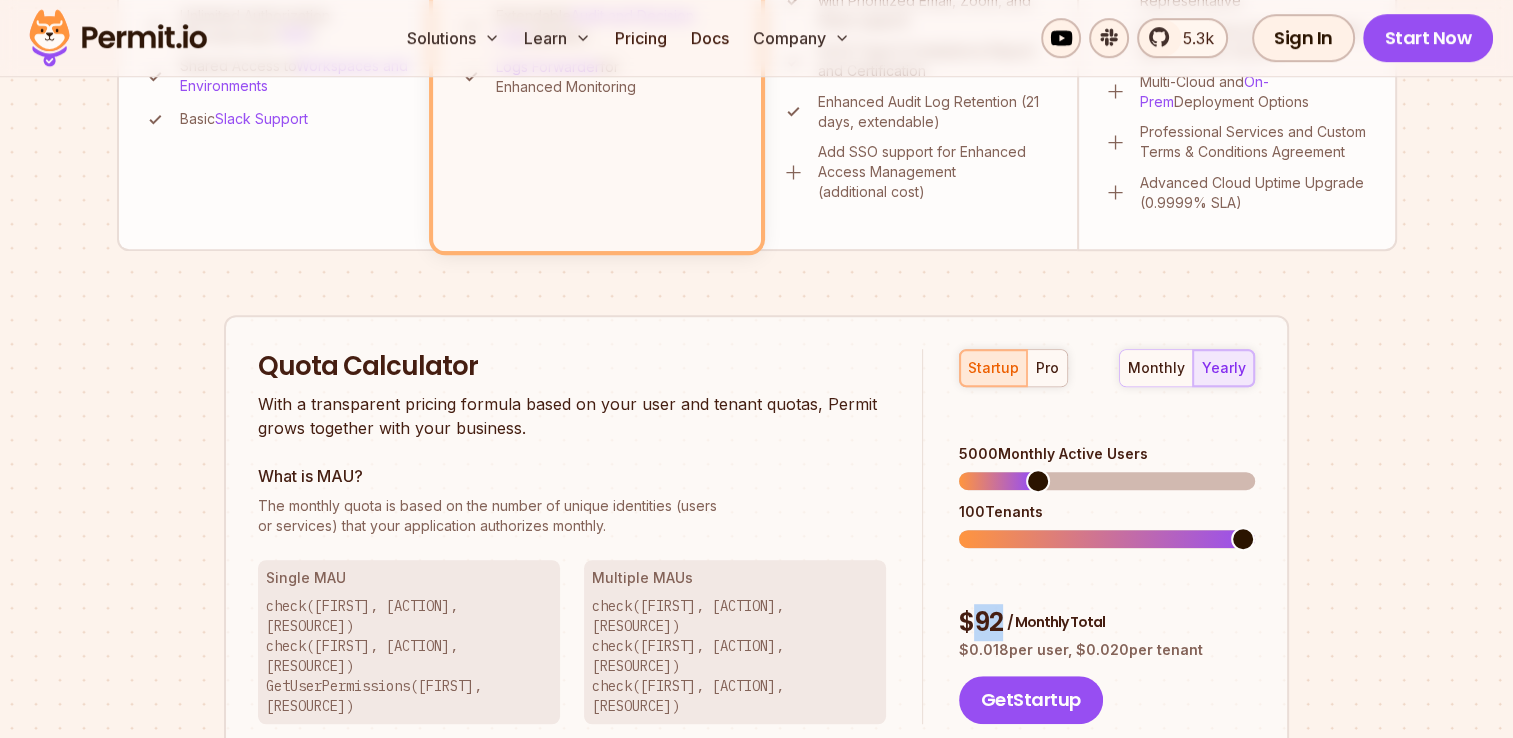drag, startPoint x: 1122, startPoint y: 559, endPoint x: 971, endPoint y: 554, distance: 151.08276 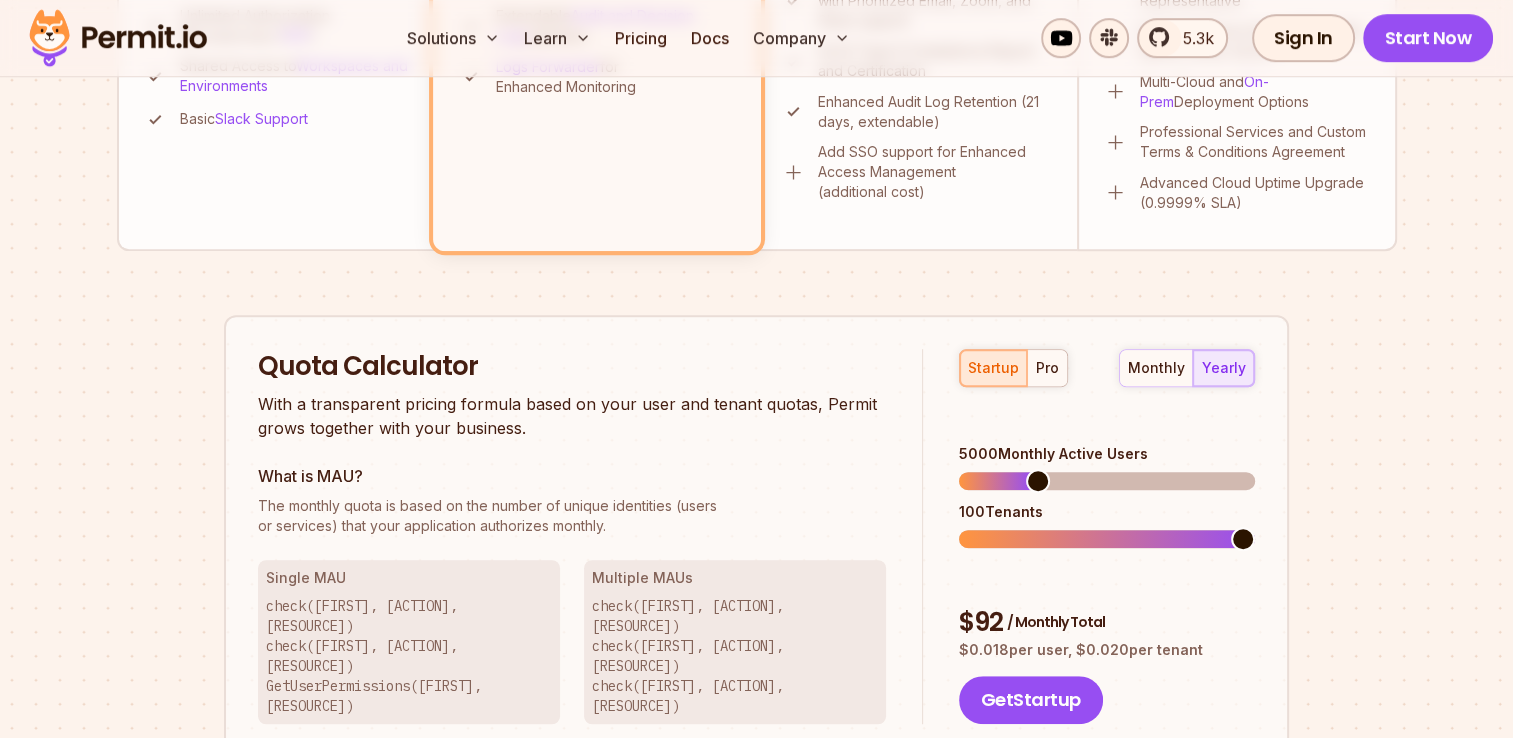click on "$ 92    / Monthly Total" at bounding box center (1107, 623) 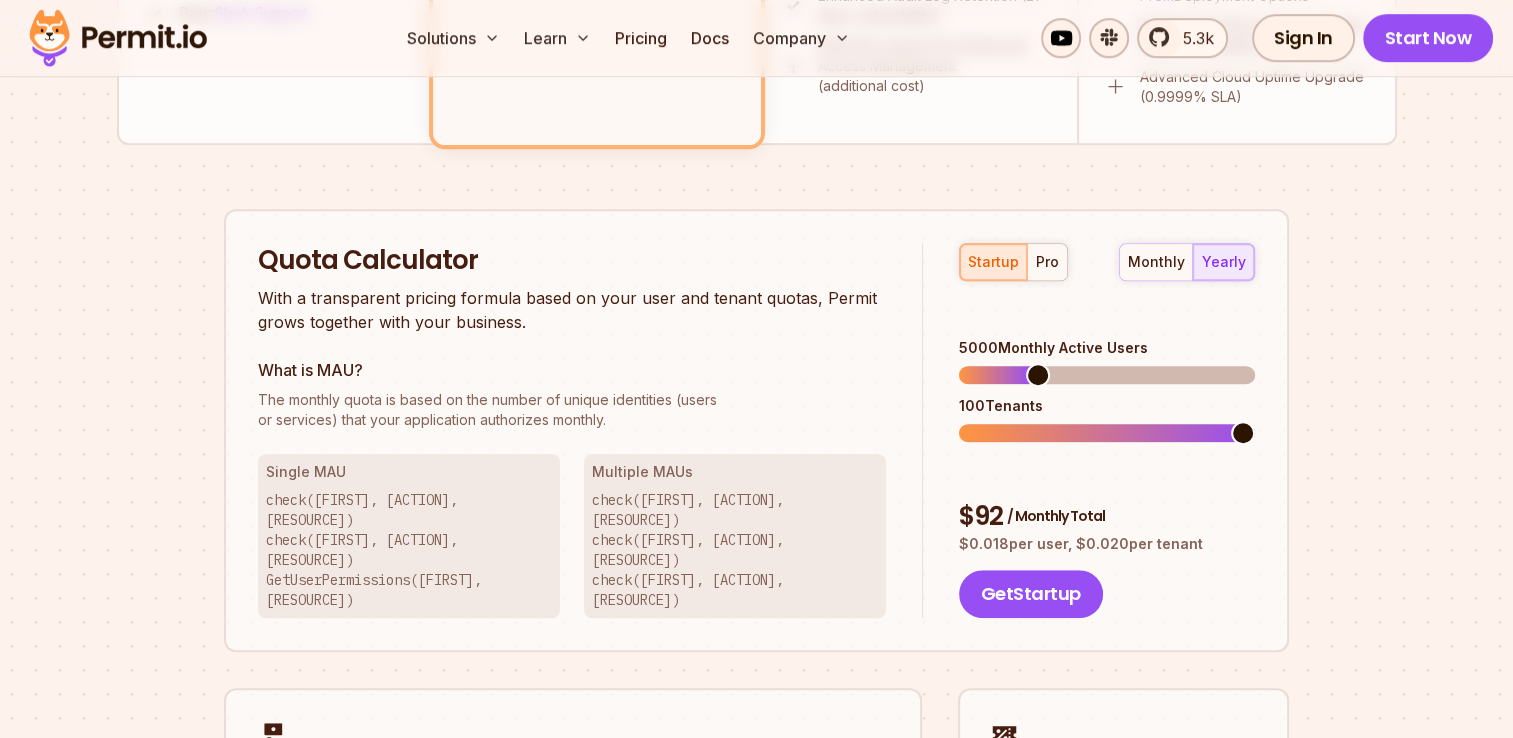 scroll, scrollTop: 1144, scrollLeft: 0, axis: vertical 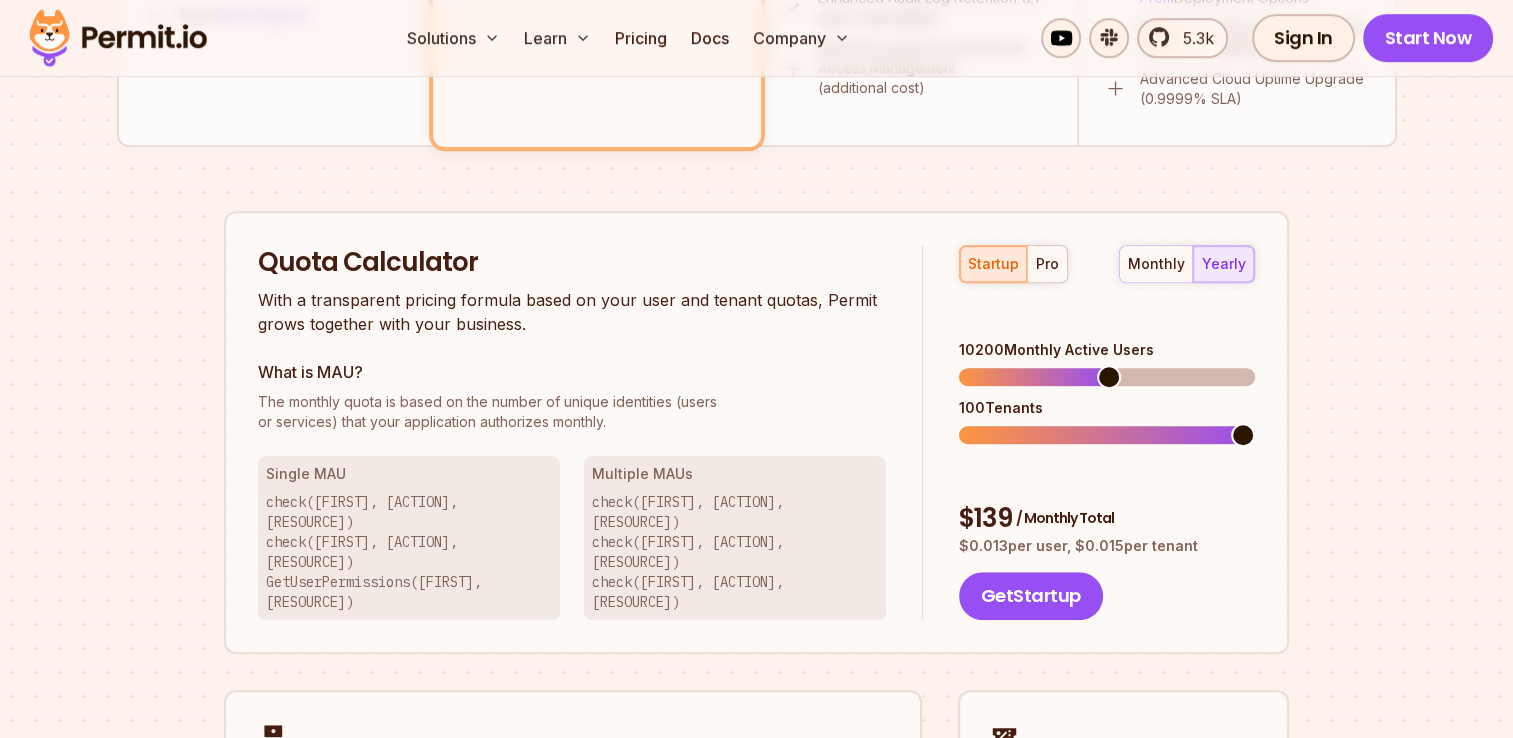 click at bounding box center [1109, 377] 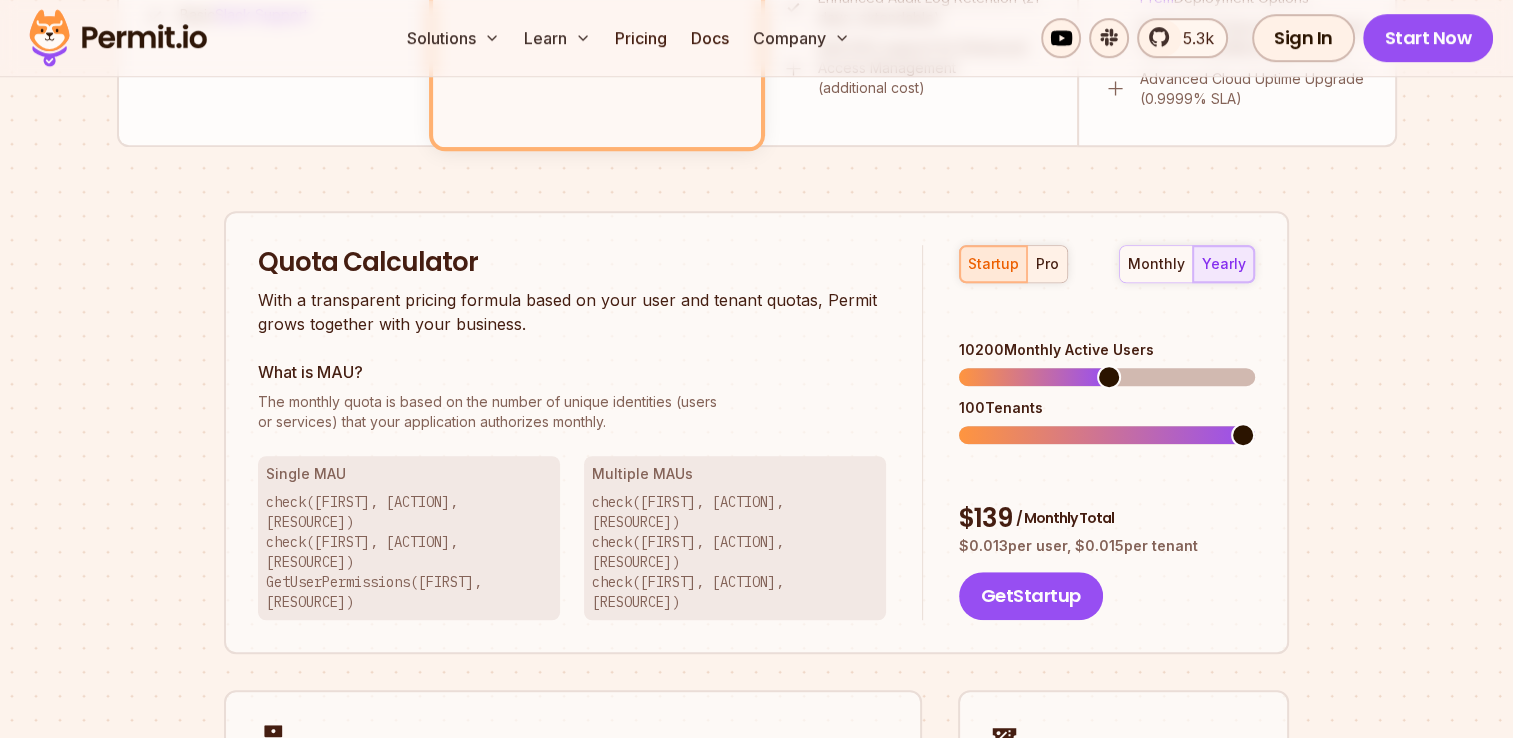 click on "pro" at bounding box center [1047, 264] 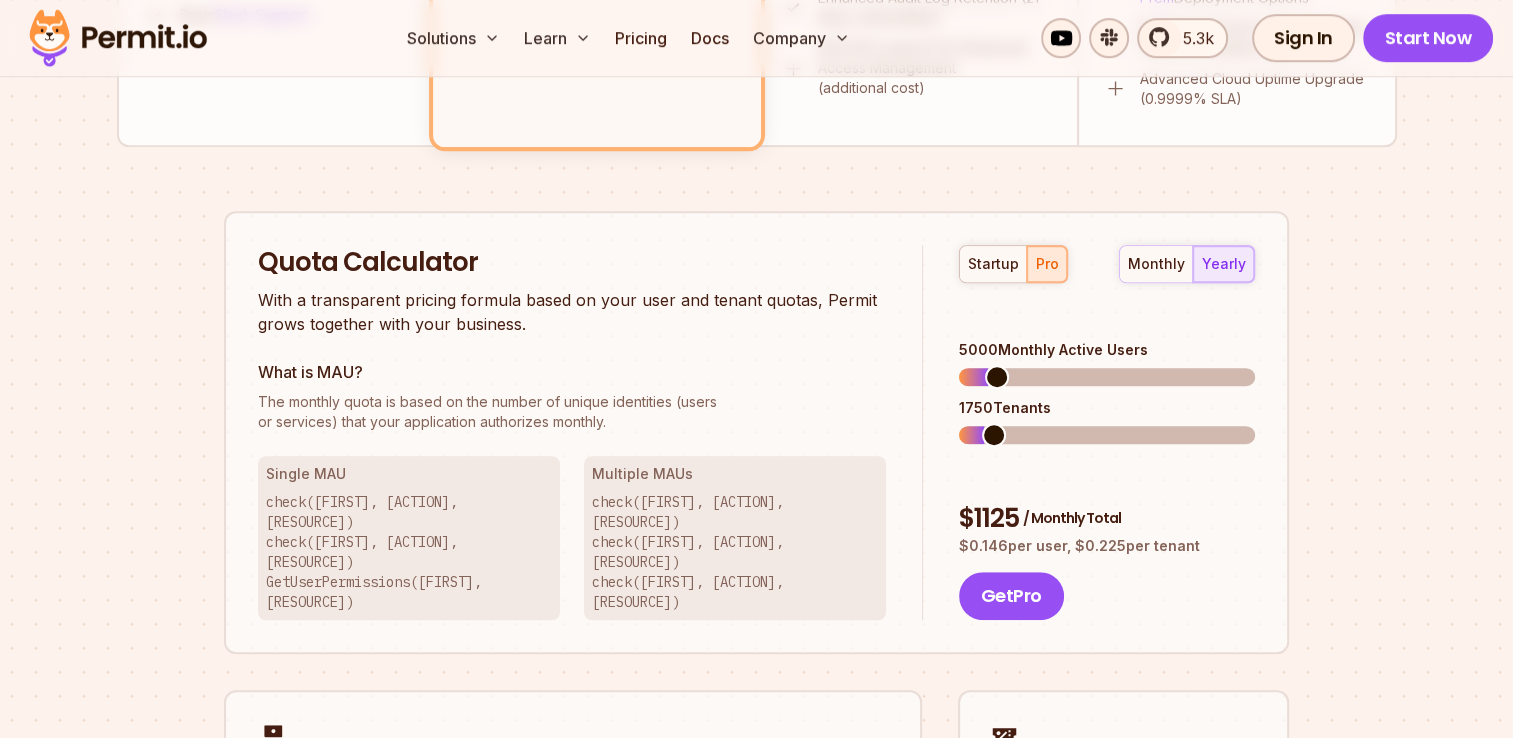 click at bounding box center [997, 377] 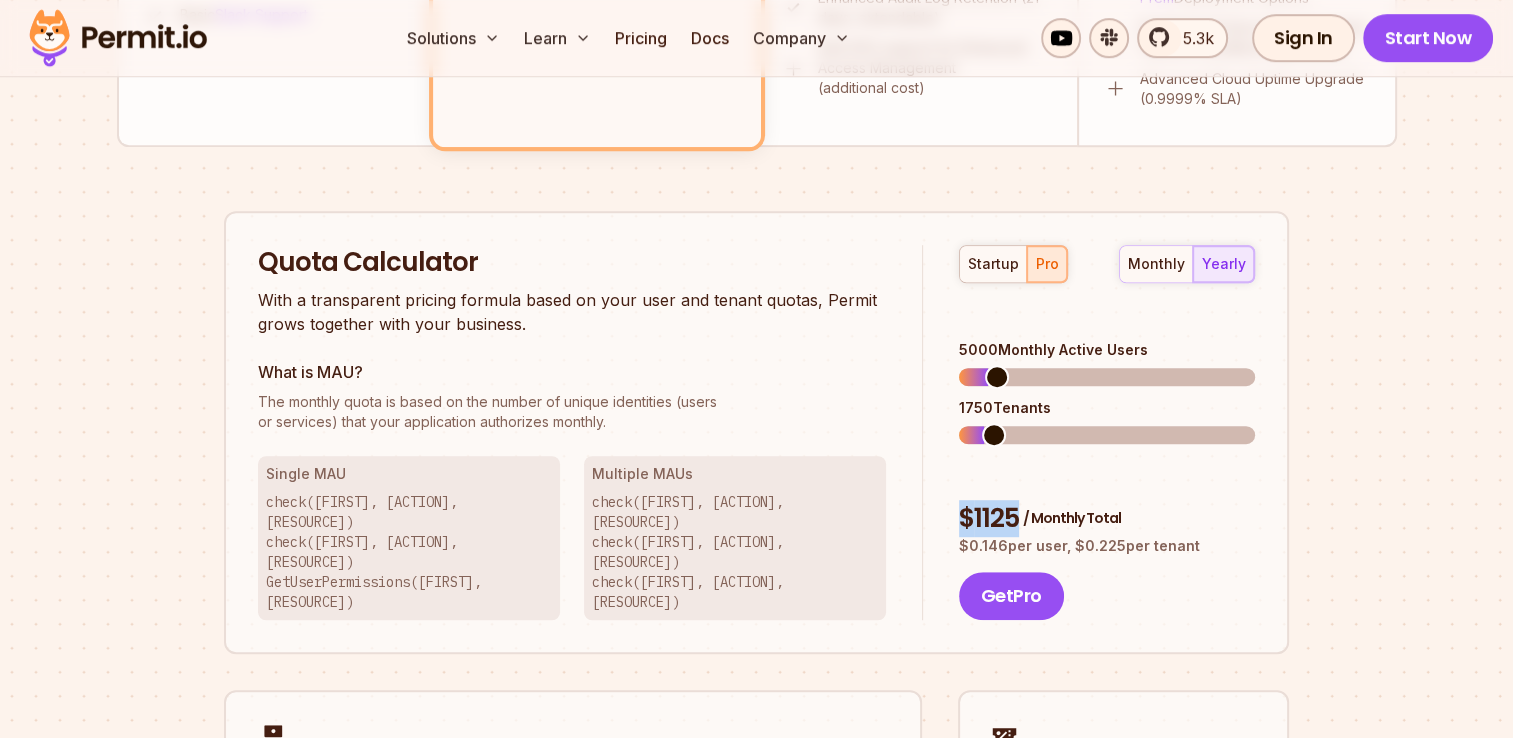 drag, startPoint x: 1136, startPoint y: 451, endPoint x: 957, endPoint y: 449, distance: 179.01117 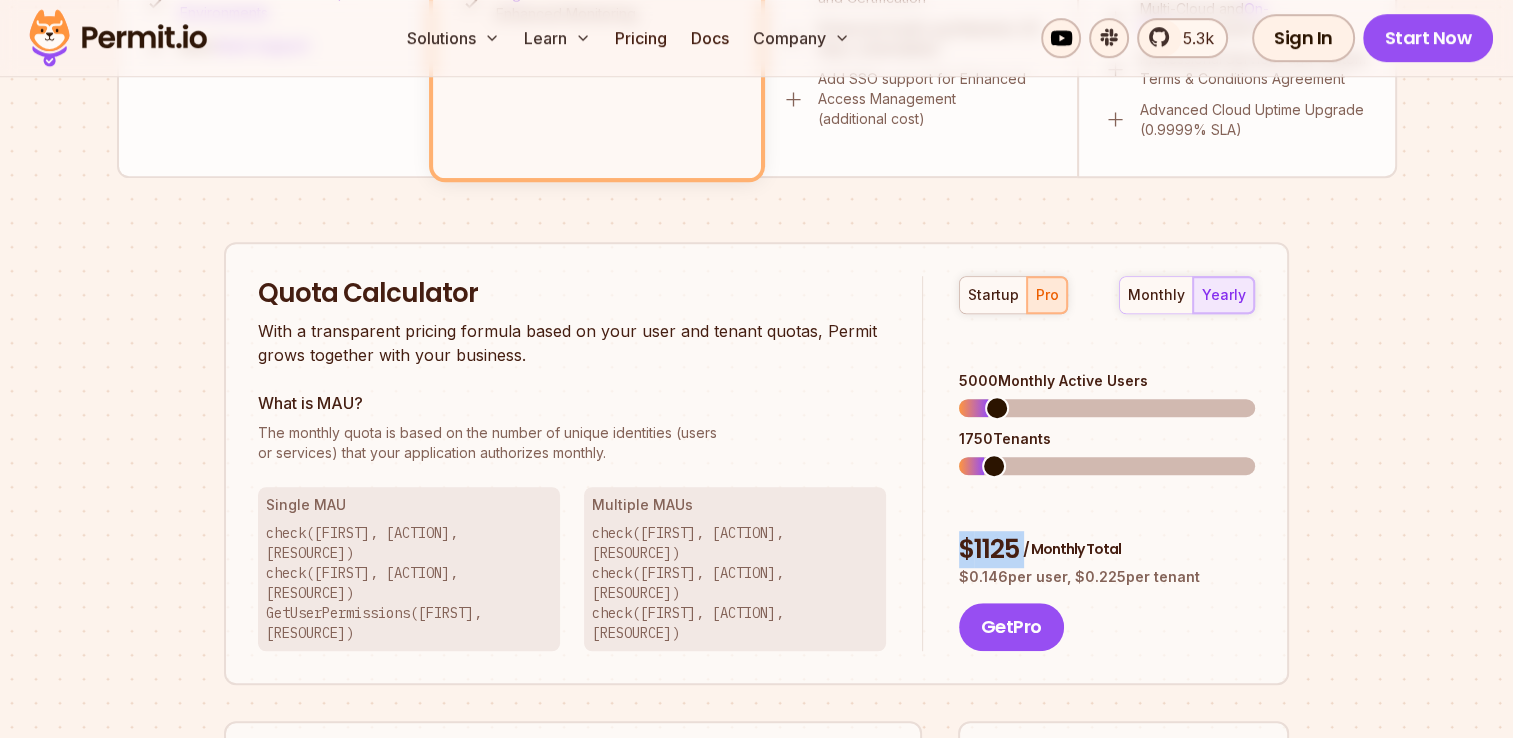 scroll, scrollTop: 1334, scrollLeft: 0, axis: vertical 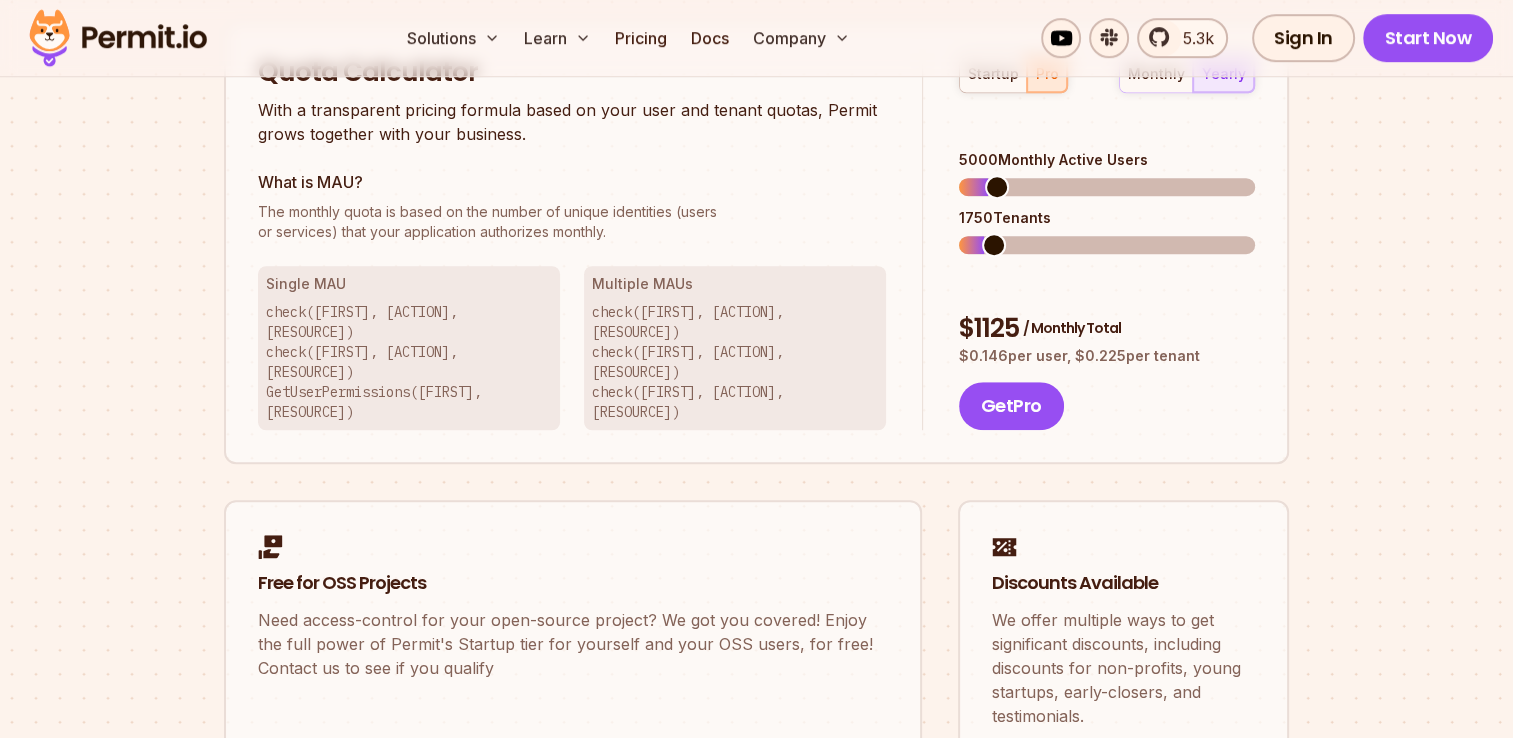 click on "Quota Calculator With a transparent pricing formula based on your user and tenant quotas, Permit grows together with your business. What is MAU? The monthly quota is based on the number of unique identities (users   or services) that your application authorizes monthly. Single MAU check(John, Read, Dashboard) check(John, Create, Widget) GetUserPermissions(John, Widgets) Multiple MAUs check(Betty, Read, Dashboard) check(John, Read, Dashboard) check(Jeff, Read, Dashboard) startup pro monthly yearly 5000  Monthly Active Users 1750  Tenants $ 1125    / Monthly Total $ 0.146  per user, $ 0.225  per tenant Get  Pro Free for OSS Projects Need access-control for your open-source project? We got you covered! Enjoy the full power of Permit's Startup tier for yourself and your OSS users, for free! Contact us to see if you qualify Contact Us   -> Discounts Available We offer multiple ways to get significant discounts, including discounts for non-profits, young startups, early-closers, and testimonials.   ->" at bounding box center [756, 412] 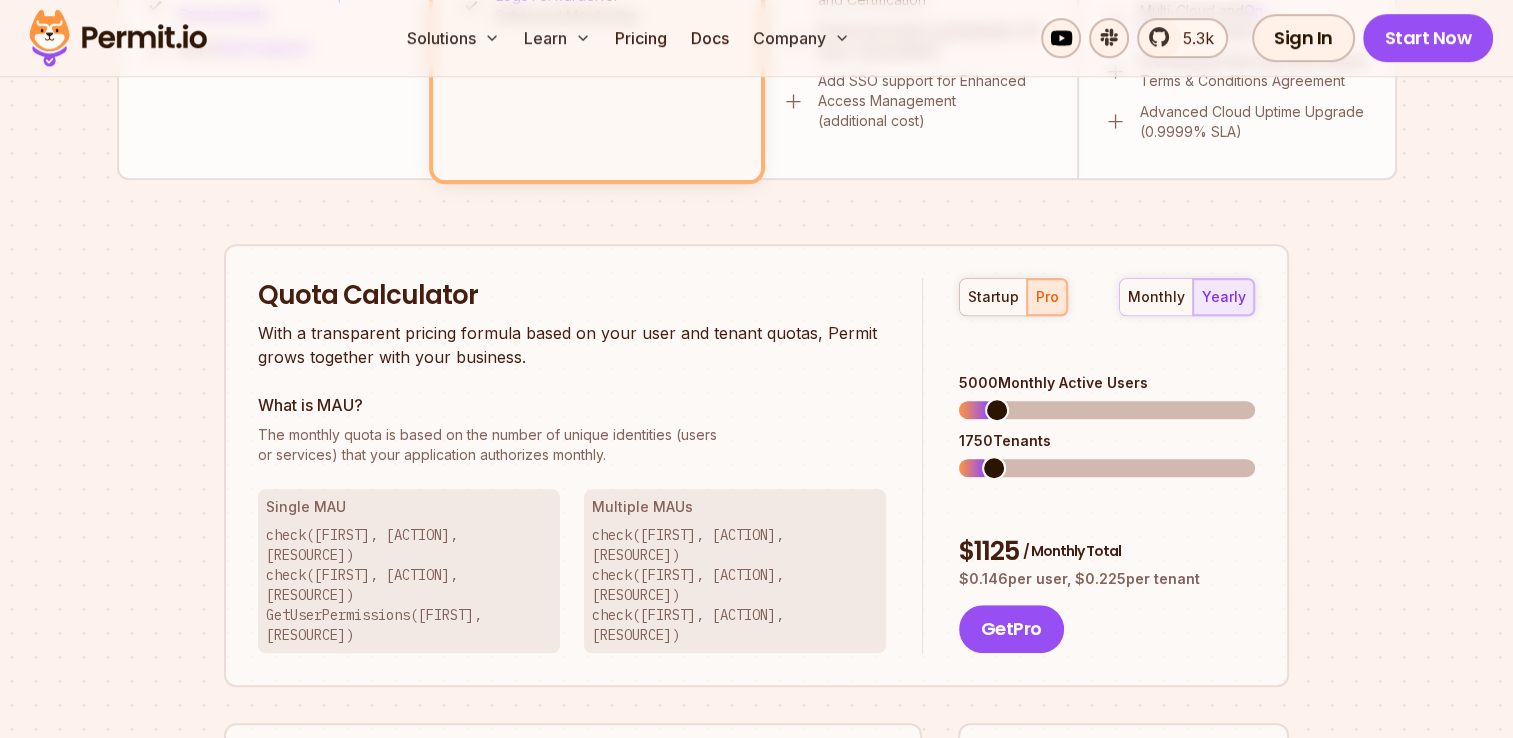 scroll, scrollTop: 1110, scrollLeft: 0, axis: vertical 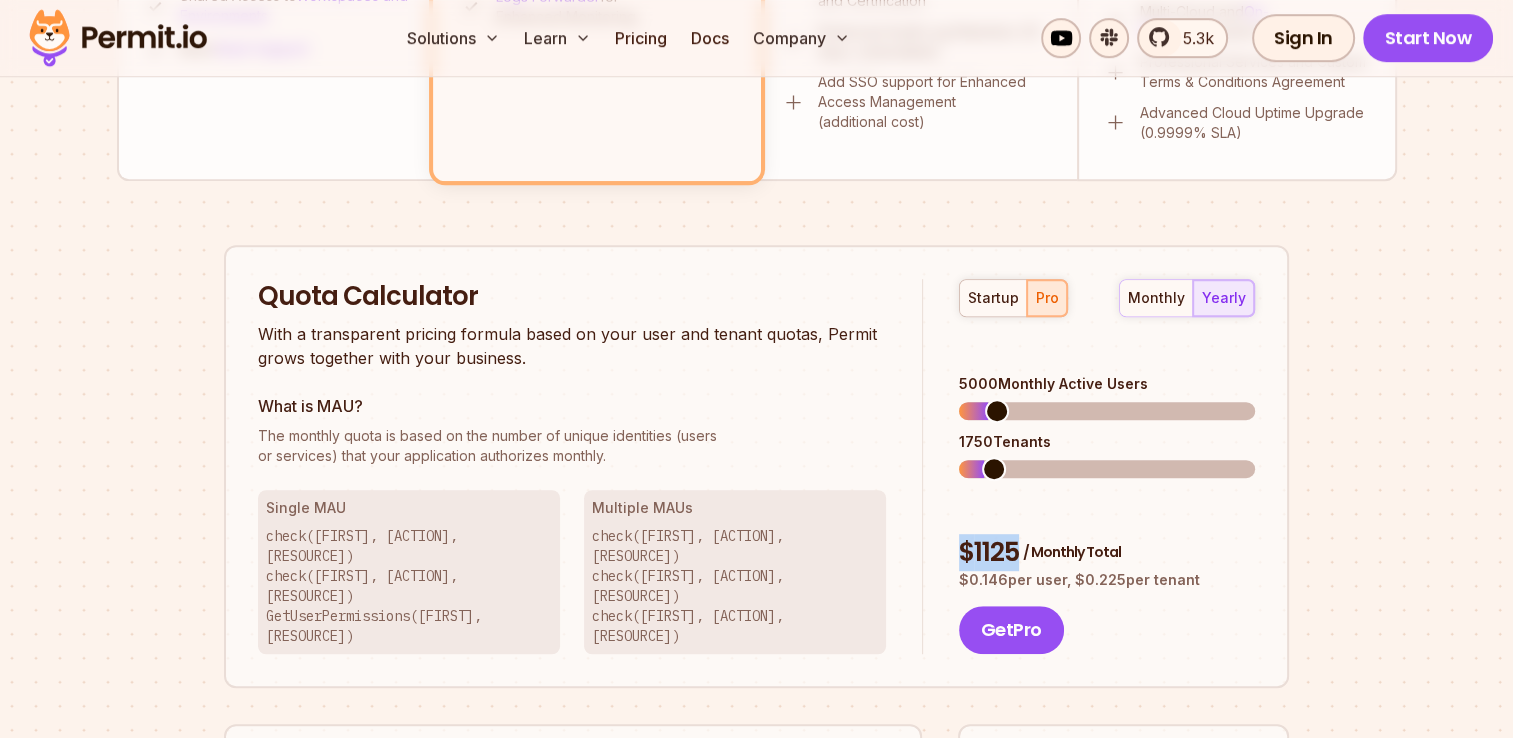 drag, startPoint x: 1020, startPoint y: 495, endPoint x: 943, endPoint y: 494, distance: 77.00649 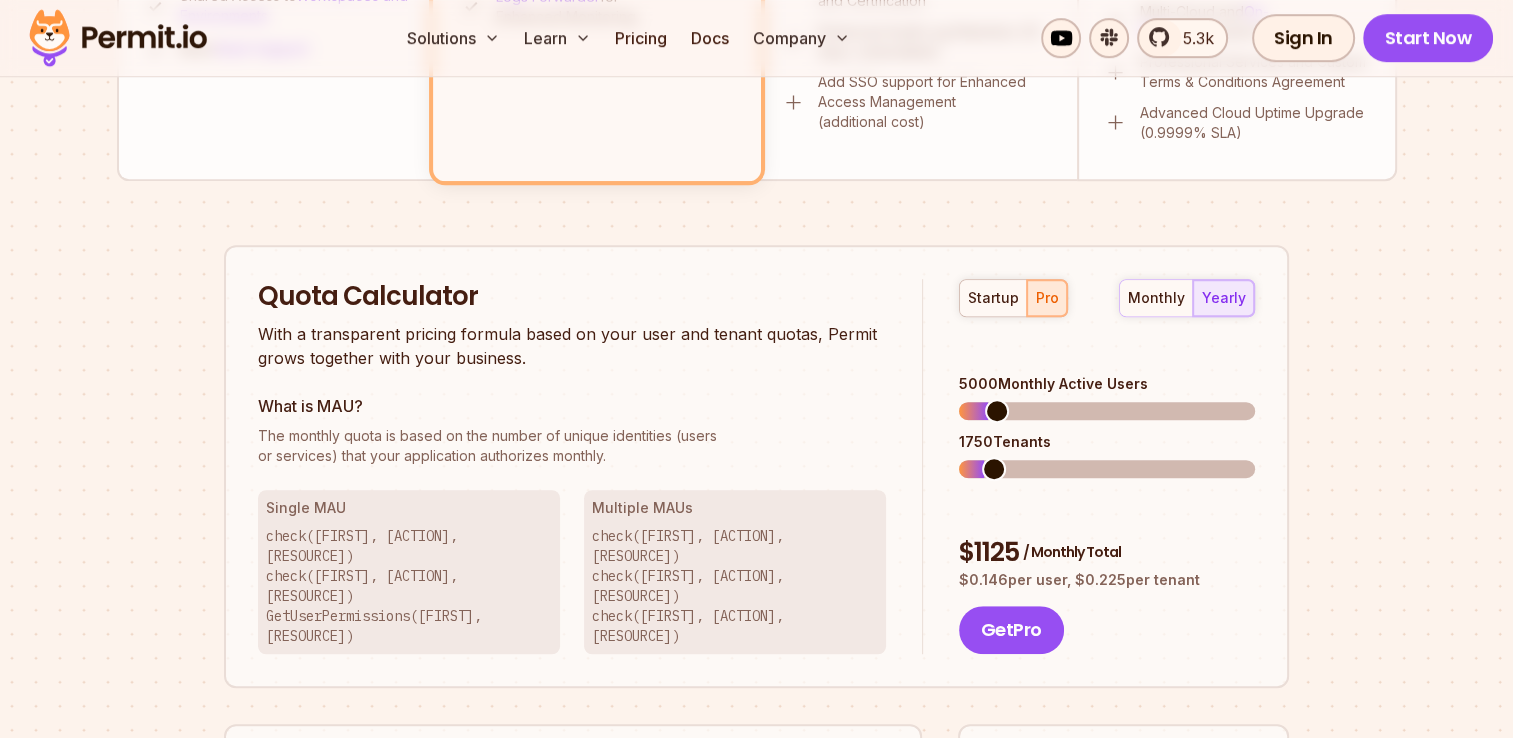 click on "$ 1125    / Monthly Total" at bounding box center [1107, 553] 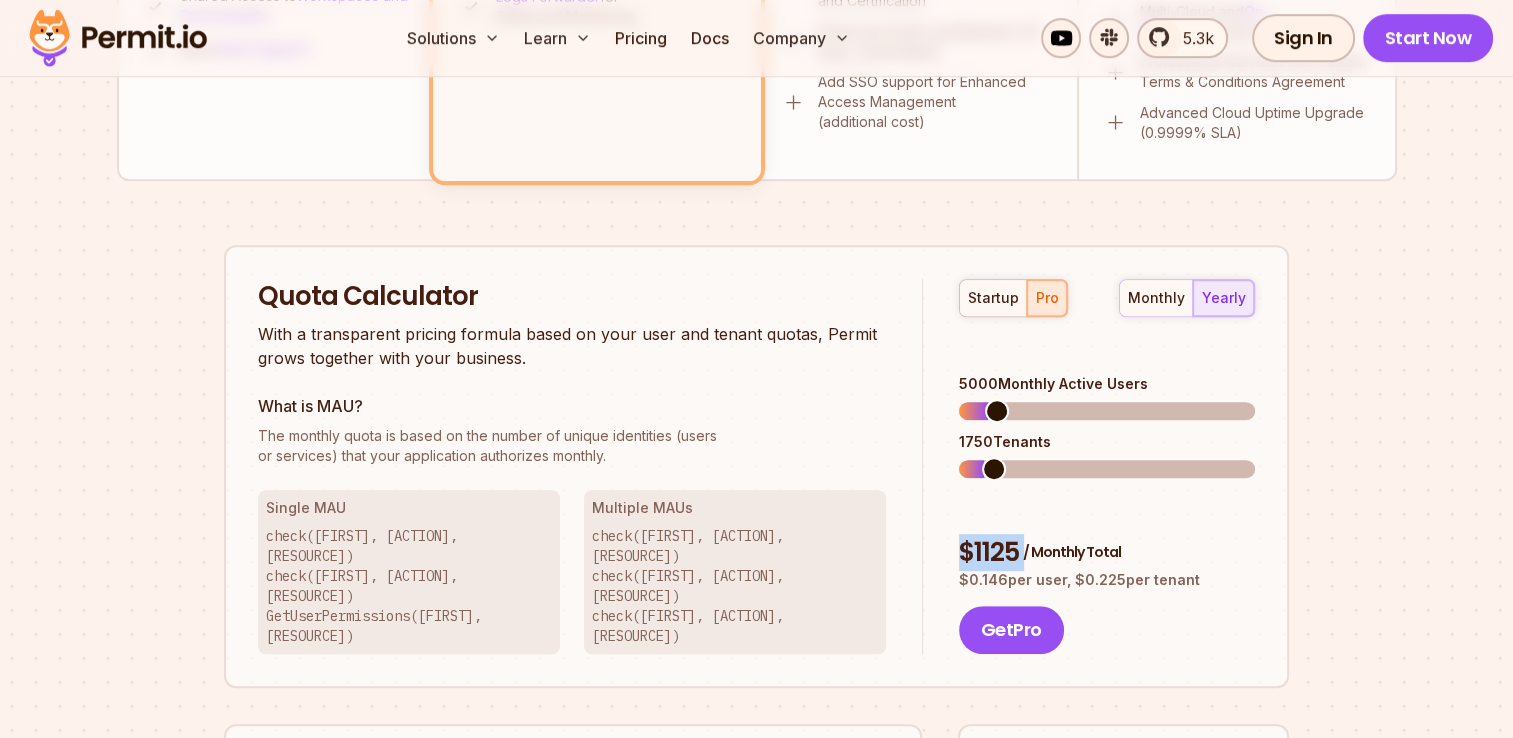 drag, startPoint x: 965, startPoint y: 492, endPoint x: 1144, endPoint y: 501, distance: 179.22612 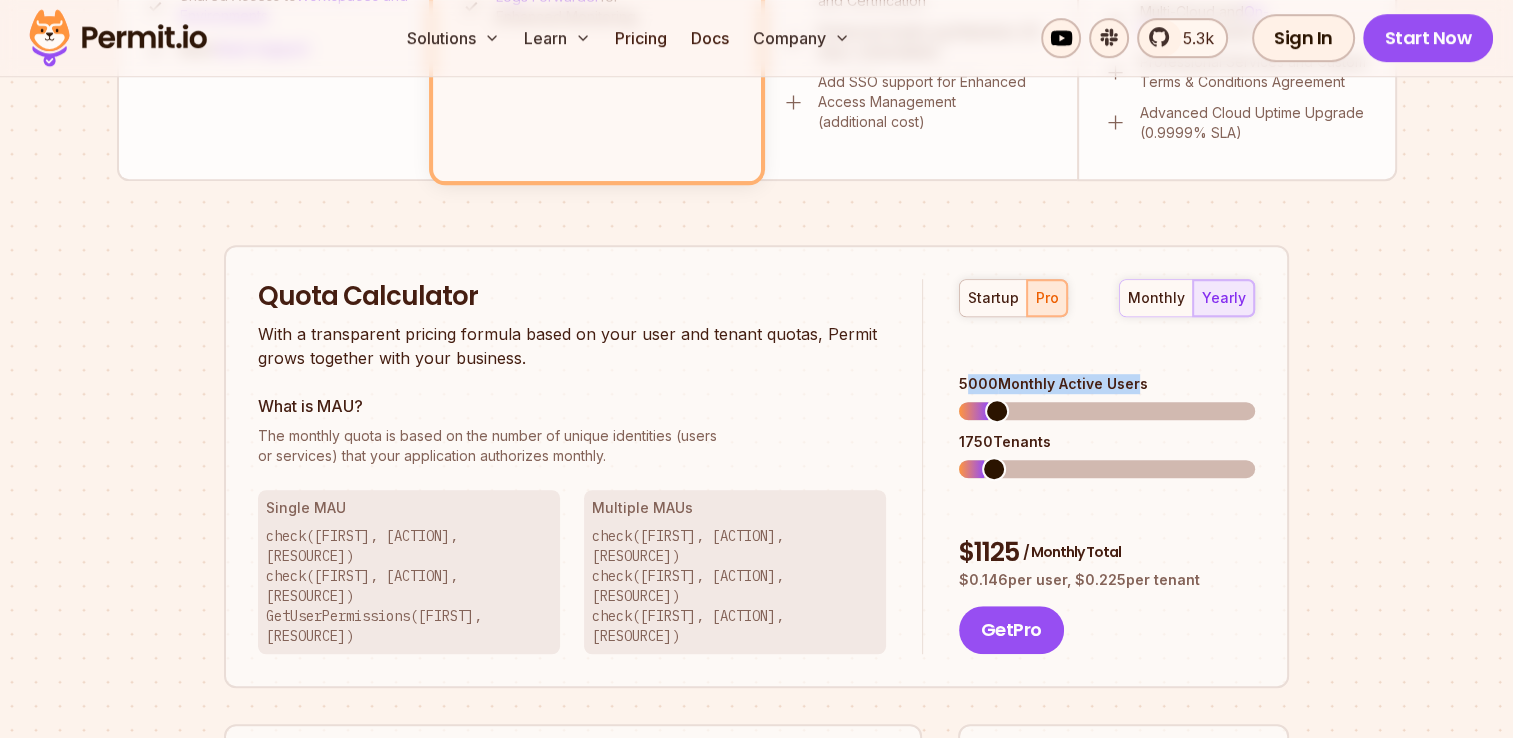 drag, startPoint x: 963, startPoint y: 350, endPoint x: 1132, endPoint y: 357, distance: 169.14491 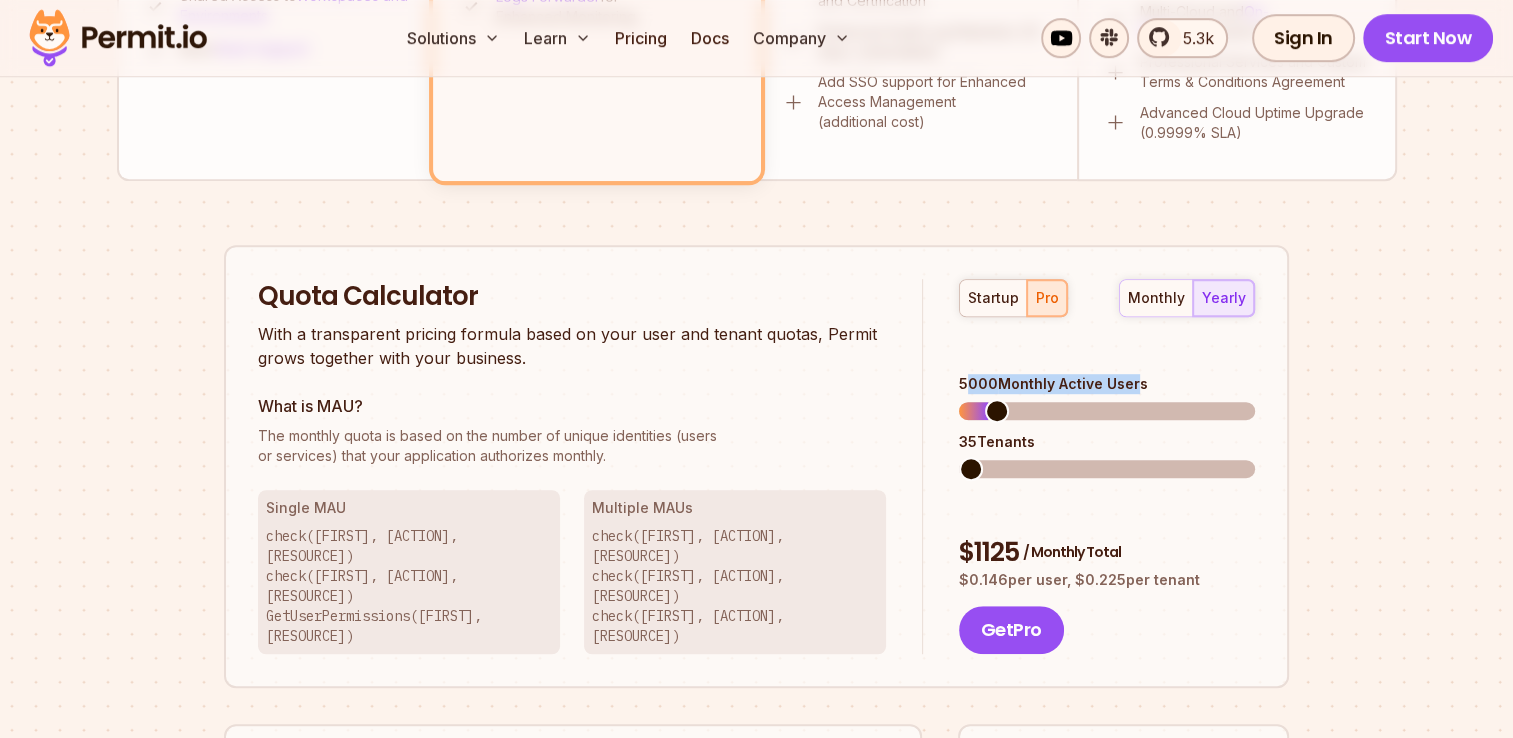 click at bounding box center [971, 469] 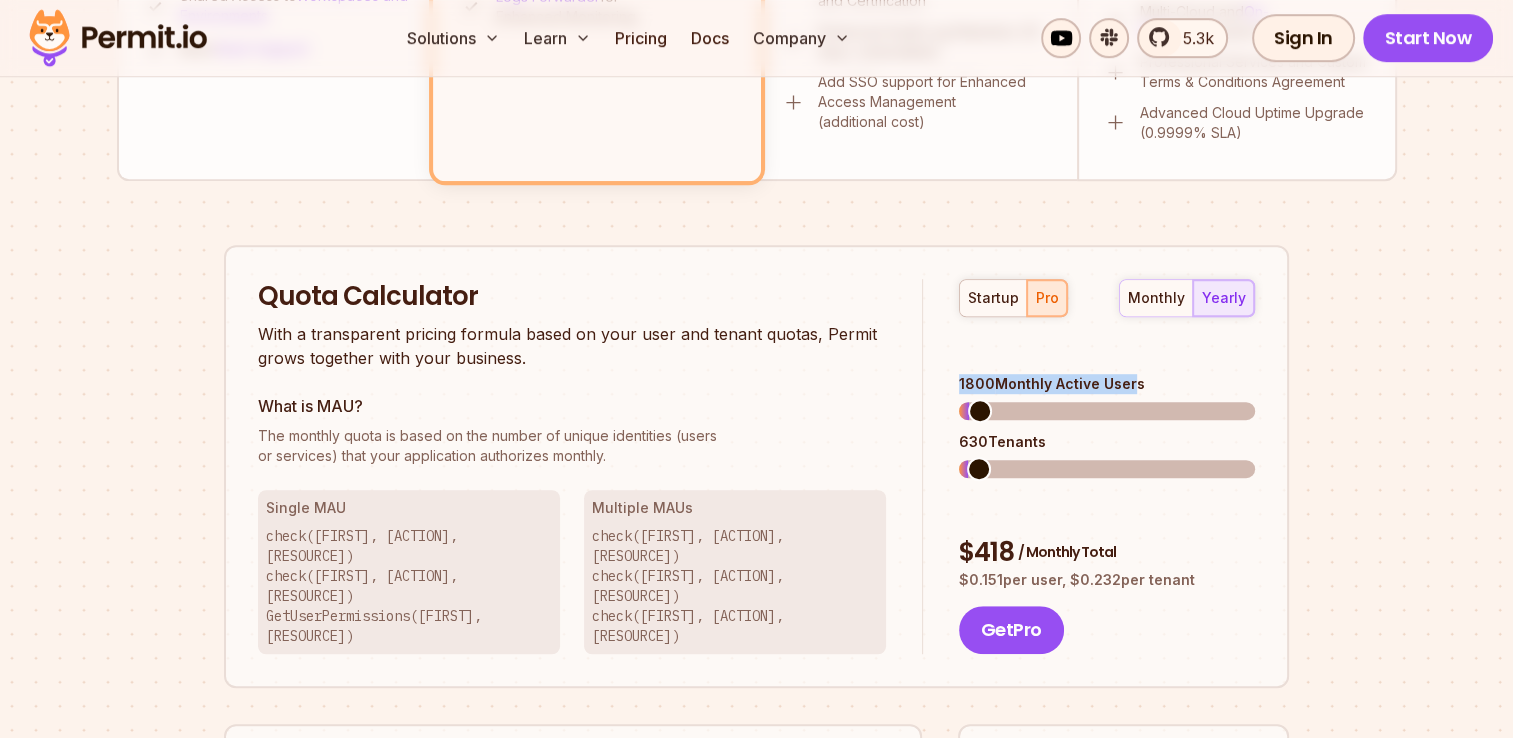 click at bounding box center (980, 411) 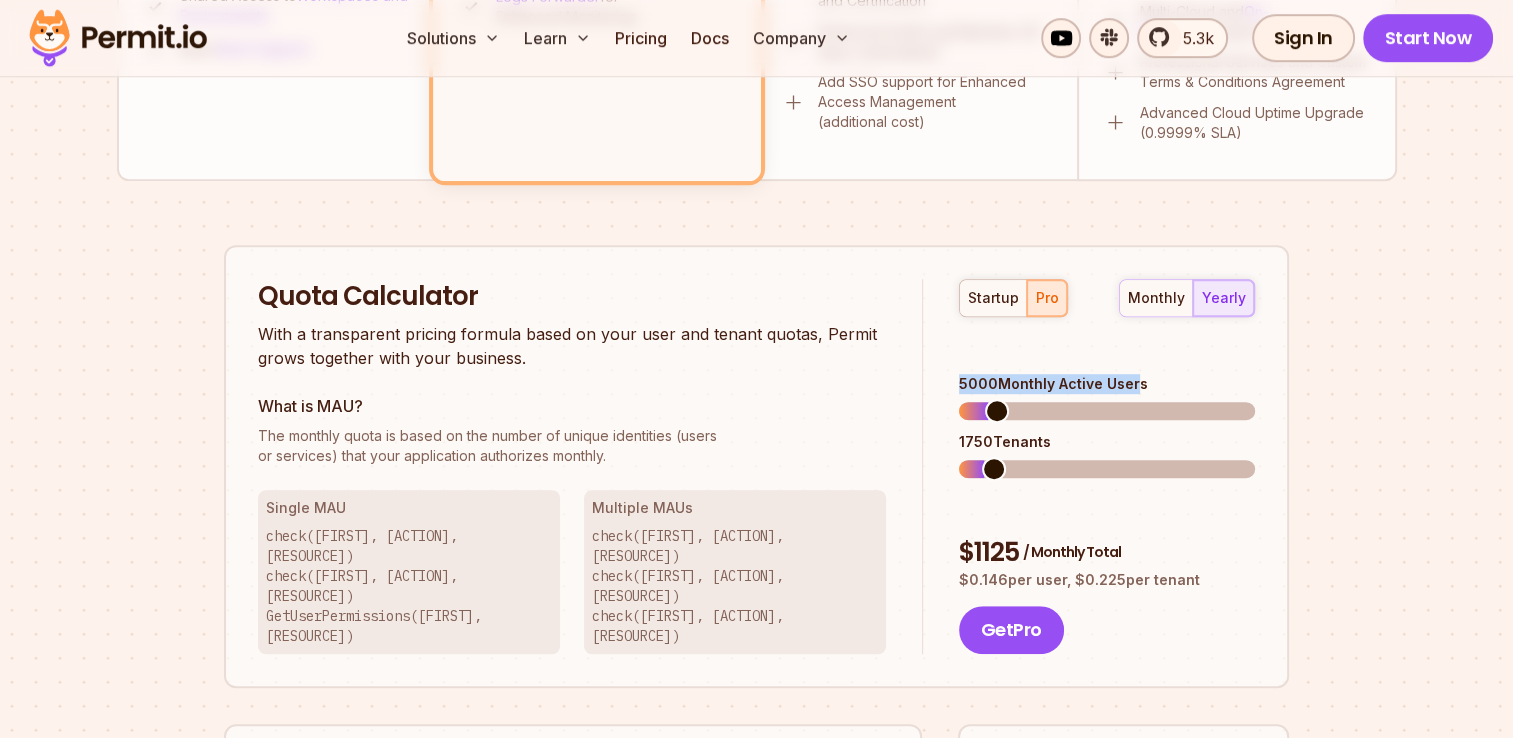 click at bounding box center [997, 411] 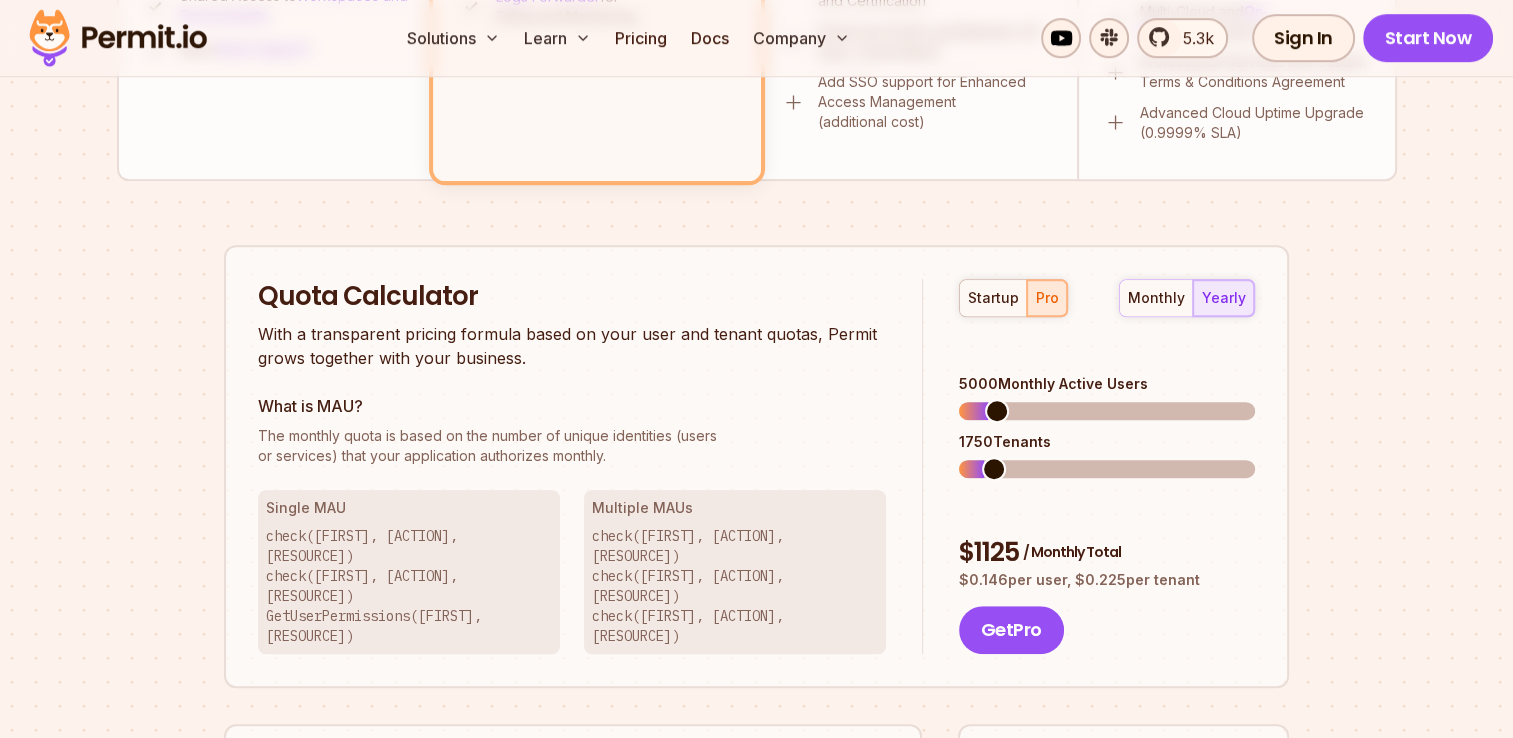 click on "Permit Pricing From Free to Predictable Scaling From a startup with 100 users to an enterprise with 1000s of tenants,   the Permit pricing model is simple, transparent, and affordable for everyone. Pay monthly Pay yearly  save 18% Community Perfect for individuals, PoCs, or small teams - all essential features included. Free Forever Free Forever Community features: UI and API Access for All Authorization Models ( RBAC ,  ABAC ,  ReBAC , PBAC ,  IaC ) Embeddable  Authorization Interfaces  (e.g., User Management) Unlimited Authorization Microservices ( PDP ) Shared Access to  Workspaces and Environments Basic  Slack Support Startup Best option for growing products that want to scale fast. Affordable for everyone. Also great for B2C products. From $5   / month Get Startup All  Community  Features, plus: Up to 25,000 MAU and 100 Tenants Up to 5 environment Full  GitOps CI/CD Pipeline  for Automated Deployments Extendable  Audit and Decision Logs  retention Logs Forwarder  for Enhanced Monitoring Pro From $25" at bounding box center [757, 80] 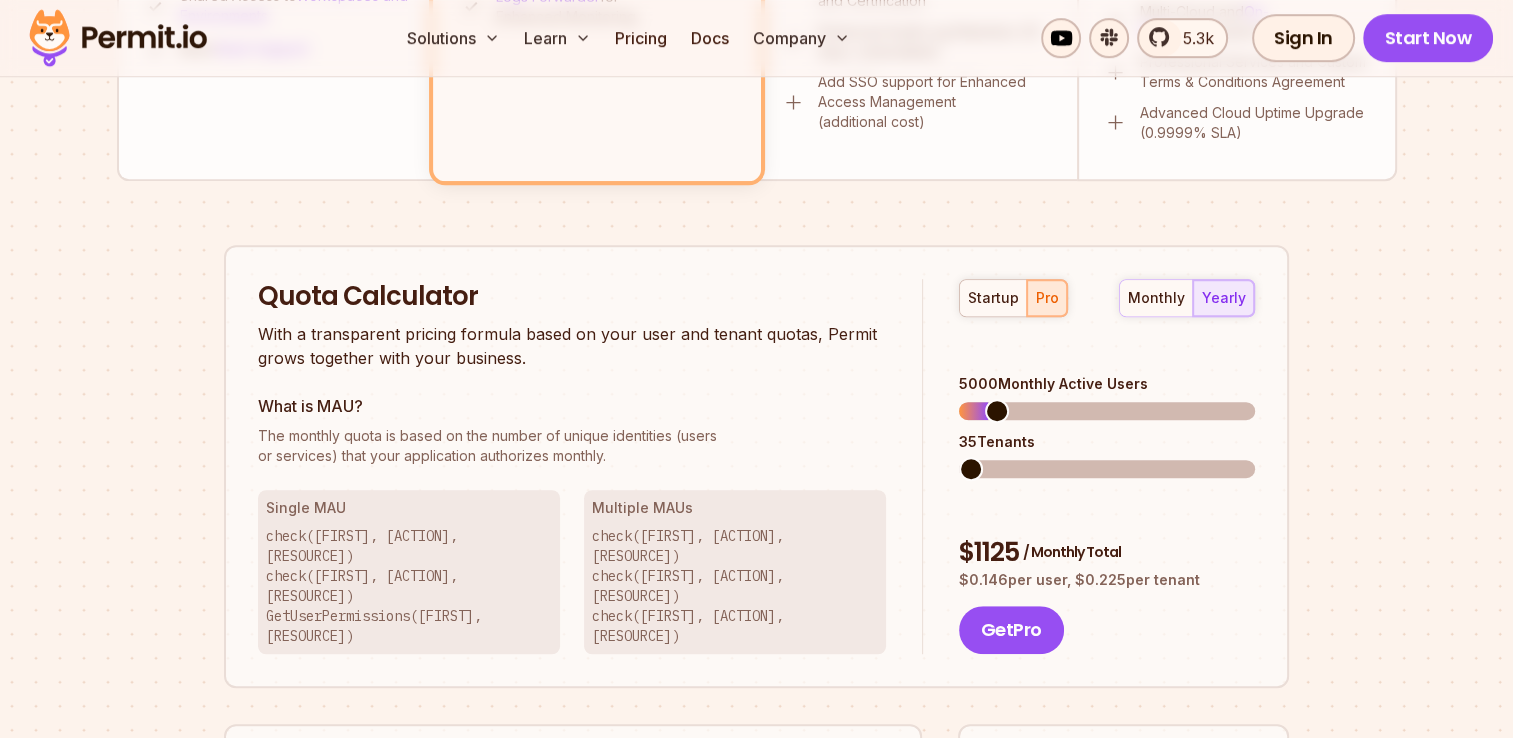 click on "startup pro monthly yearly 5000  Monthly Active Users 35  Tenants $ 1125    / Monthly Total $ 0.146  per user, $ 0.225  per tenant Get  Pro" at bounding box center [1089, 467] 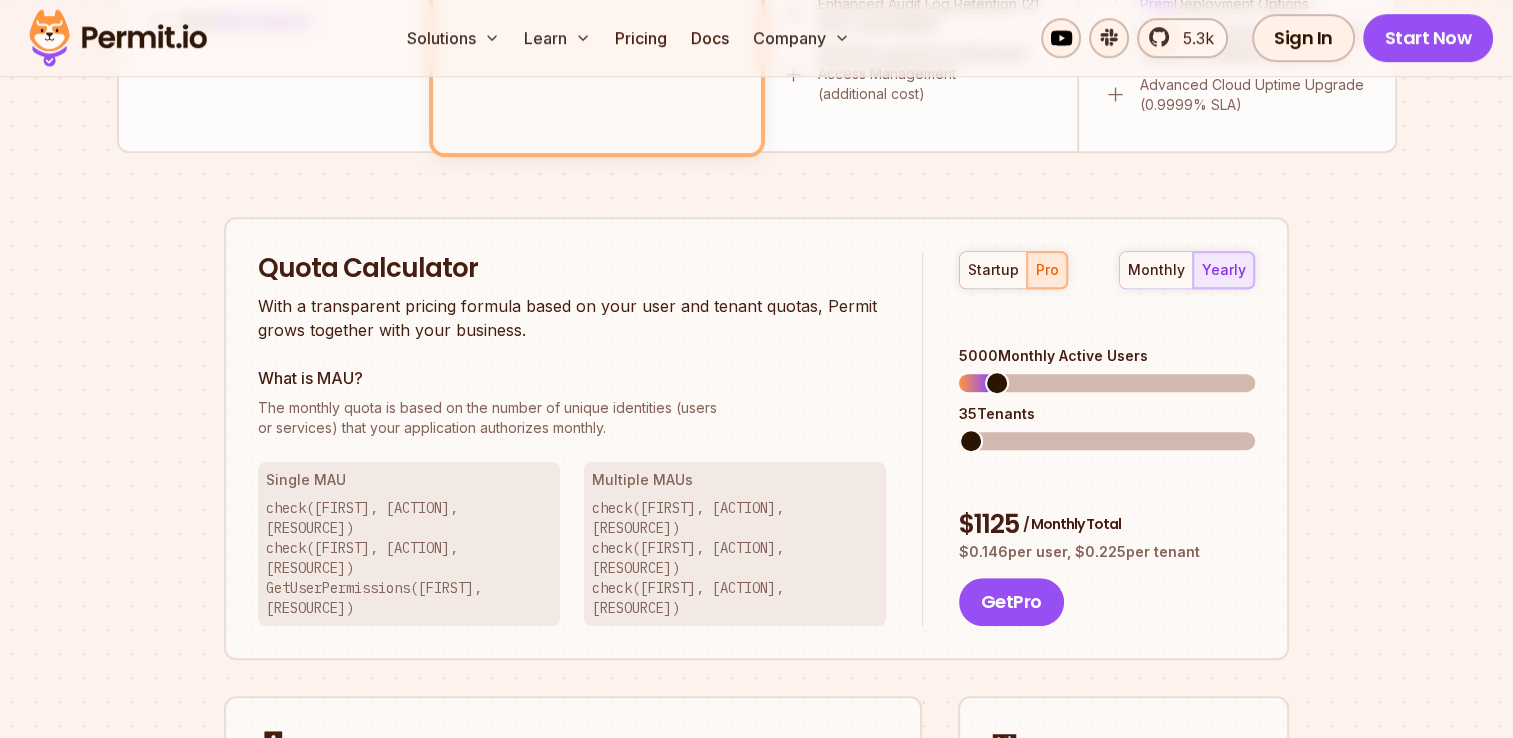scroll, scrollTop: 1139, scrollLeft: 0, axis: vertical 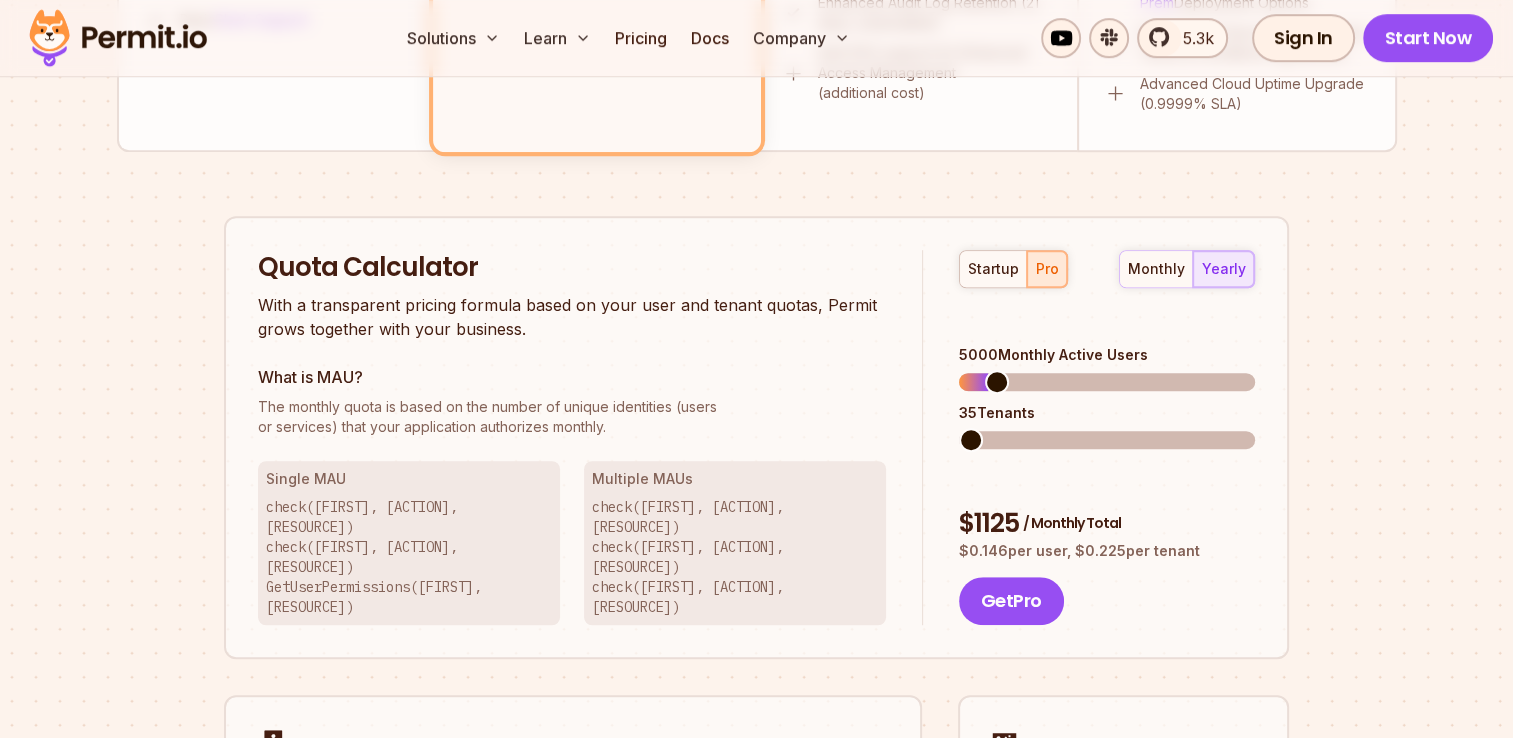 click on "check(Betty, Read, Dashboard) check(John, Read, Dashboard) check(Jeff, Read, Dashboard)" at bounding box center (735, 557) 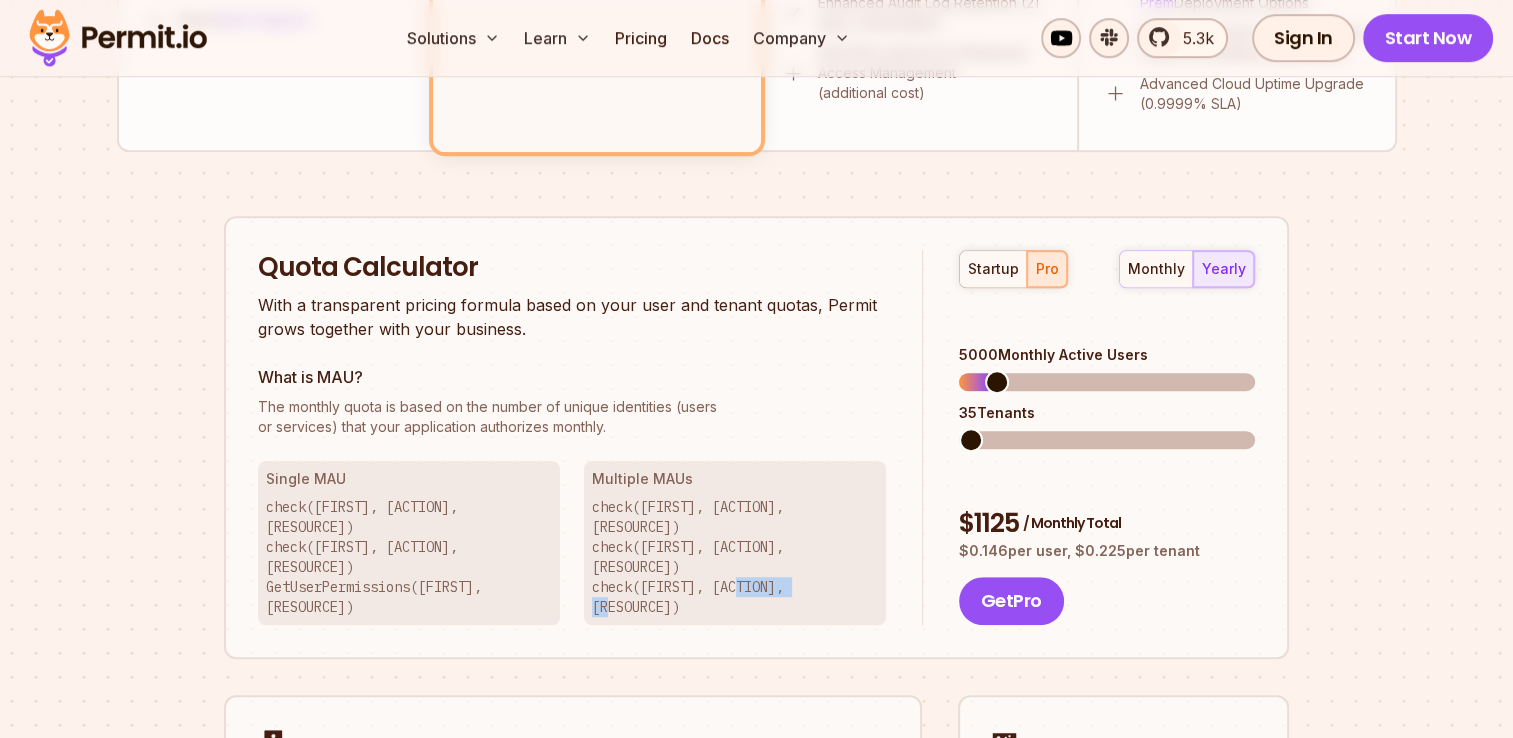 click on "check(Betty, Read, Dashboard) check(John, Read, Dashboard) check(Jeff, Read, Dashboard)" at bounding box center [735, 557] 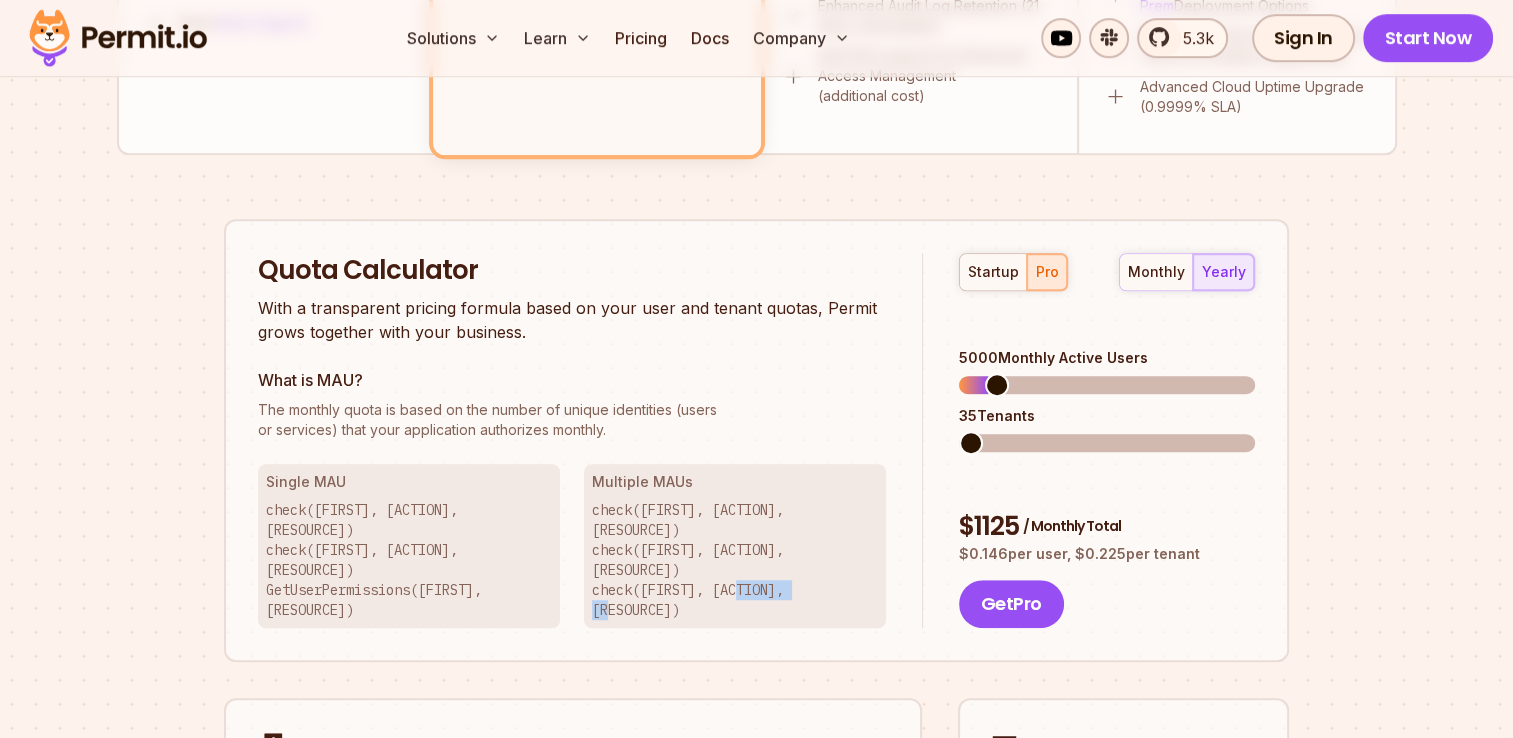 scroll, scrollTop: 1135, scrollLeft: 0, axis: vertical 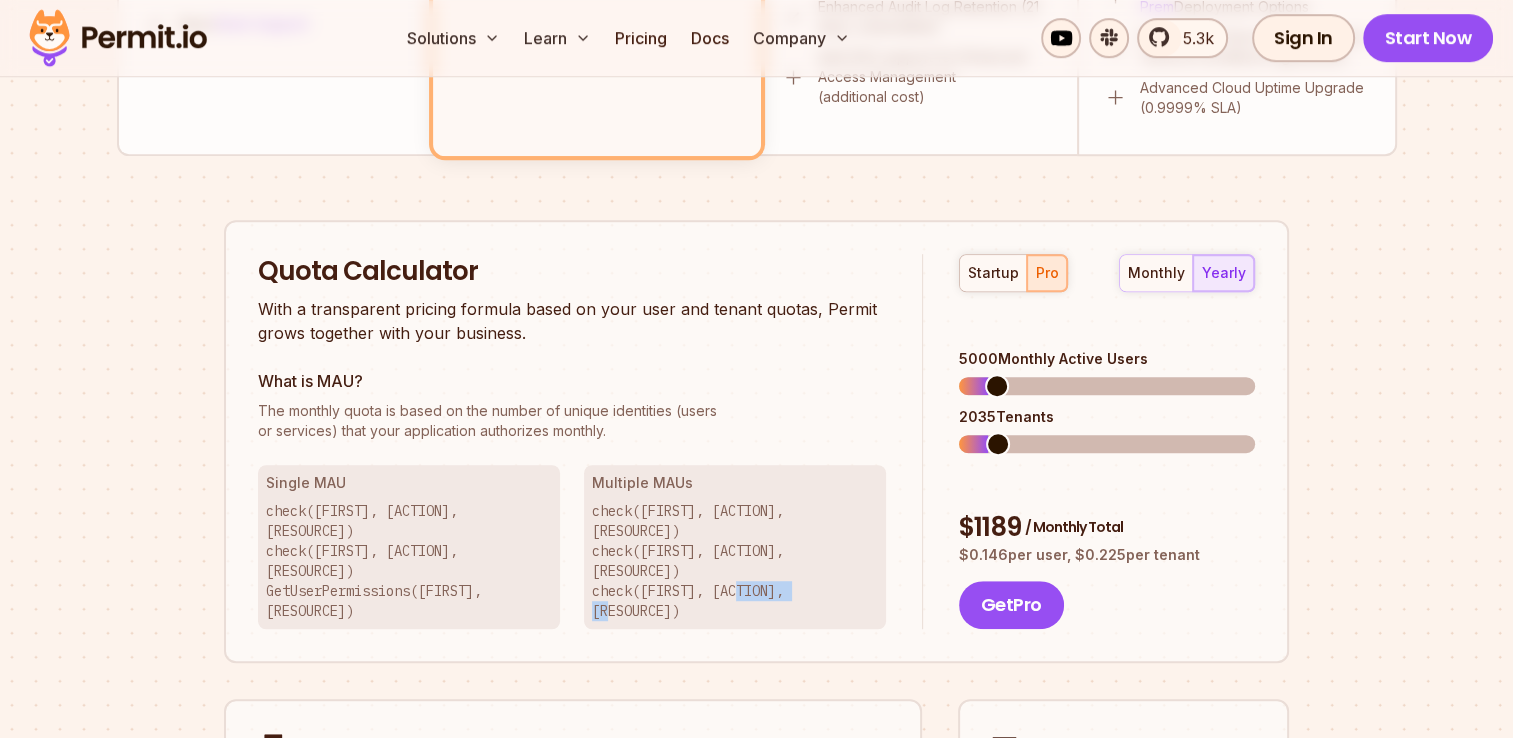 click at bounding box center (998, 444) 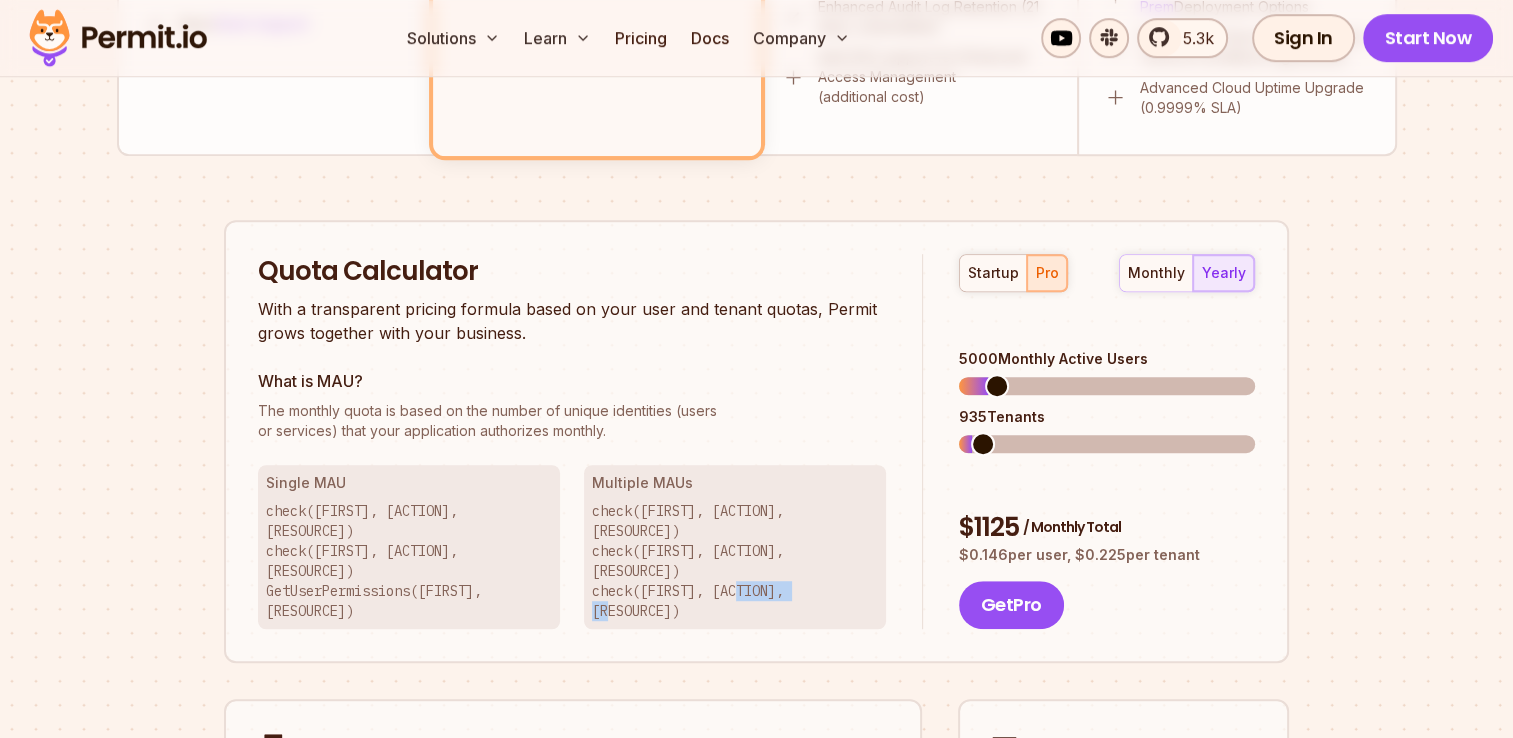 click at bounding box center [983, 444] 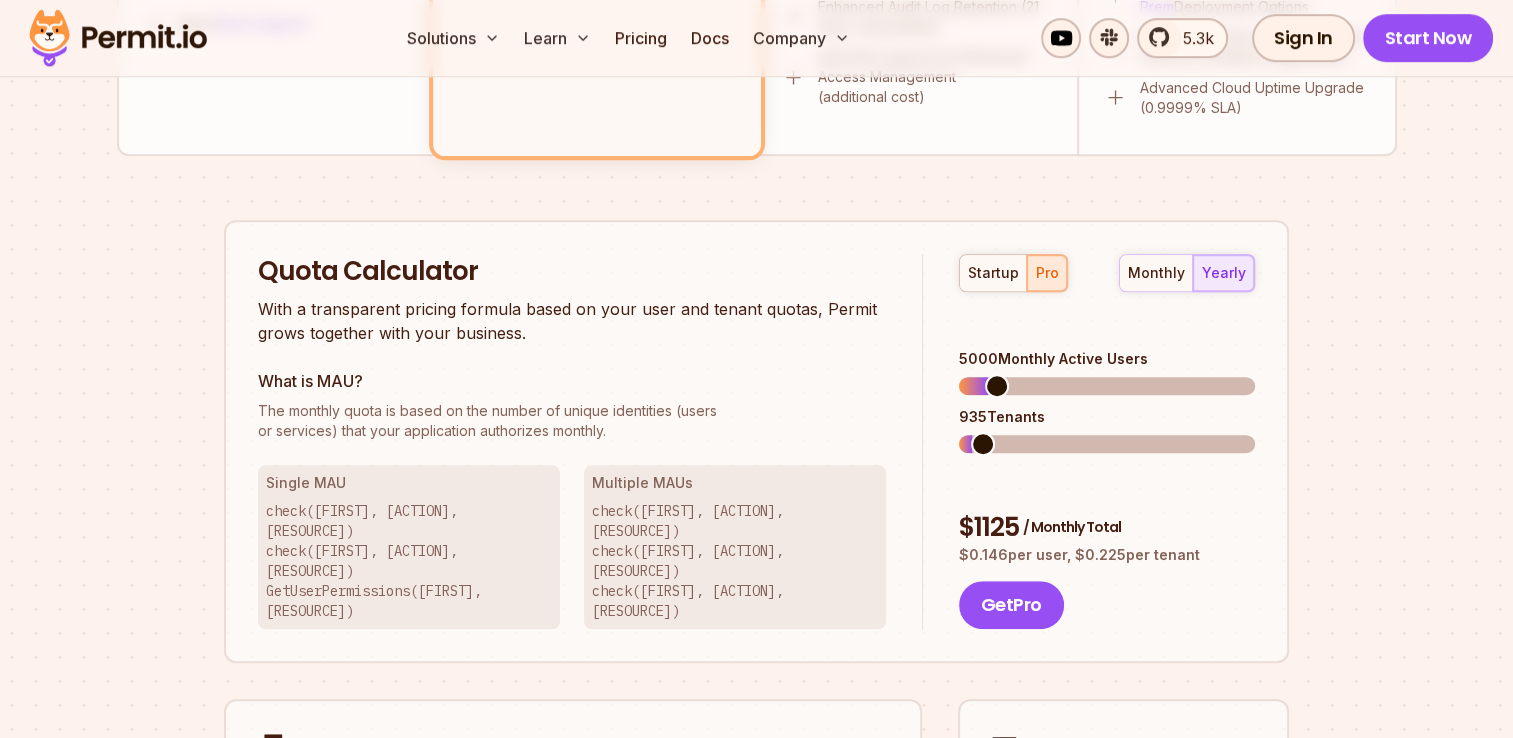 click on "Quota Calculator With a transparent pricing formula based on your user and tenant quotas, Permit grows together with your business. What is MAU? The monthly quota is based on the number of unique identities (users   or services) that your application authorizes monthly. Single MAU check(John, Read, Dashboard) check(John, Create, Widget) GetUserPermissions(John, Widgets) Multiple MAUs check(Betty, Read, Dashboard) check(John, Read, Dashboard) check(Jeff, Read, Dashboard) startup pro monthly yearly 5000  Monthly Active Users 935  Tenants $ 1125    / Monthly Total $ 0.146  per user, $ 0.225  per tenant Get  Pro Free for OSS Projects Need access-control for your open-source project? We got you covered! Enjoy the full power of Permit's Startup tier for yourself and your OSS users, for free! Contact us to see if you qualify Contact Us   -> Discounts Available We offer multiple ways to get significant discounts, including discounts for non-profits, young startups, early-closers, and testimonials.   ->" at bounding box center (756, 611) 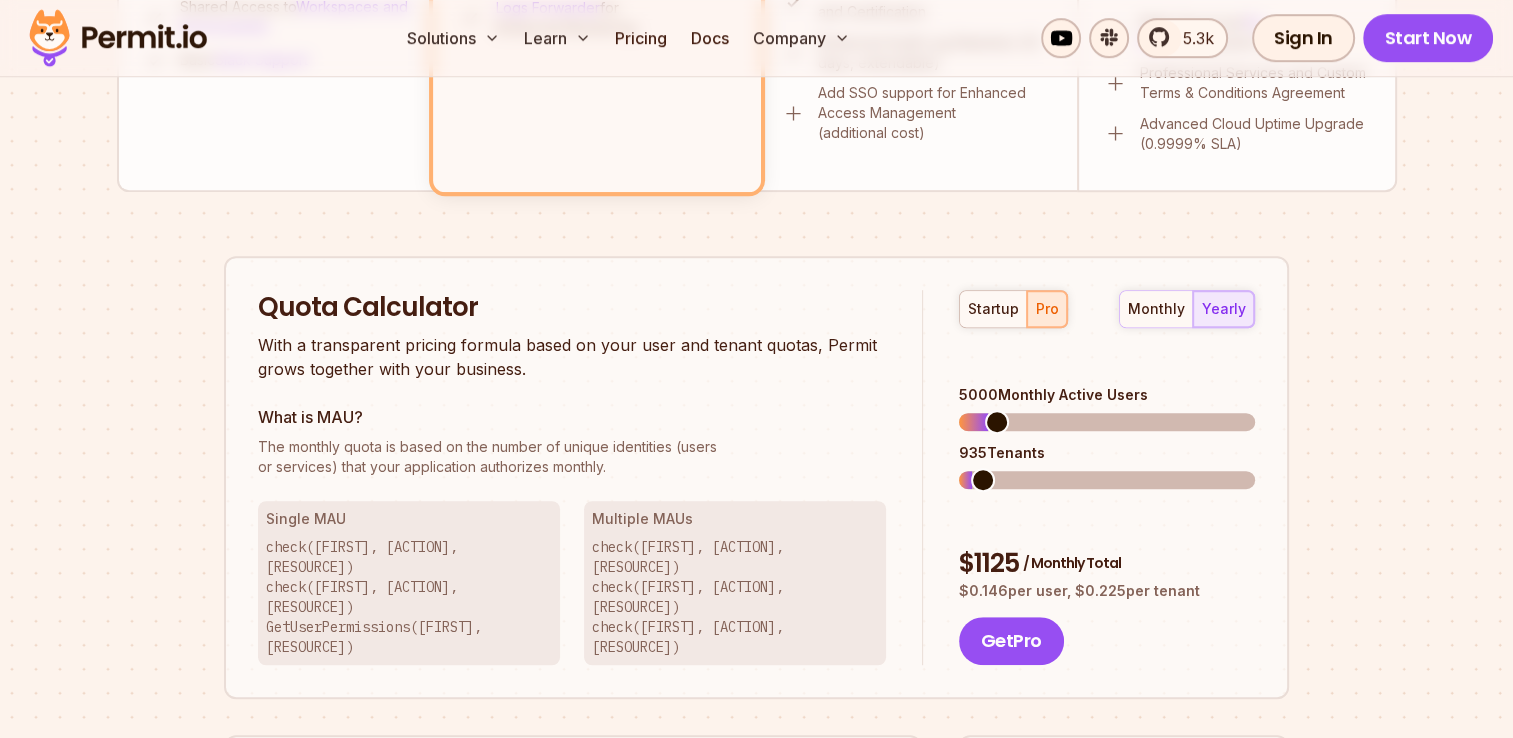 scroll, scrollTop: 1076, scrollLeft: 0, axis: vertical 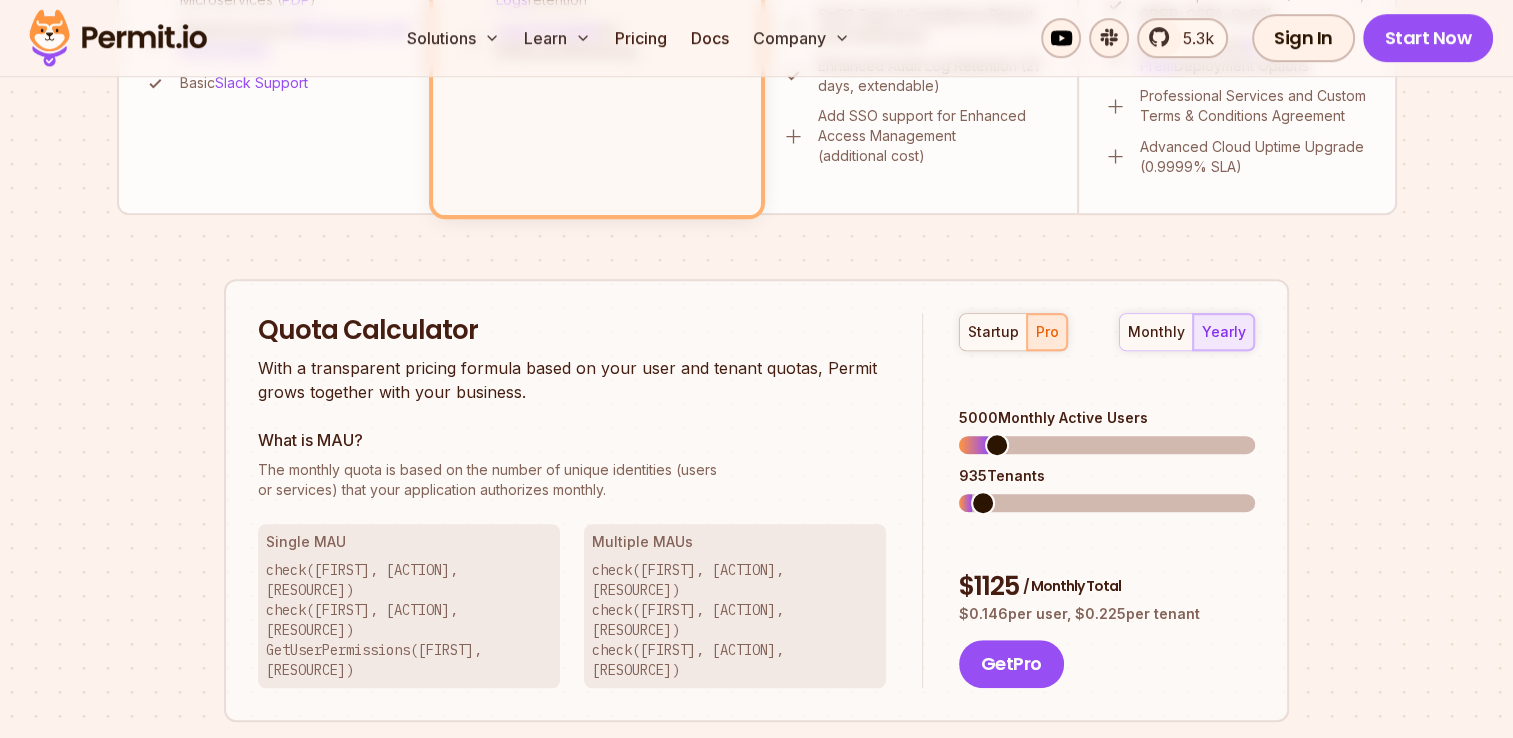 click on "Permit Pricing From Free to Predictable Scaling From a startup with 100 users to an enterprise with 1000s of tenants,   the Permit pricing model is simple, transparent, and affordable for everyone. Pay monthly Pay yearly  save 18% Community Perfect for individuals, PoCs, or small teams - all essential features included. Free Forever Free Forever Community features: UI and API Access for All Authorization Models ( RBAC ,  ABAC ,  ReBAC , PBAC ,  IaC ) Embeddable  Authorization Interfaces  (e.g., User Management) Unlimited Authorization Microservices ( PDP ) Shared Access to  Workspaces and Environments Basic  Slack Support Startup Best option for growing products that want to scale fast. Affordable for everyone. Also great for B2C products. From $5   / month Get Startup All  Community  Features, plus: Up to 25,000 MAU and 100 Tenants Up to 5 environment Full  GitOps CI/CD Pipeline  for Automated Deployments Extendable  Audit and Decision Logs  retention Logs Forwarder  for Enhanced Monitoring Pro From $25" at bounding box center [757, 114] 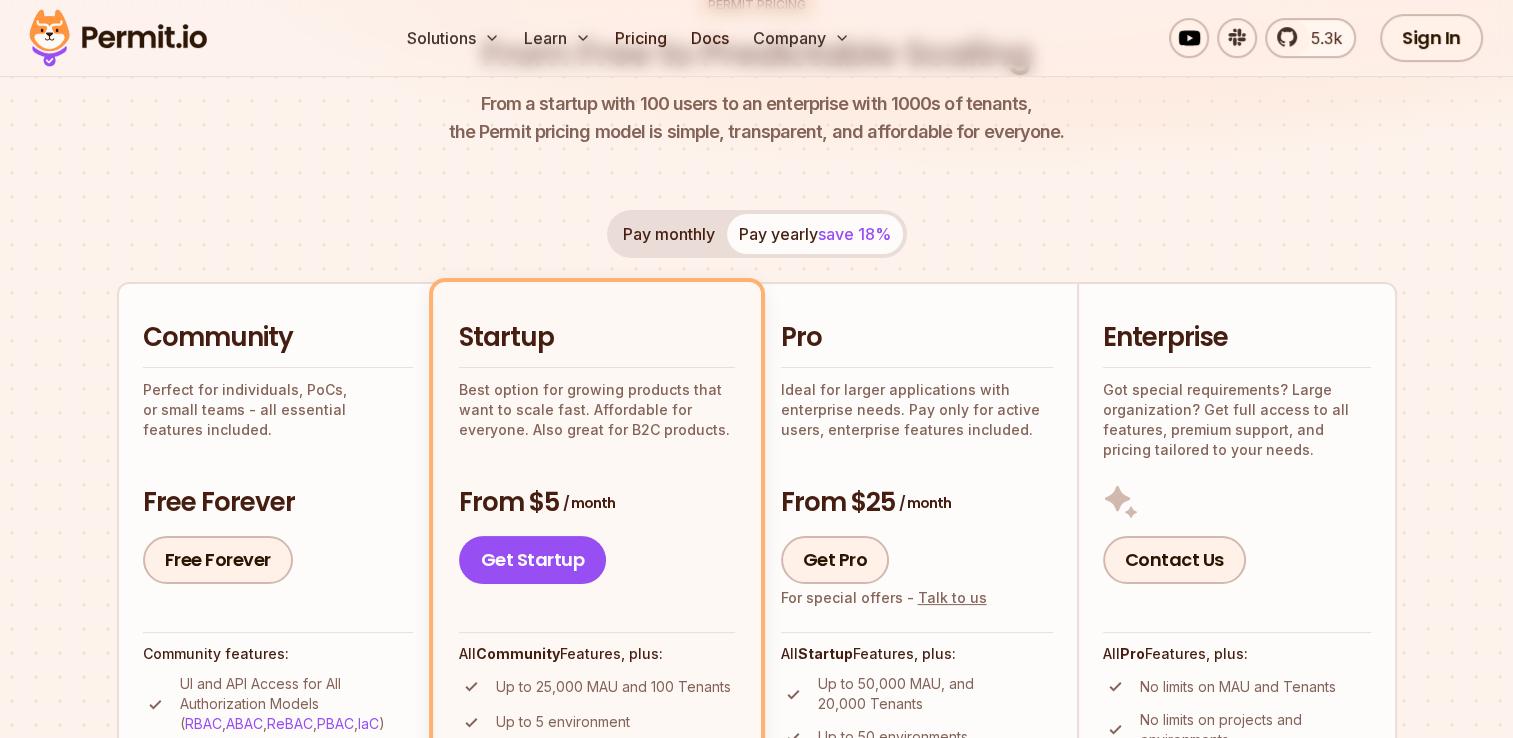 scroll, scrollTop: 0, scrollLeft: 0, axis: both 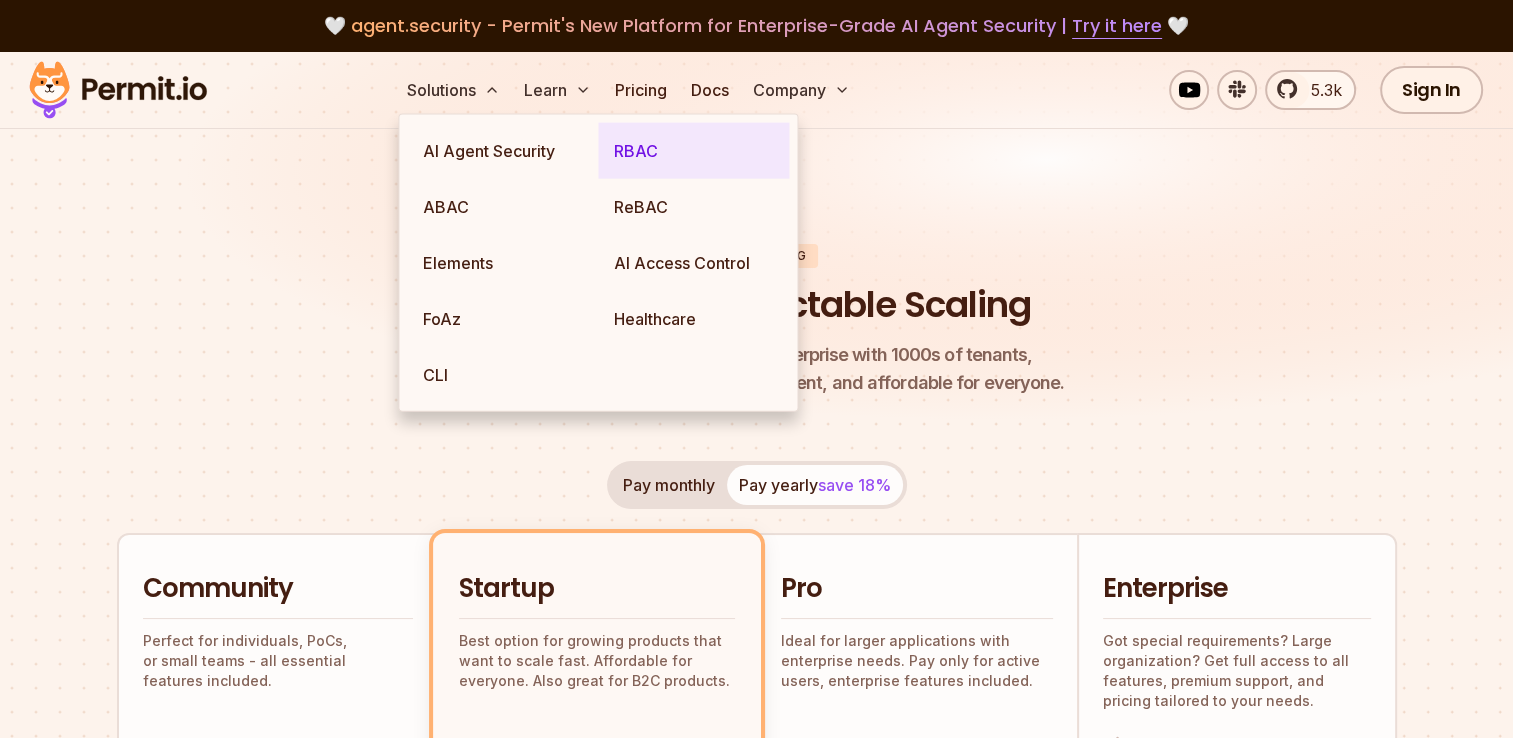 click on "RBAC" at bounding box center (693, 151) 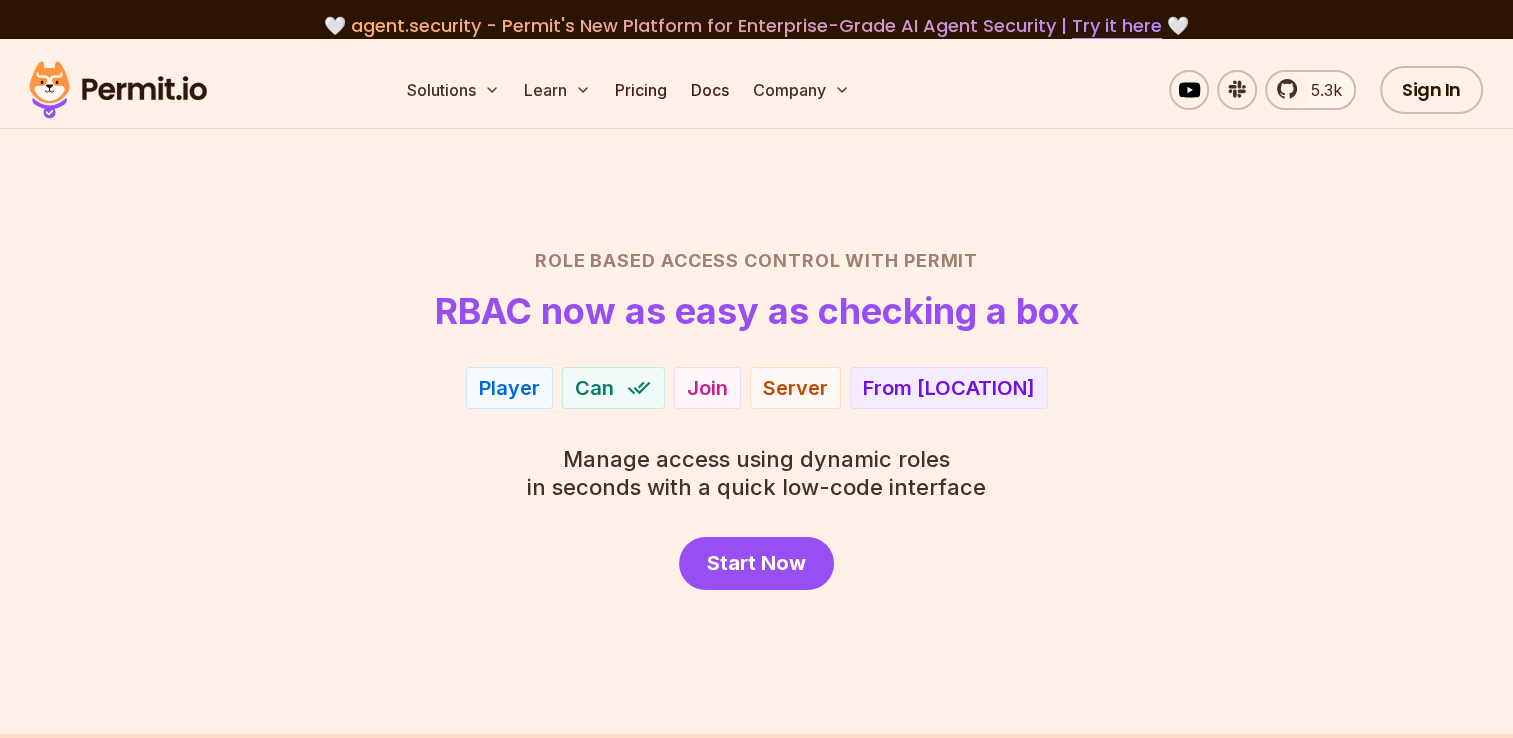 click on "Role Based Access Control   with Permit RBAC now as easy as checking a box Player Can Join Server From EU Manage access using dynamic roles  in seconds with a quick low-code interface Start Now" at bounding box center (757, 418) 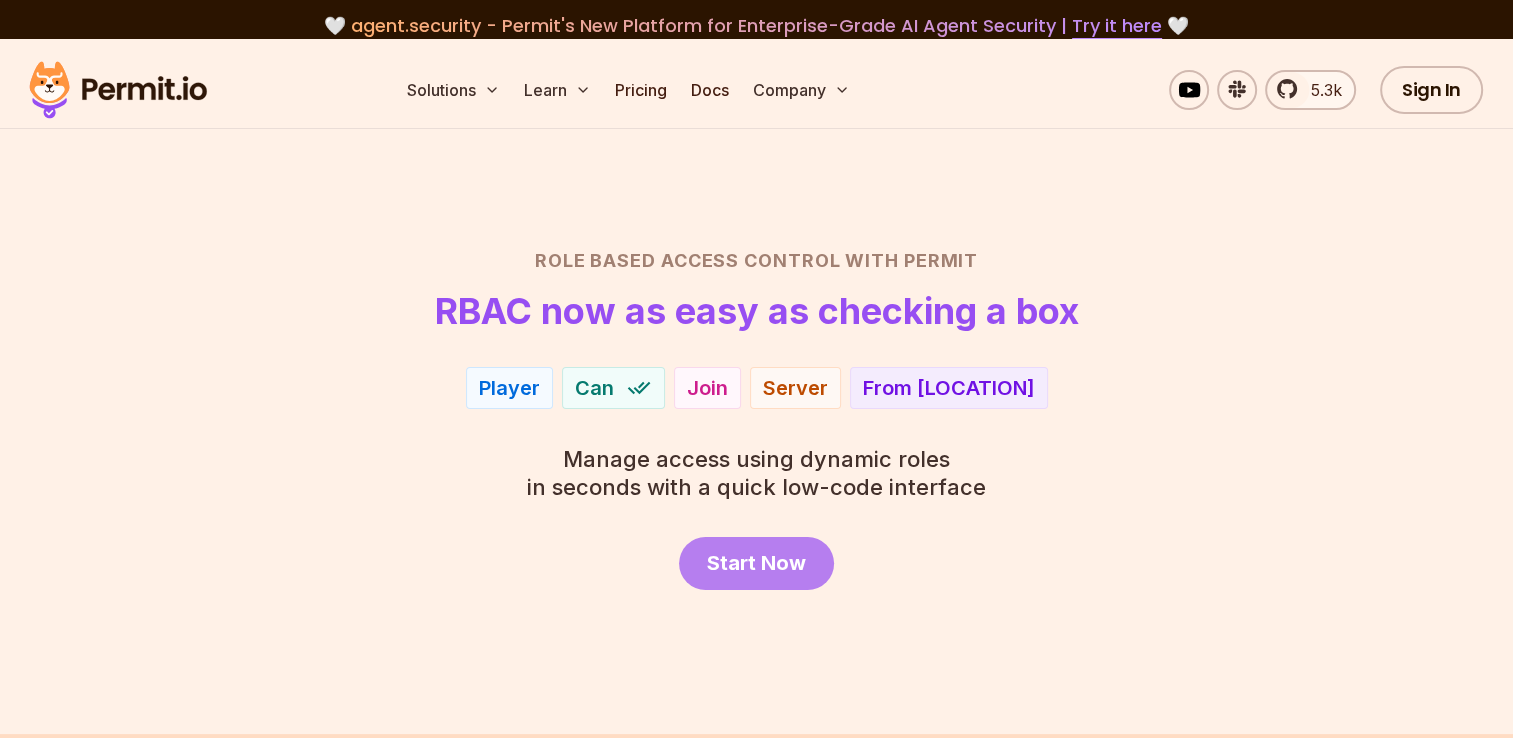 click on "Start Now" at bounding box center [756, 563] 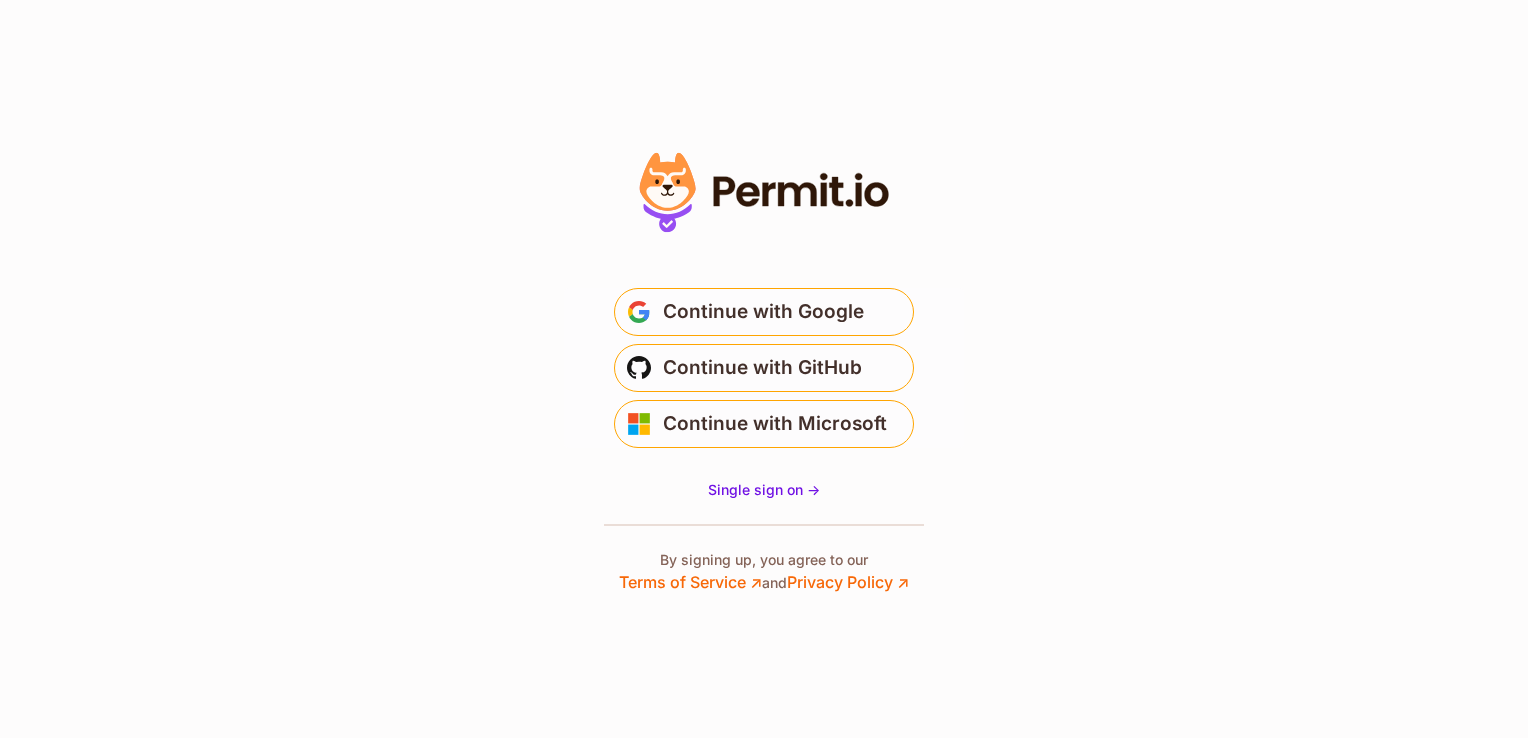 scroll, scrollTop: 0, scrollLeft: 0, axis: both 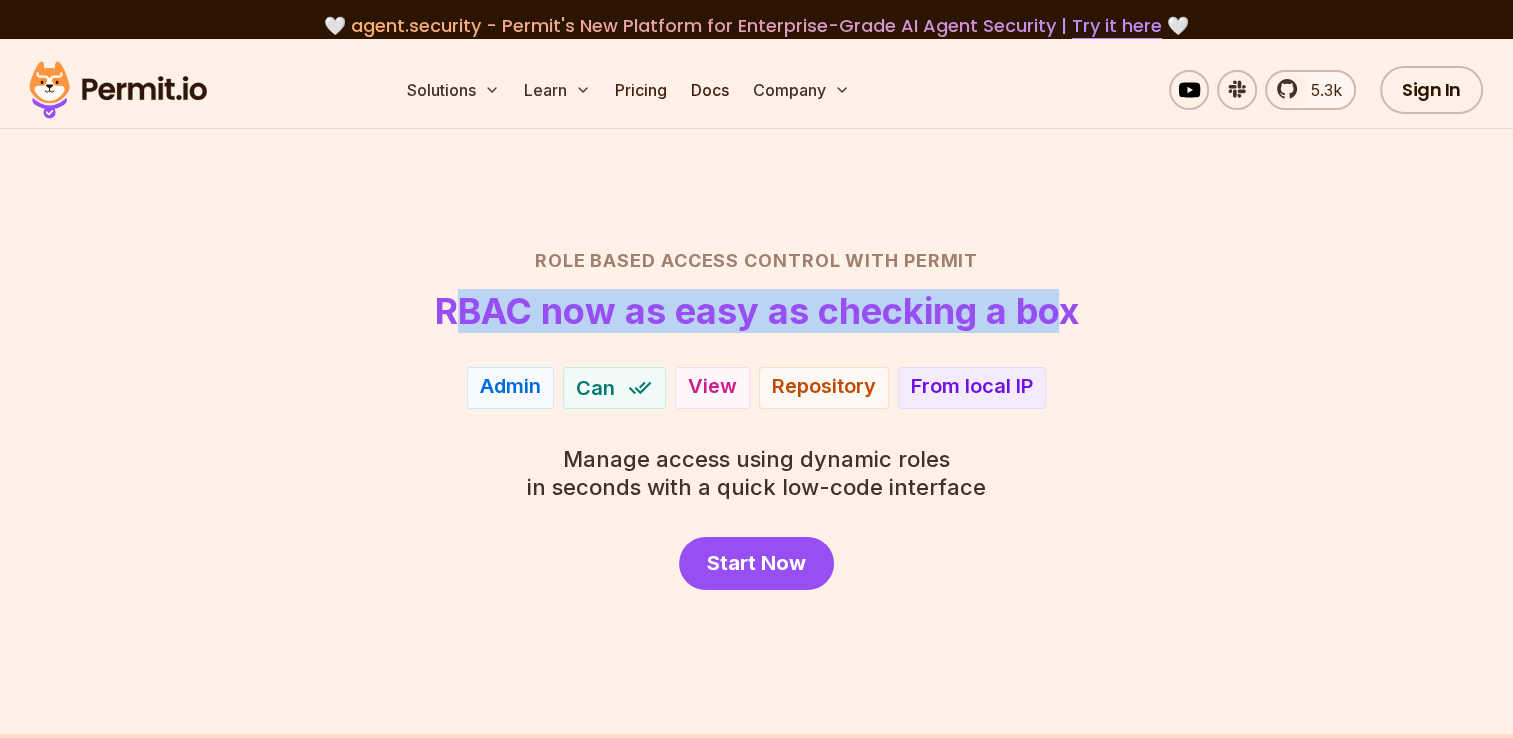 drag, startPoint x: 452, startPoint y: 314, endPoint x: 1056, endPoint y: 336, distance: 604.4005 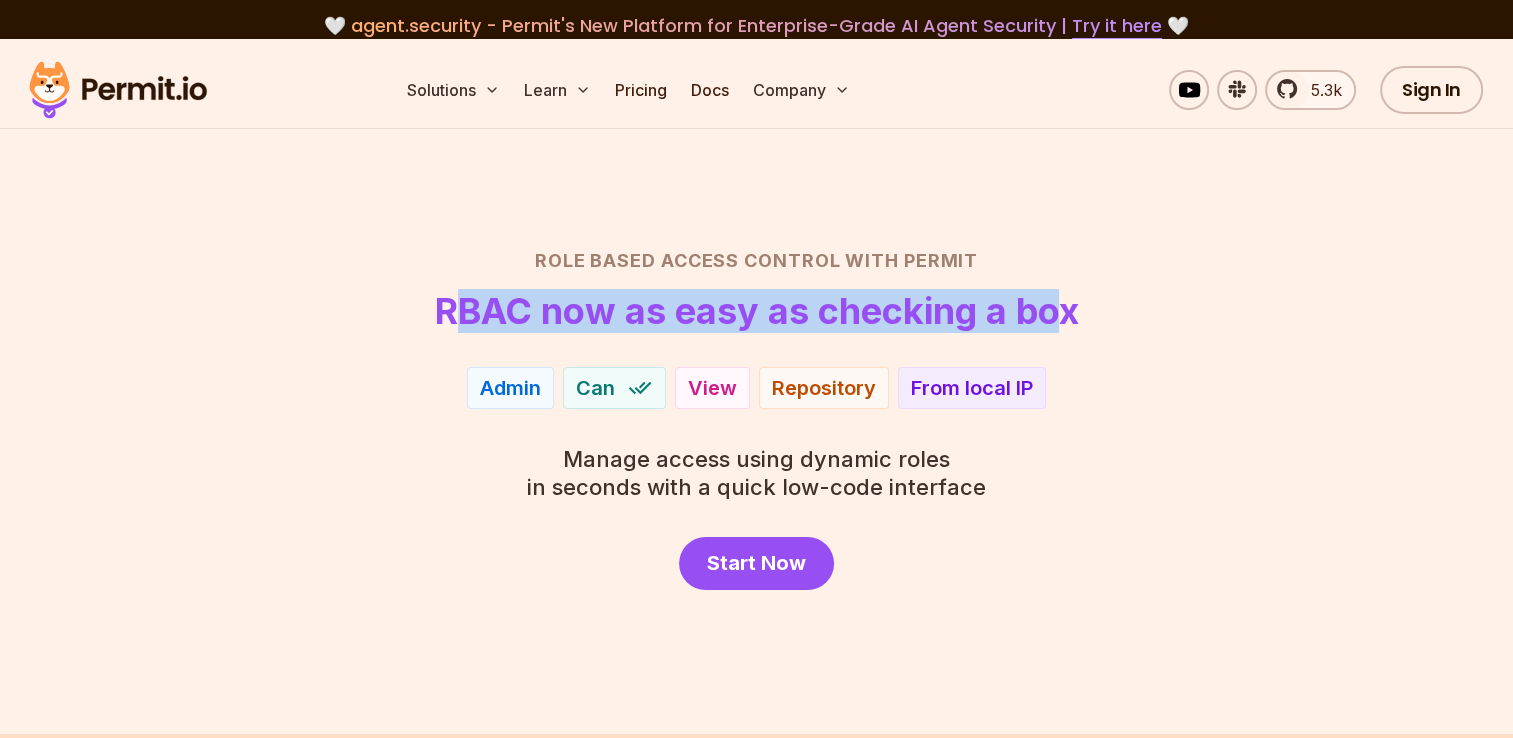 drag, startPoint x: 1056, startPoint y: 336, endPoint x: 1056, endPoint y: 318, distance: 18 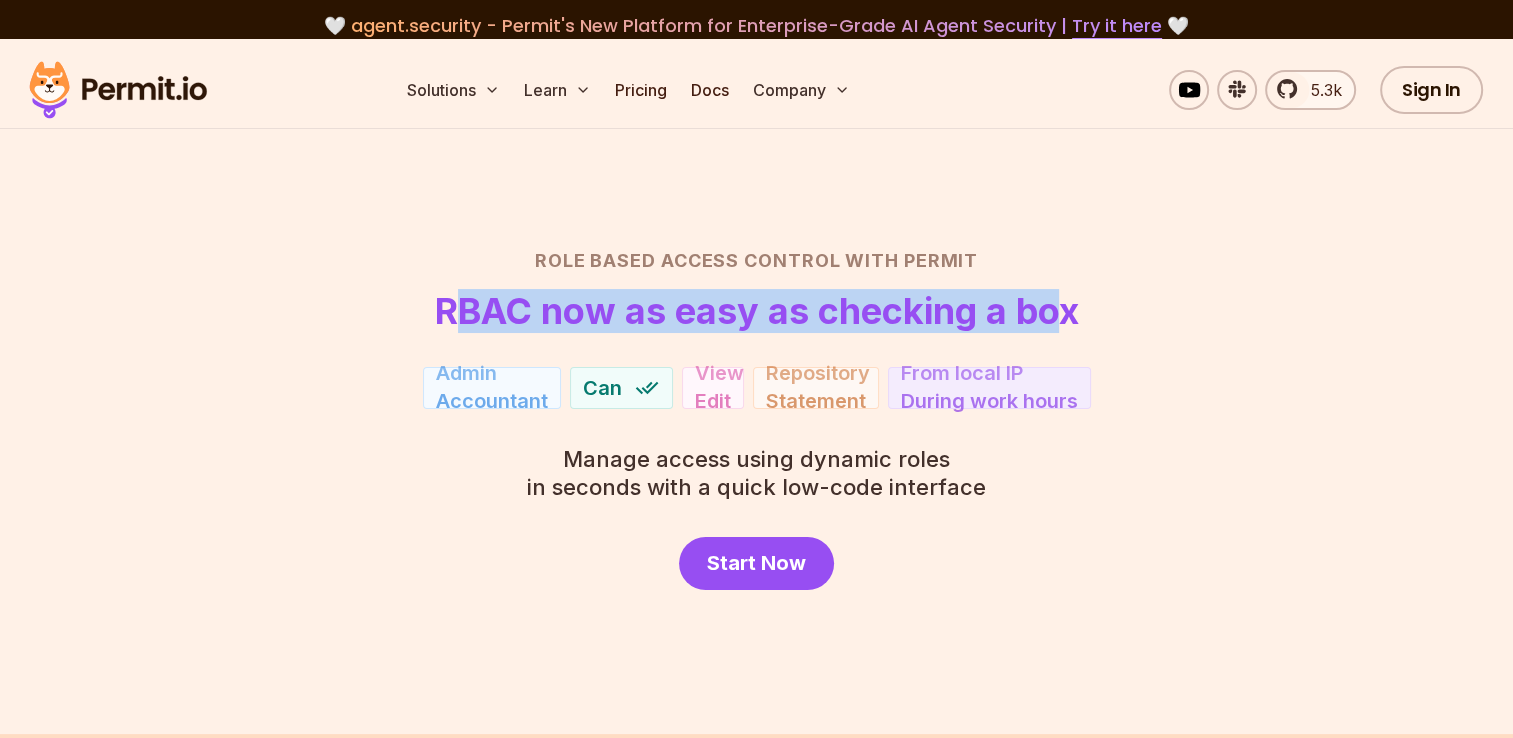 click on "RBAC now as easy as checking a box" at bounding box center (757, 311) 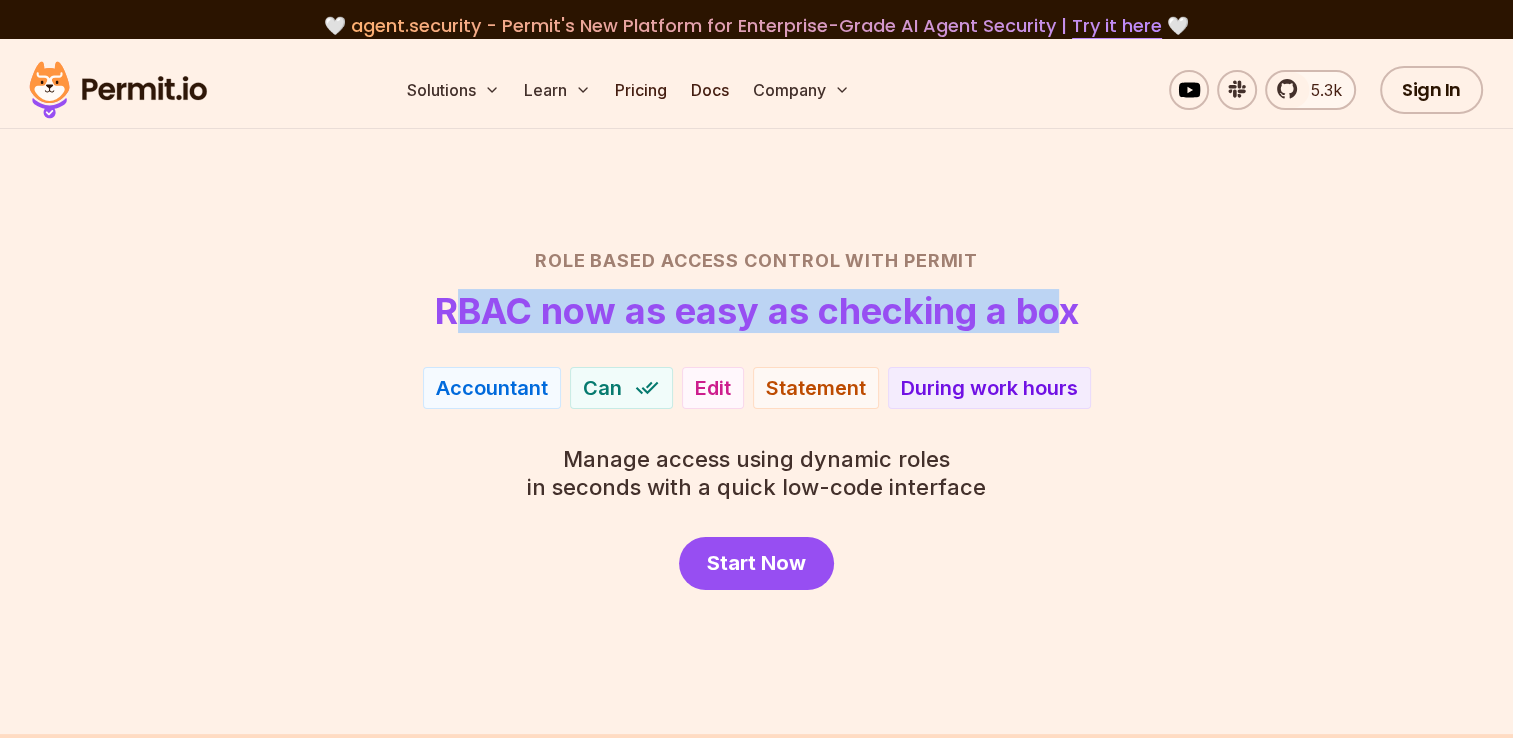 drag, startPoint x: 1056, startPoint y: 318, endPoint x: 460, endPoint y: 303, distance: 596.1887 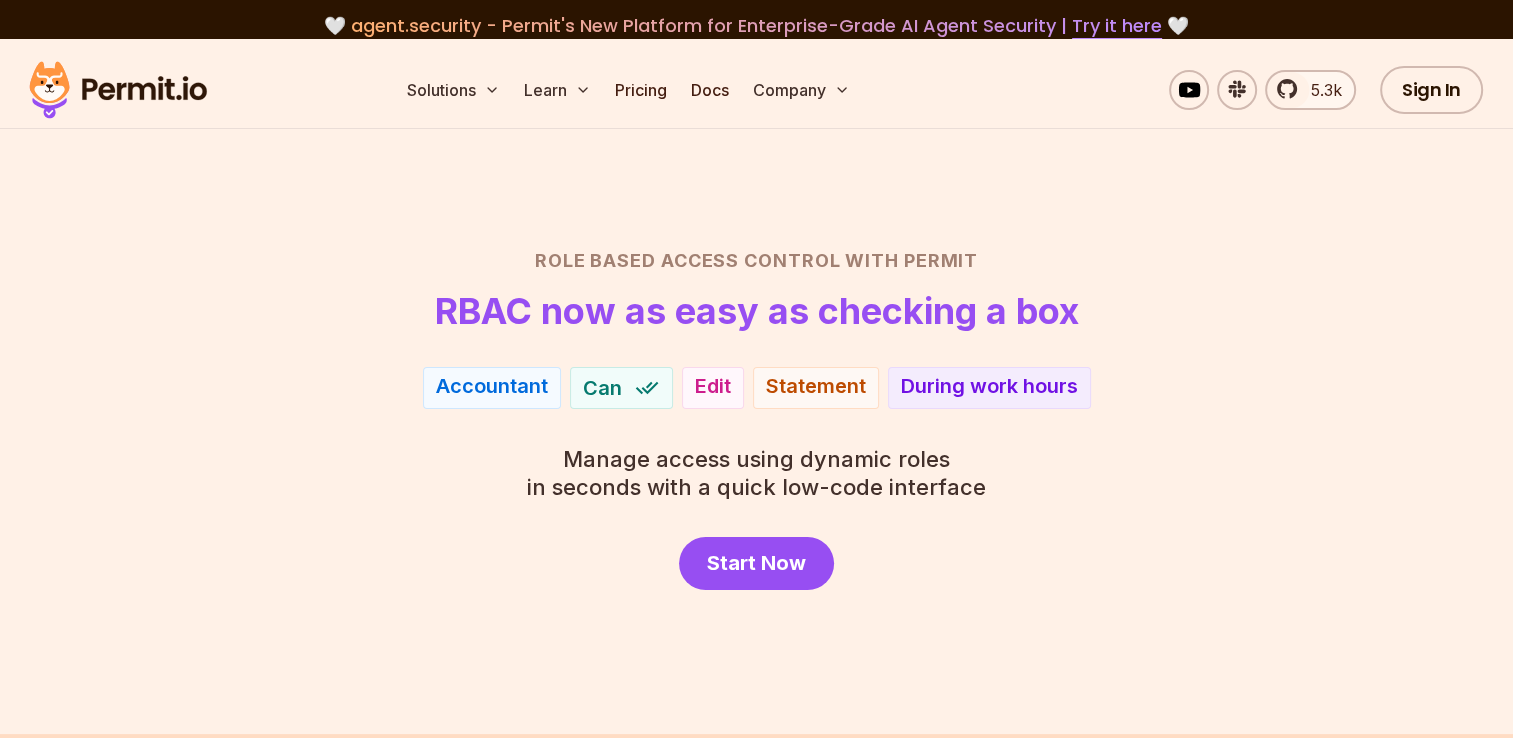 click on "Role Based Access Control   with Permit RBAC now as easy as checking a box Admin Accountant Can View Edit Repository Statement From local IP During work hours Manage access using dynamic roles  in seconds with a quick low-code interface Start Now" at bounding box center (757, 418) 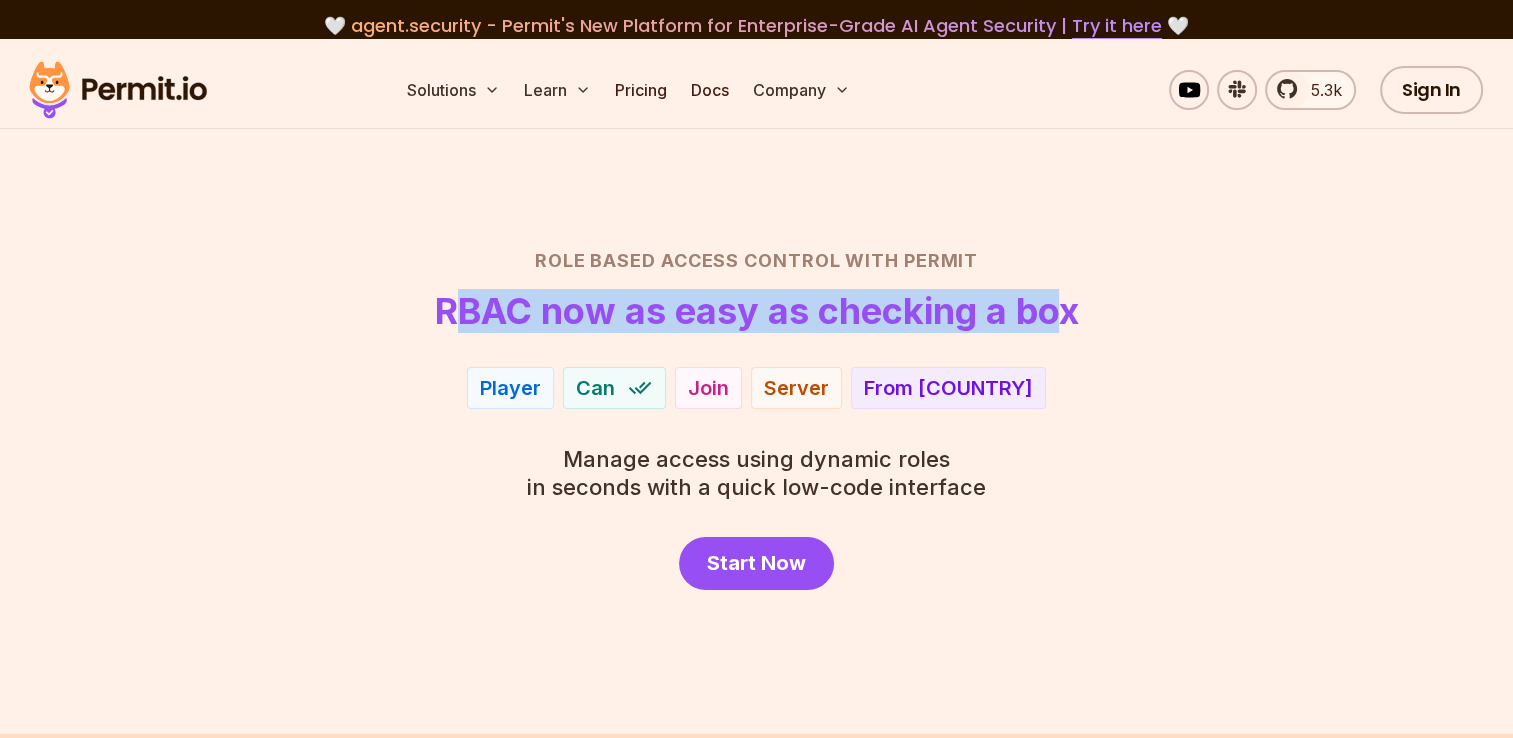 drag, startPoint x: 1061, startPoint y: 315, endPoint x: 459, endPoint y: 316, distance: 602.00085 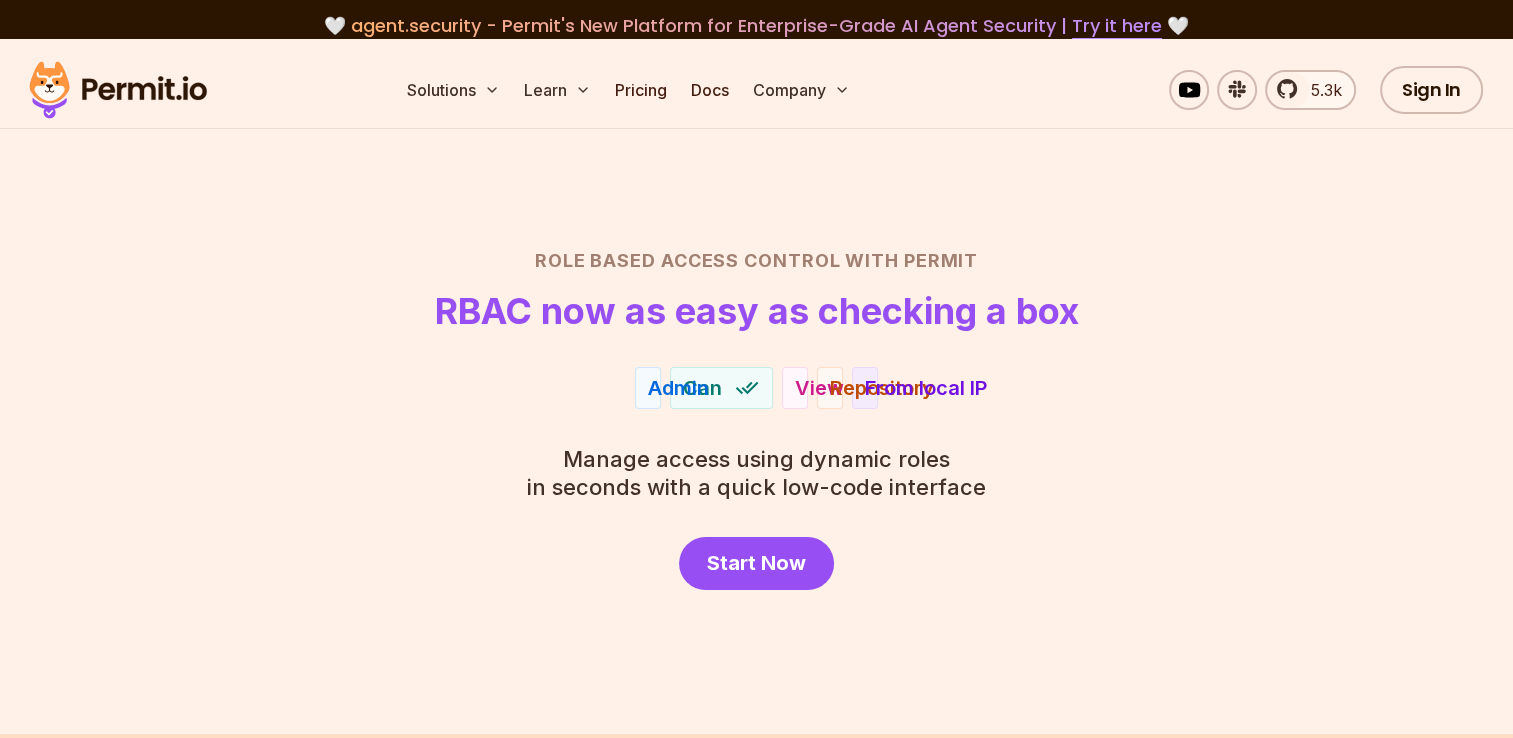 click on "Manage access using dynamic roles" at bounding box center (756, 459) 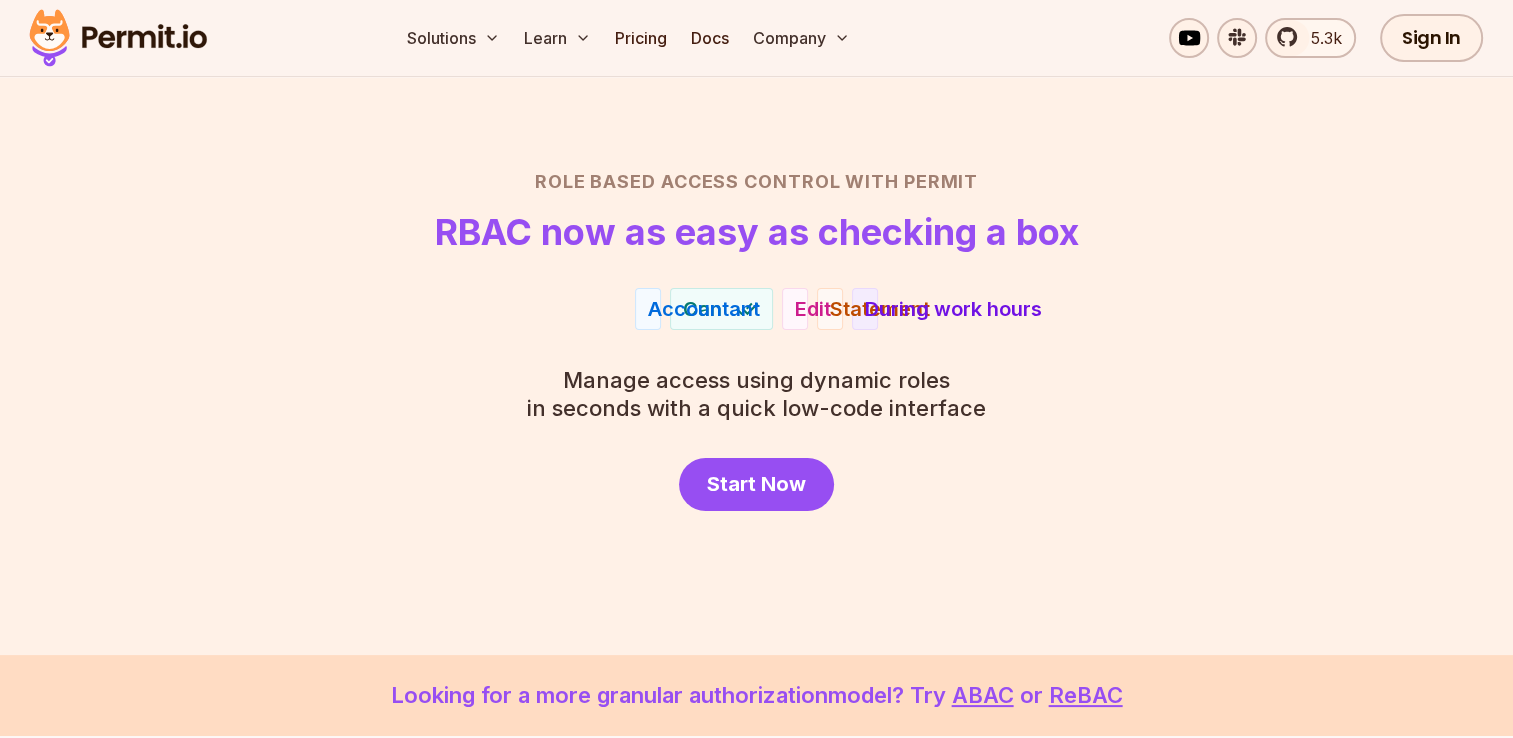 scroll, scrollTop: 62, scrollLeft: 0, axis: vertical 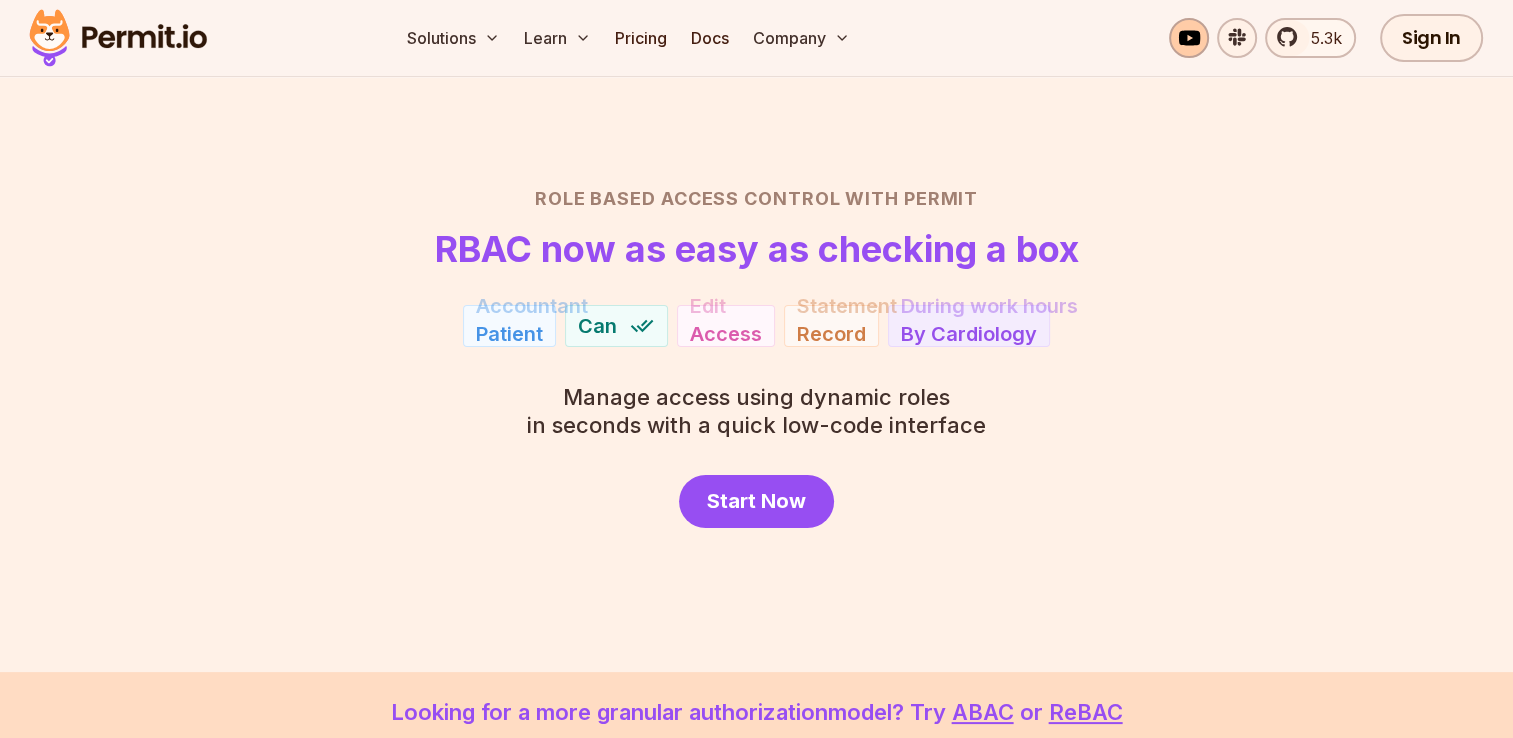click at bounding box center [1189, 38] 